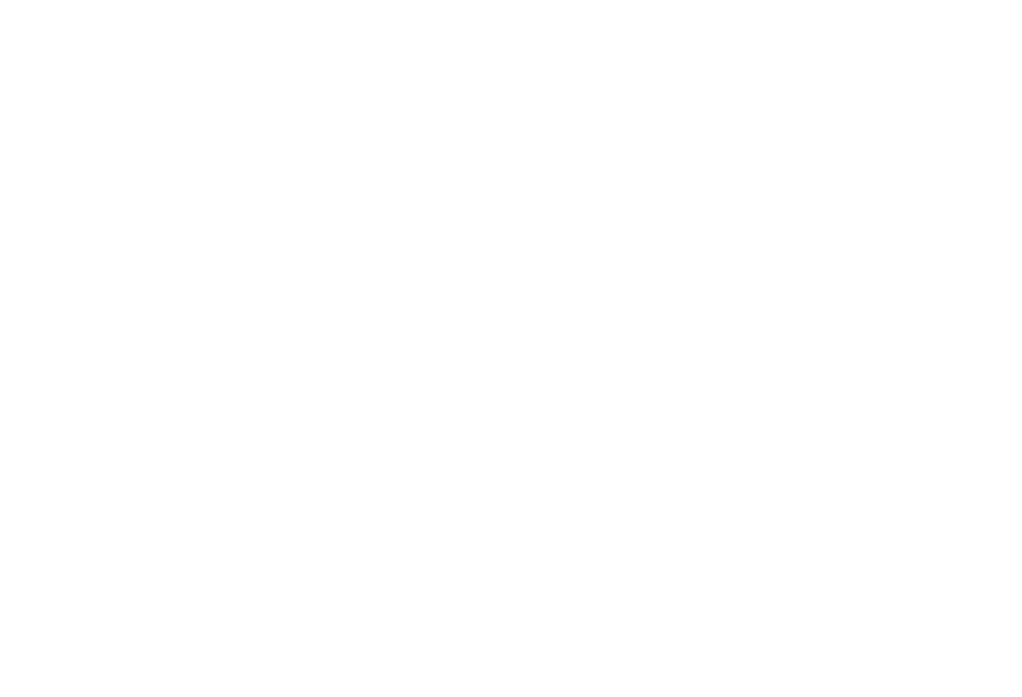 scroll, scrollTop: 0, scrollLeft: 0, axis: both 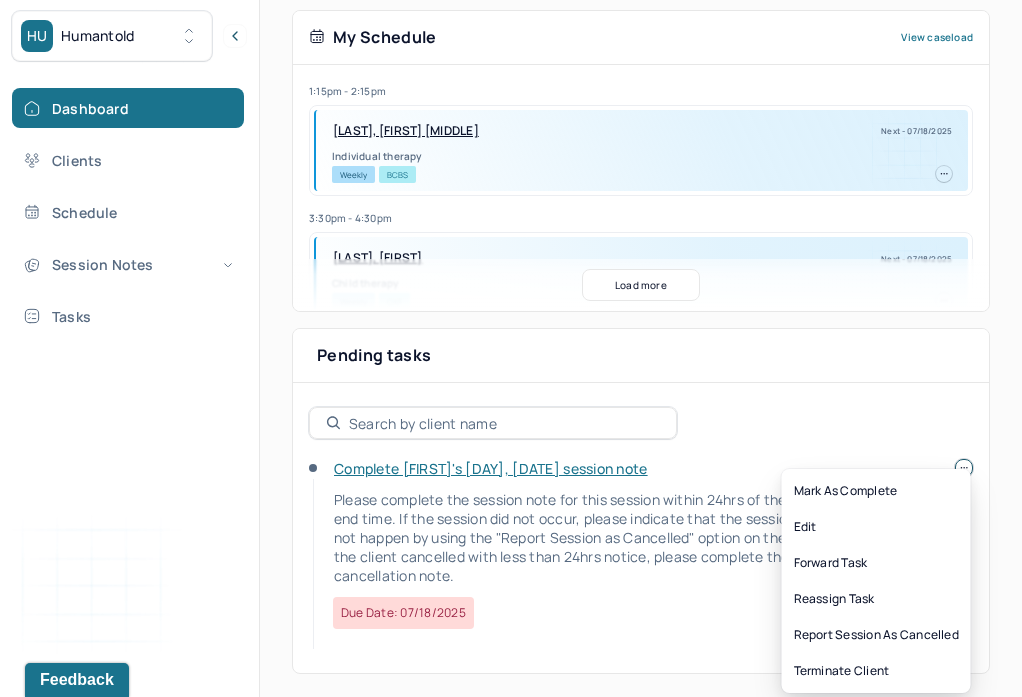 click 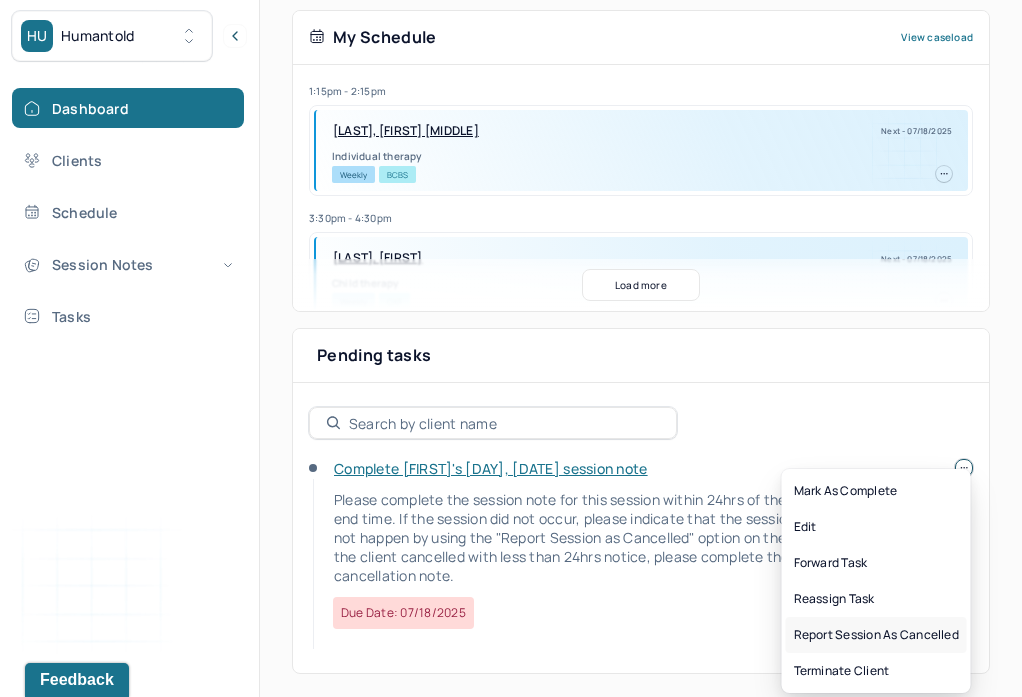 click on "Report session as cancelled" at bounding box center (876, 635) 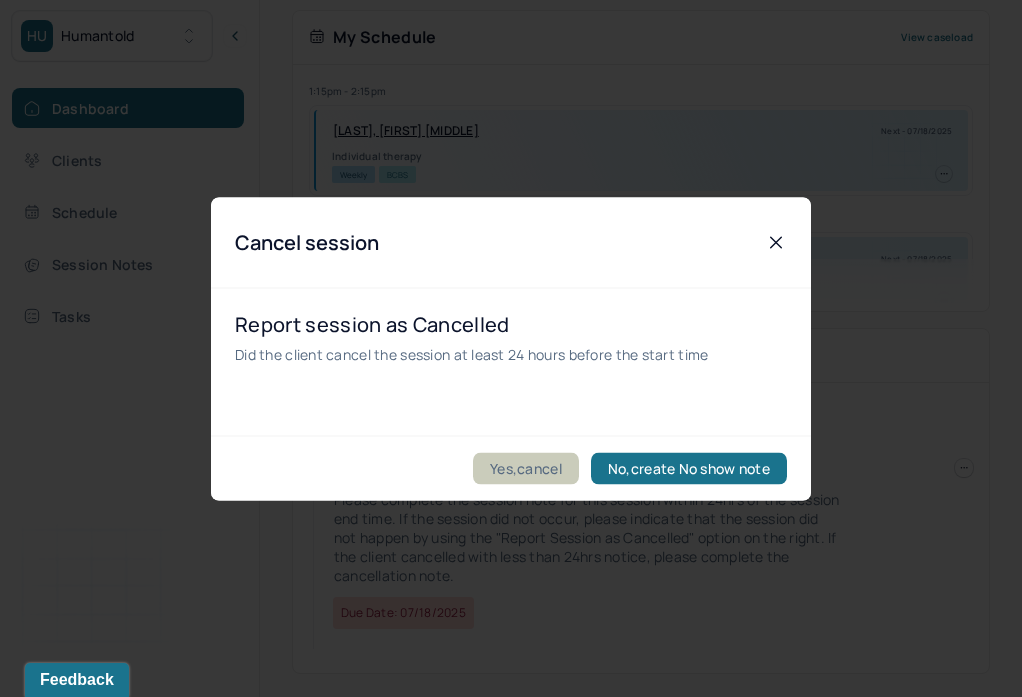 click on "Yes,cancel" at bounding box center (526, 468) 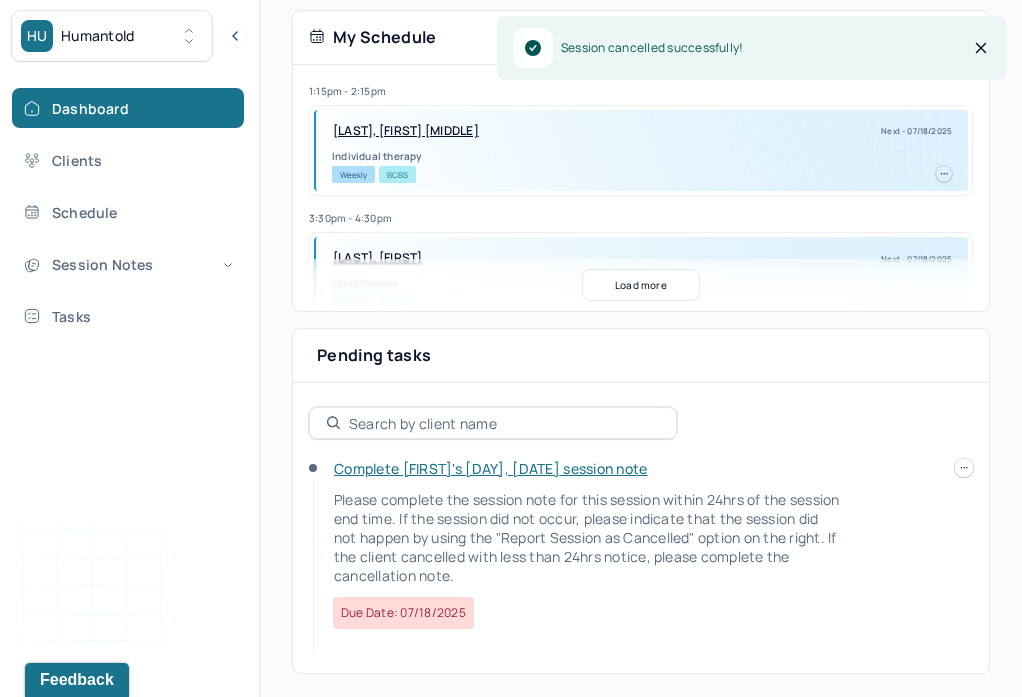scroll, scrollTop: 349, scrollLeft: 0, axis: vertical 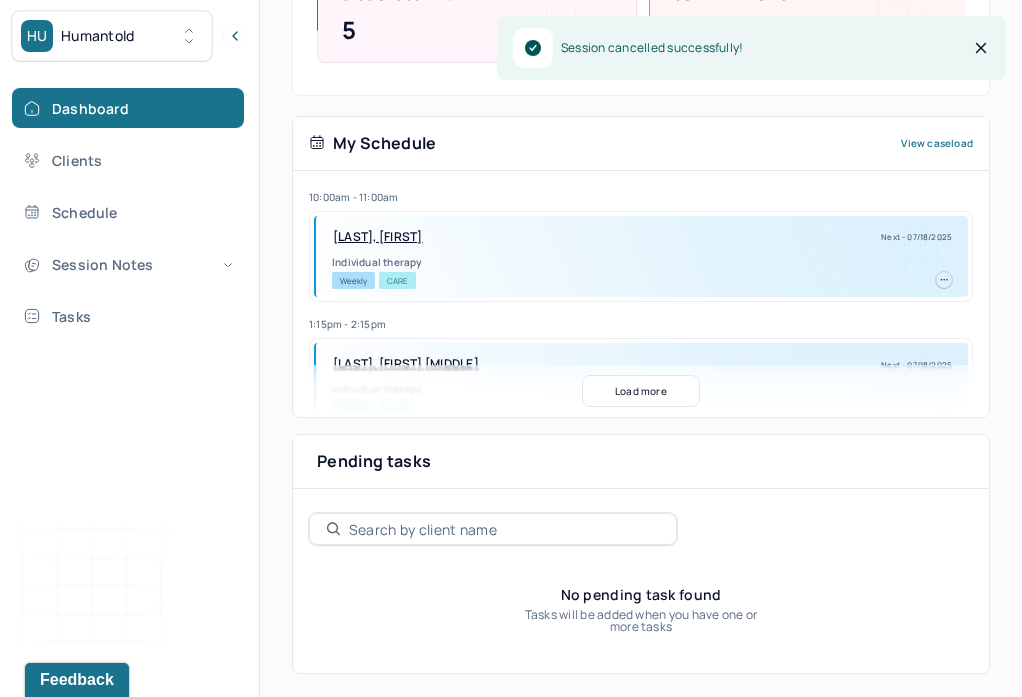 click on "[LAST], [FIRST]" at bounding box center (378, 237) 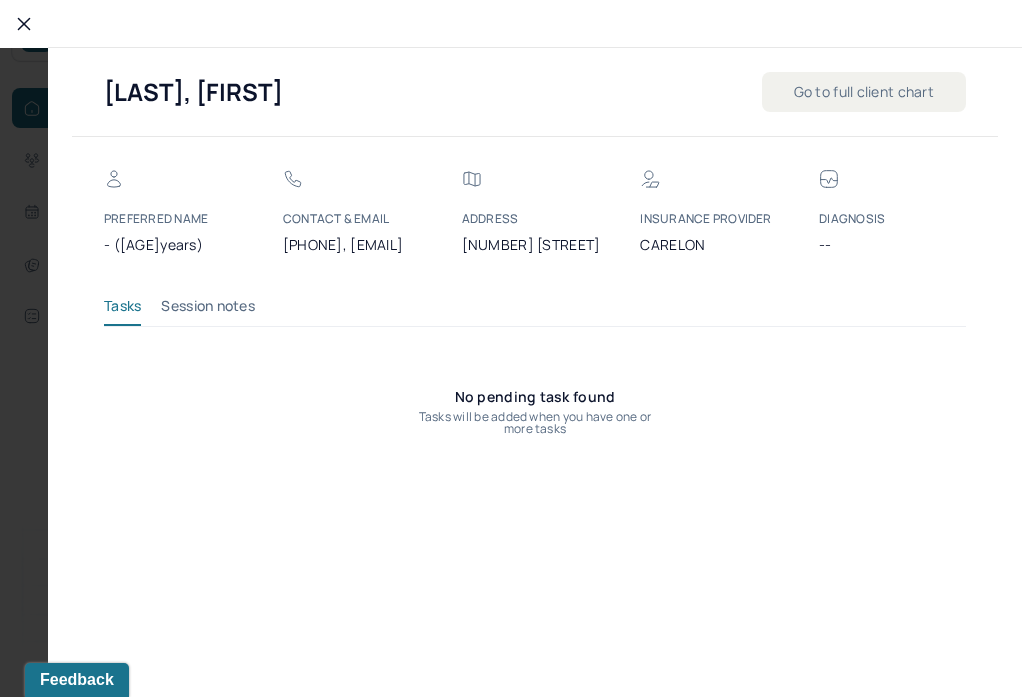 click on "Session notes" at bounding box center (208, 310) 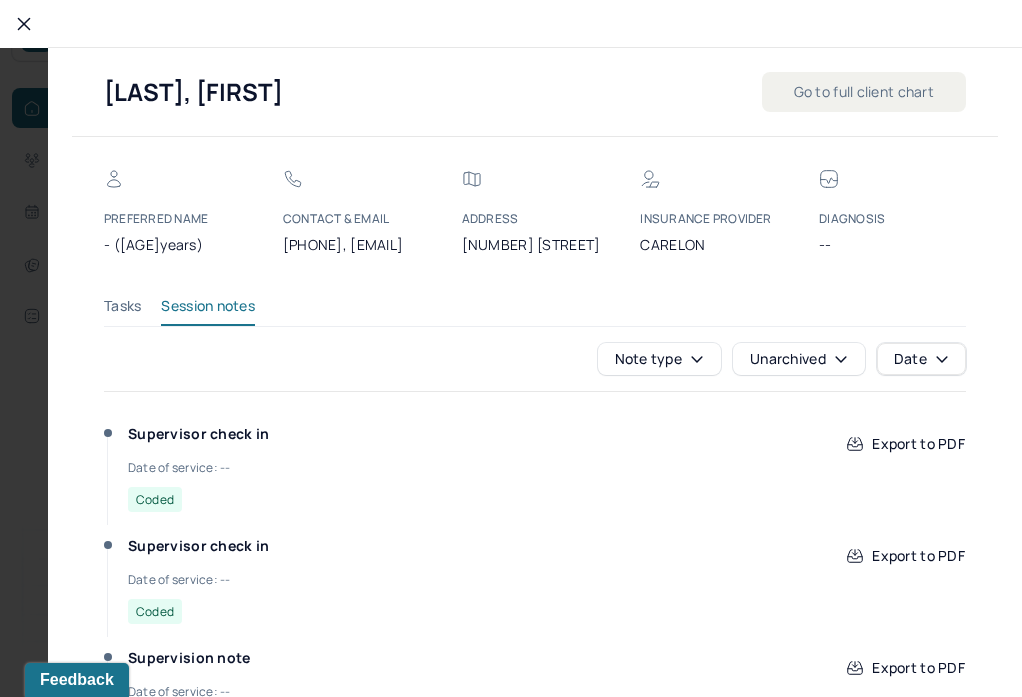click on "Go to full client chart" at bounding box center (864, 92) 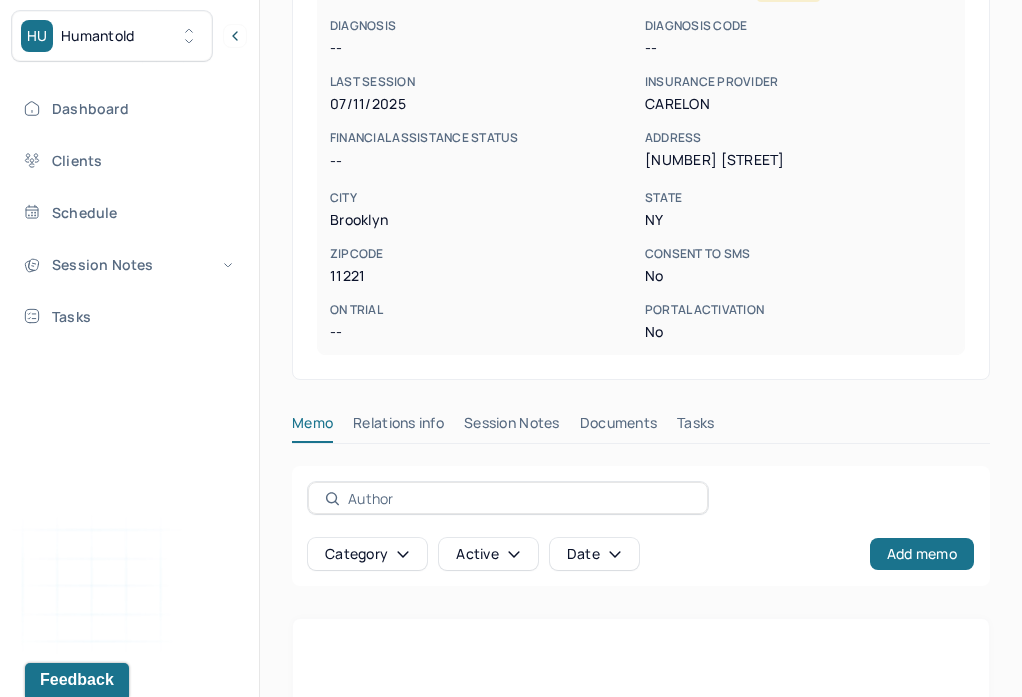 scroll, scrollTop: 475, scrollLeft: 0, axis: vertical 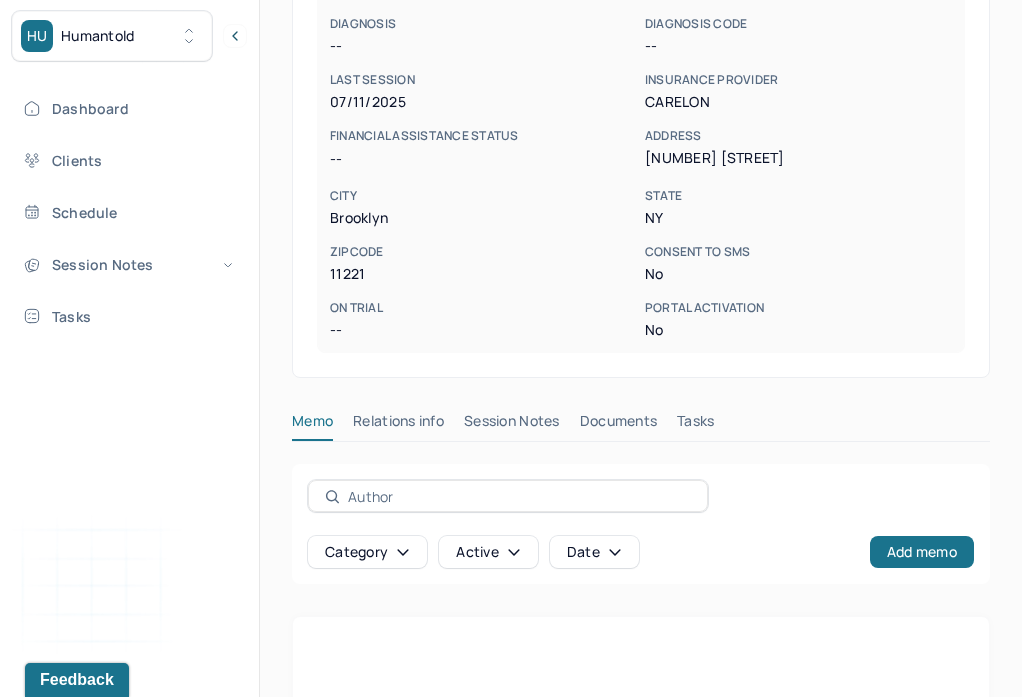 click on "Session Notes" at bounding box center [512, 425] 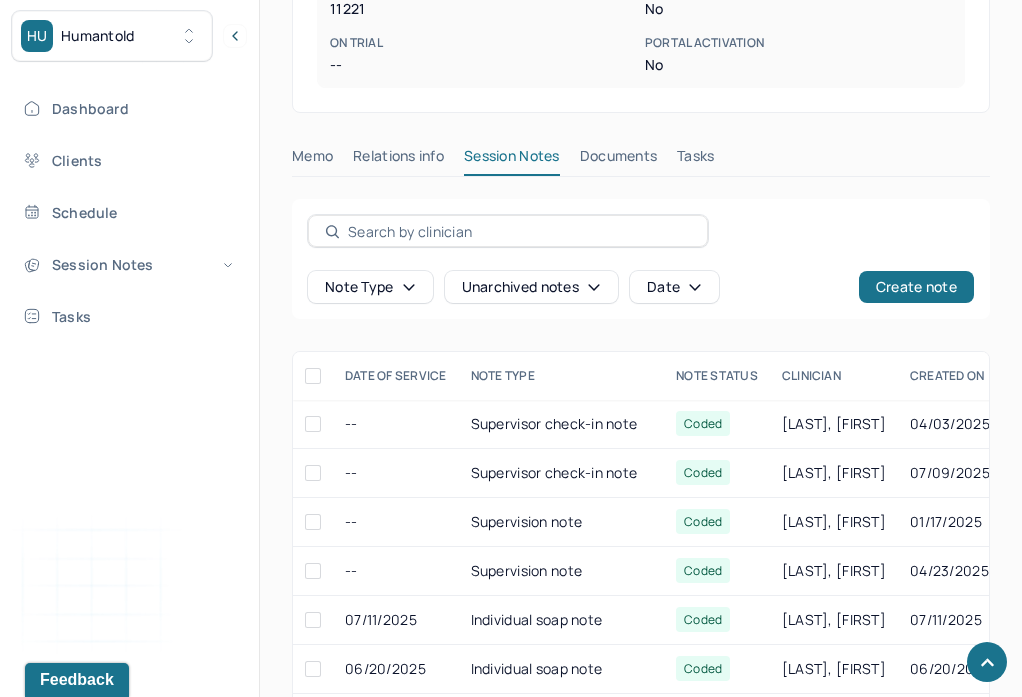 scroll, scrollTop: 746, scrollLeft: 0, axis: vertical 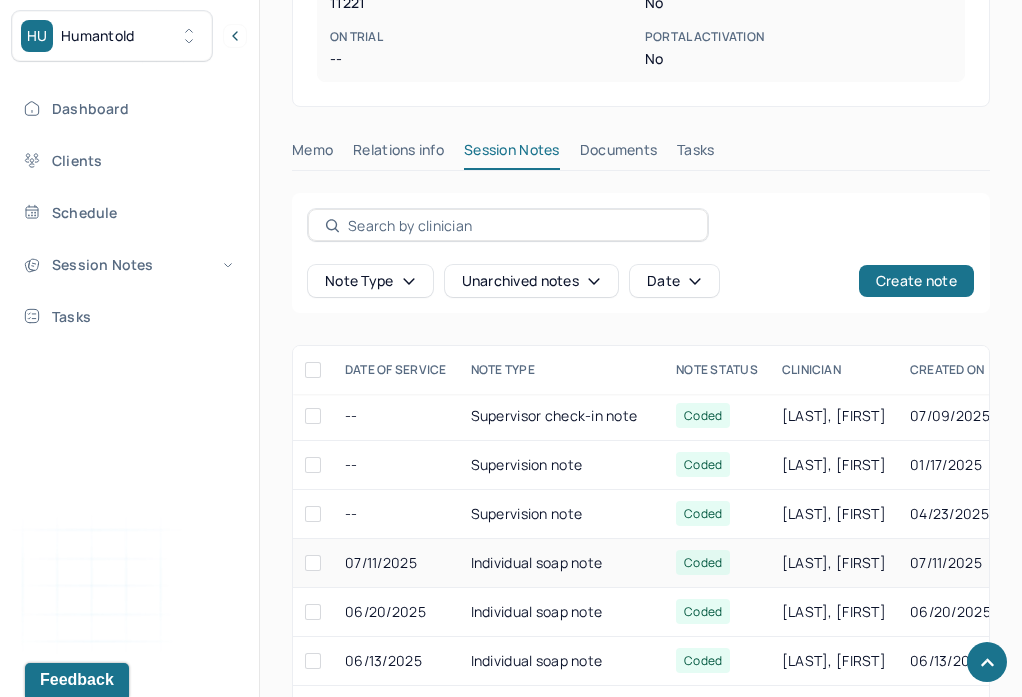 click on "Individual soap note" at bounding box center (562, 563) 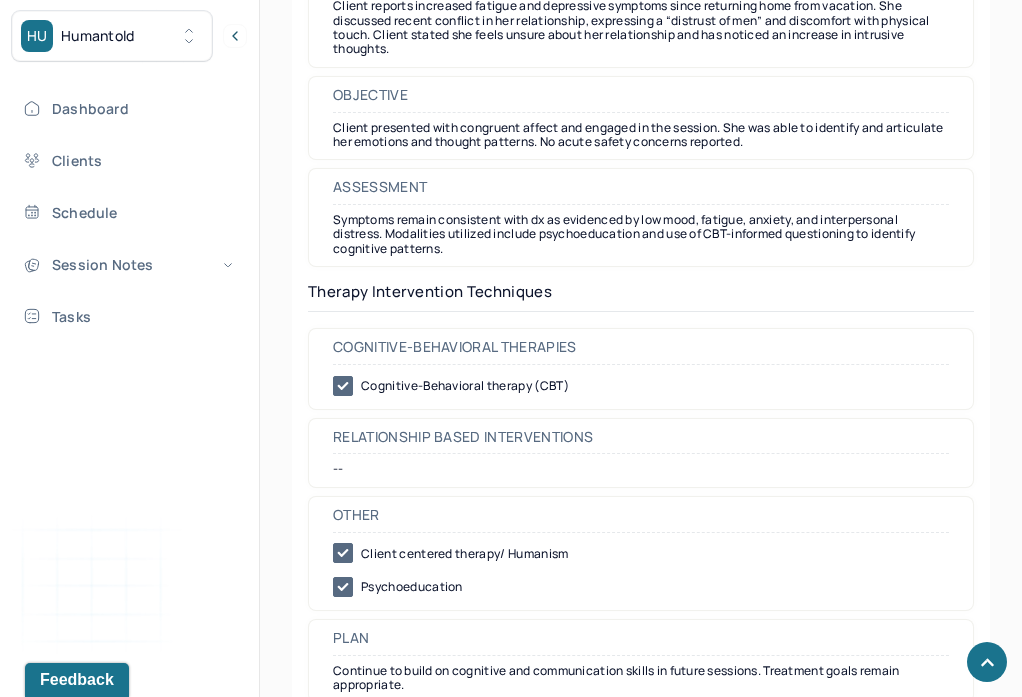 scroll, scrollTop: 2052, scrollLeft: 0, axis: vertical 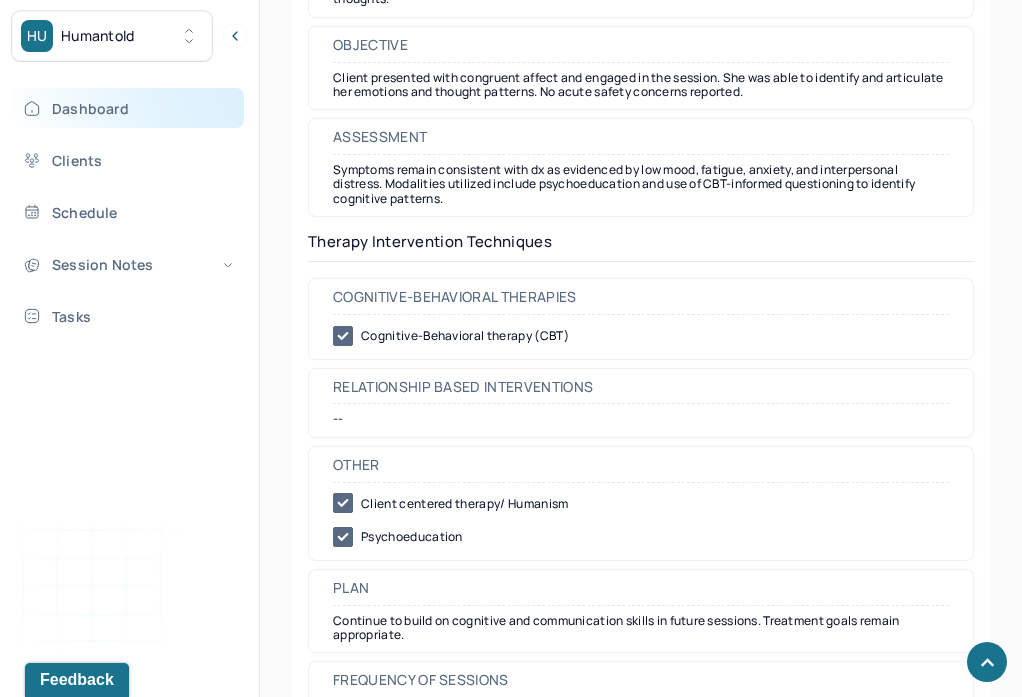 click on "Dashboard" at bounding box center [128, 108] 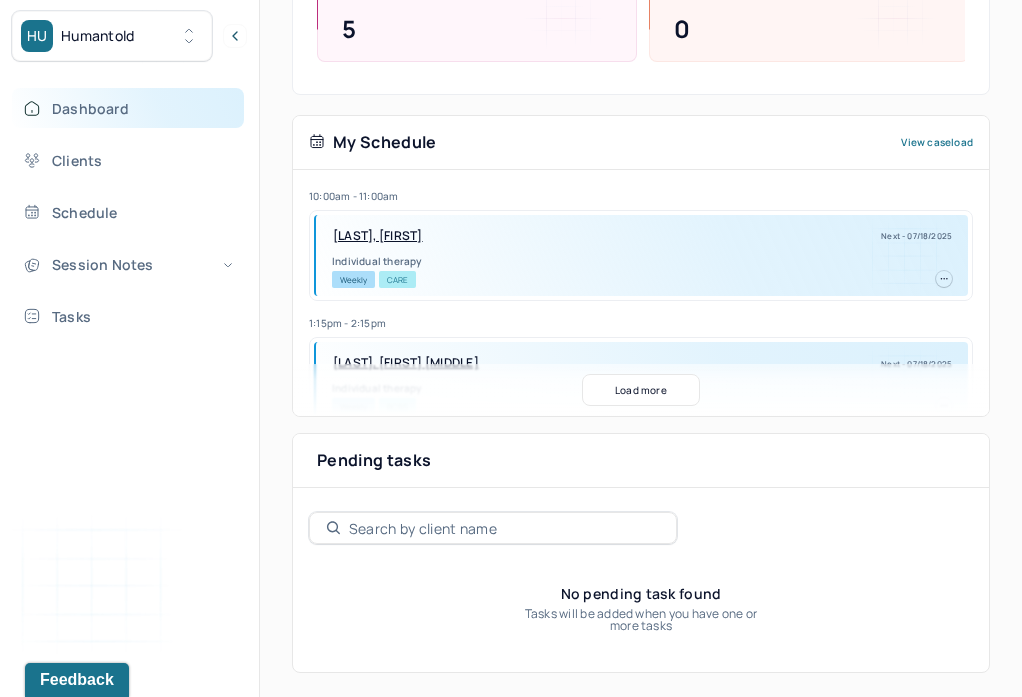 scroll, scrollTop: 349, scrollLeft: 0, axis: vertical 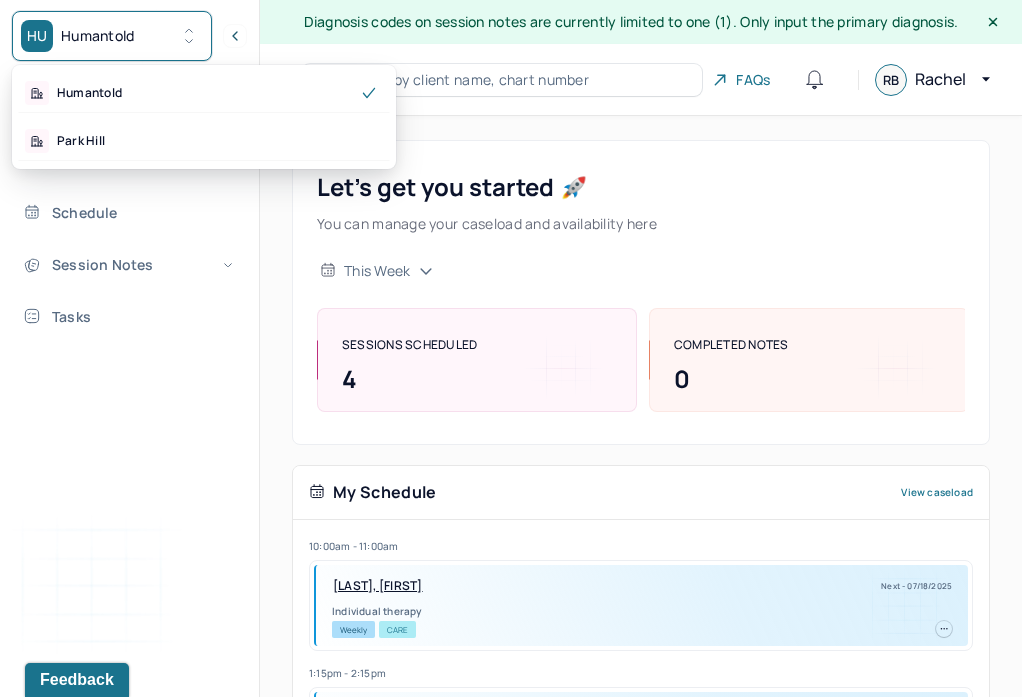 click on "HU Humantold" at bounding box center (112, 36) 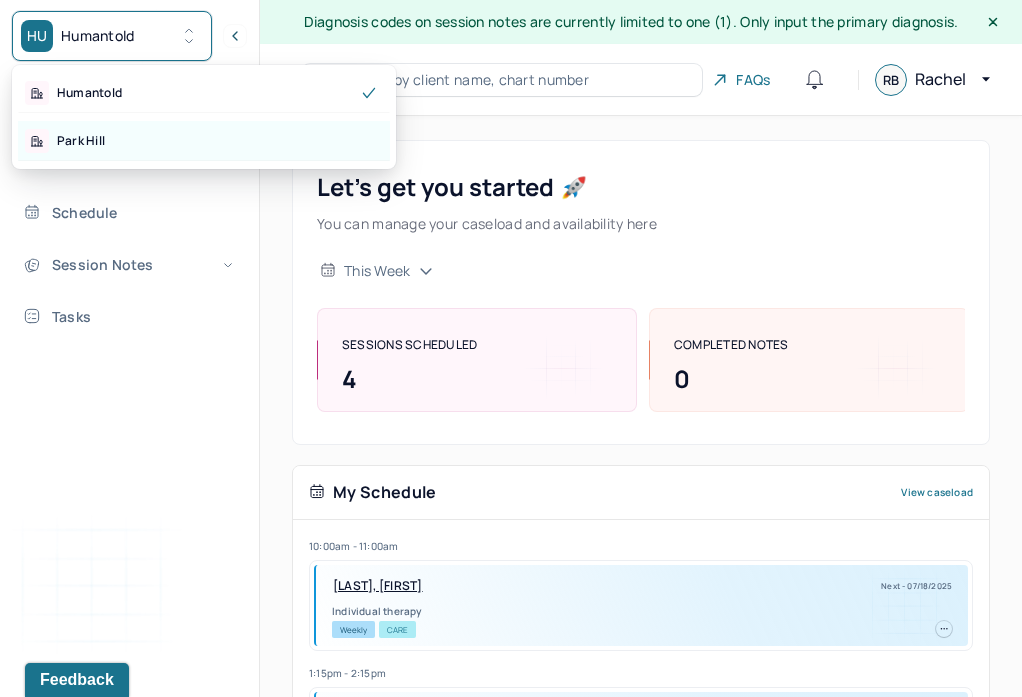 click on "Park Hill" at bounding box center (204, 141) 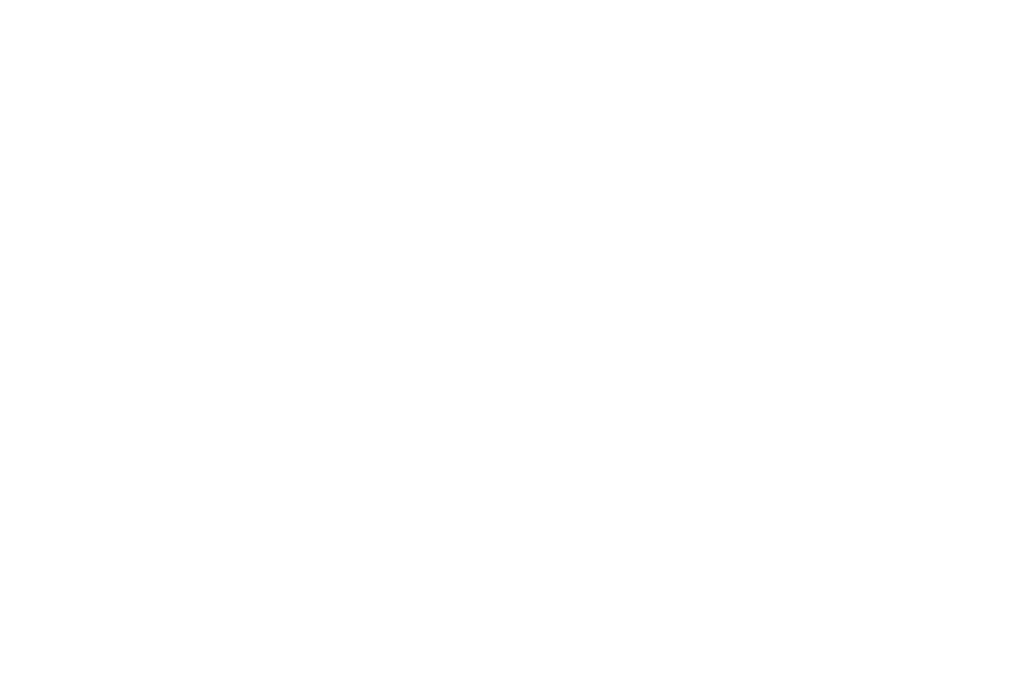 scroll, scrollTop: 0, scrollLeft: 0, axis: both 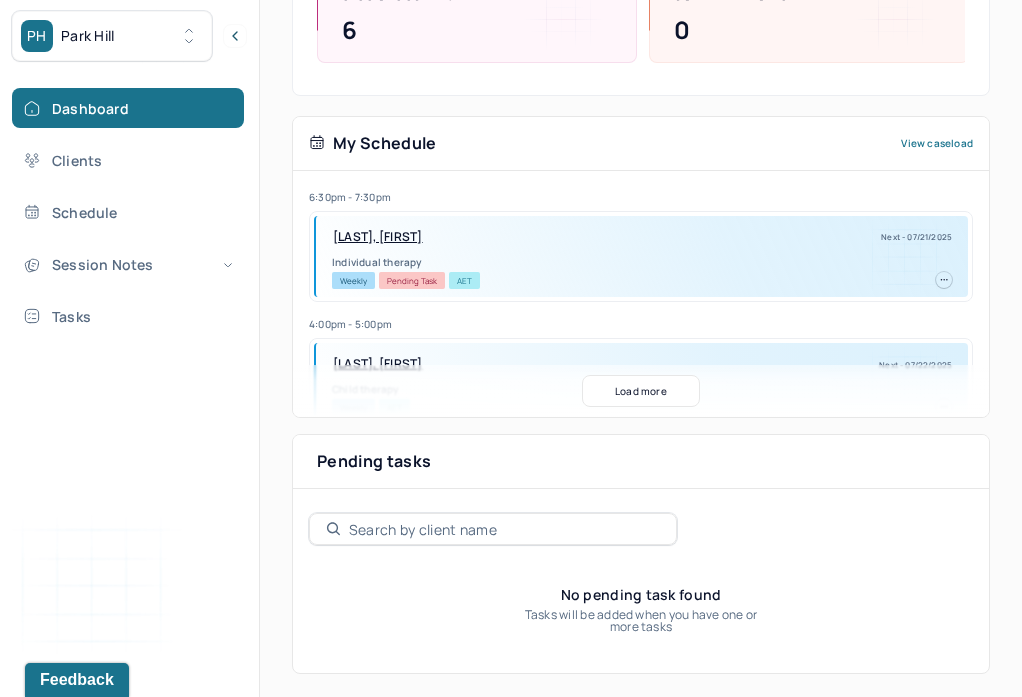 click on "Load more" at bounding box center (641, 391) 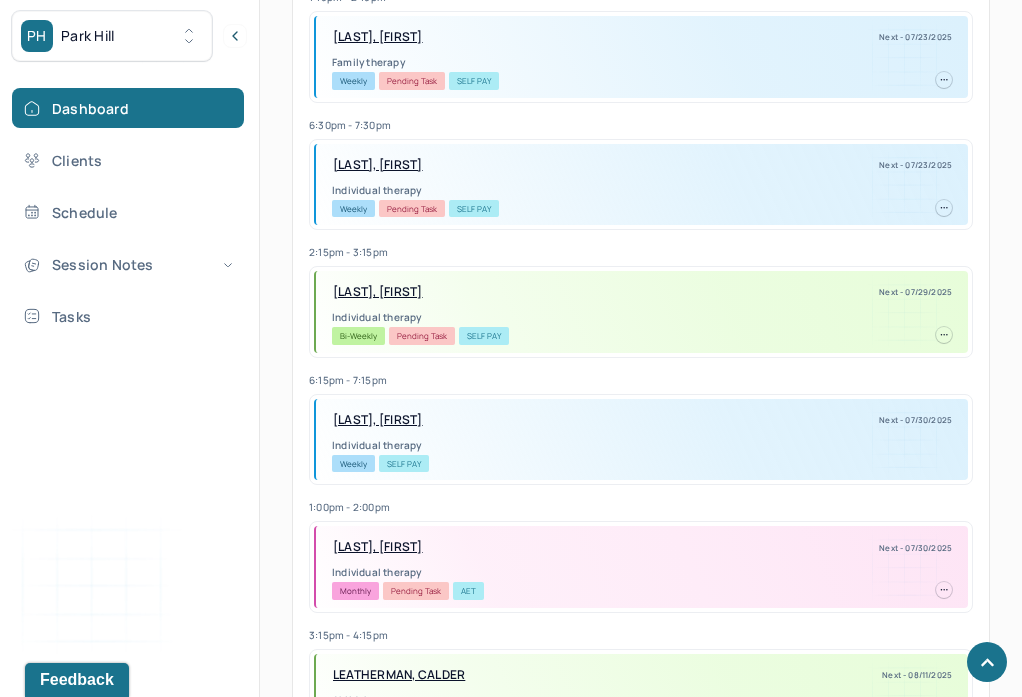 scroll, scrollTop: 872, scrollLeft: 0, axis: vertical 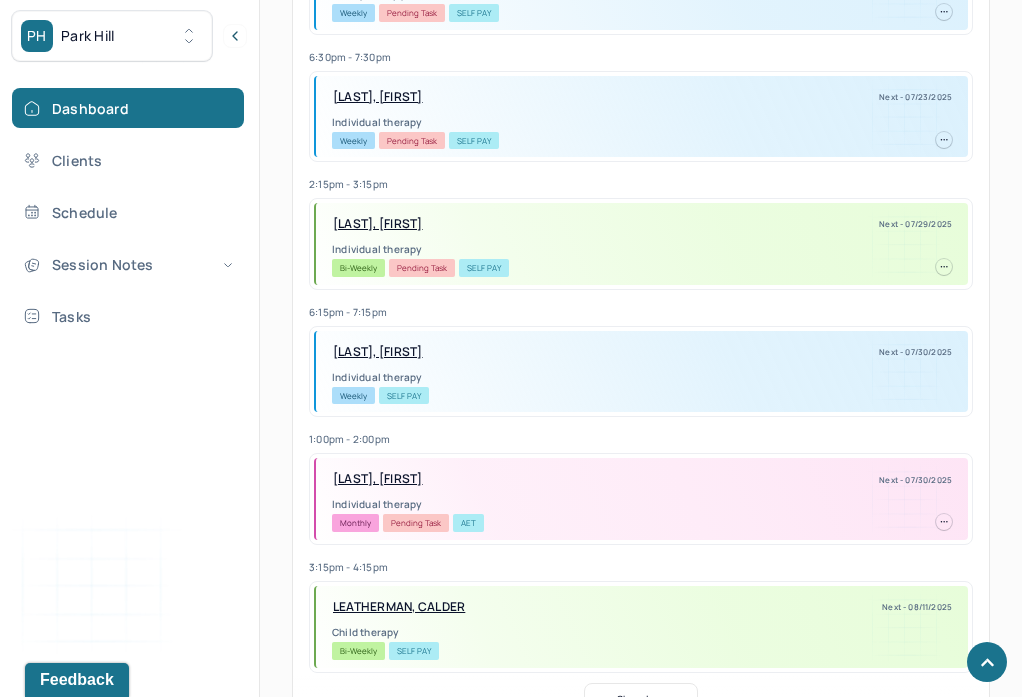 click on "BOTROS, NICOLE" at bounding box center [378, 479] 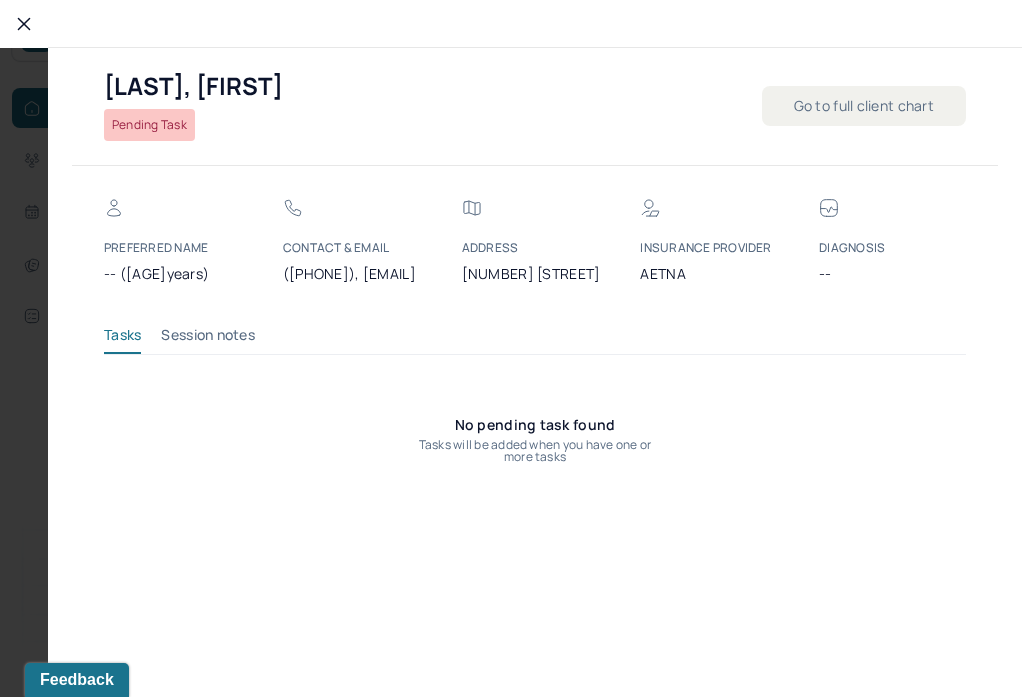 click on "Go to full client chart" at bounding box center (864, 106) 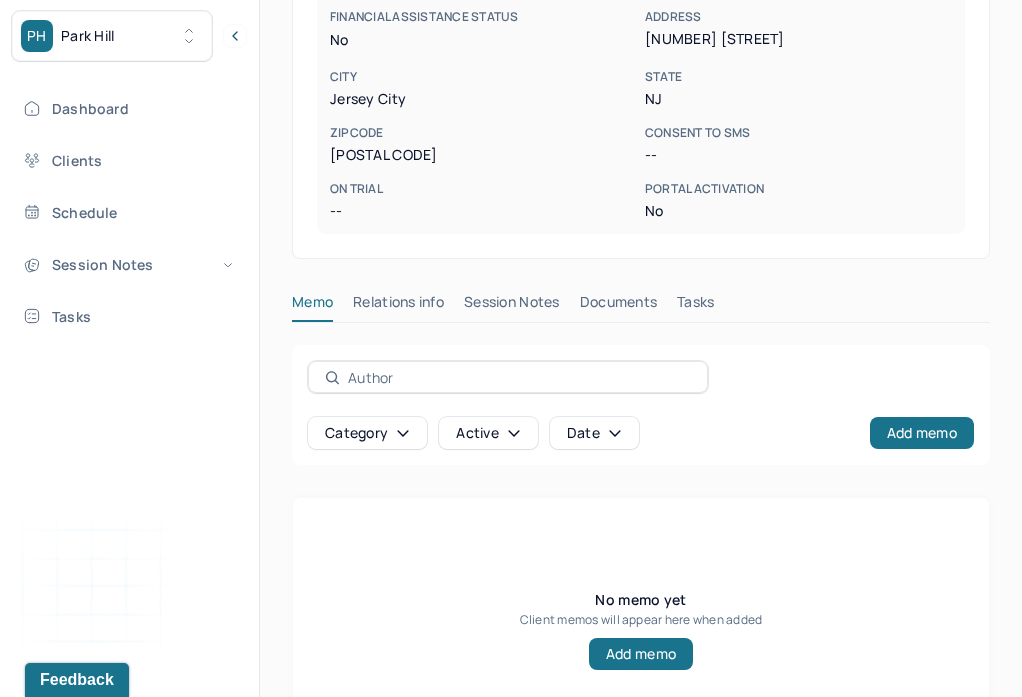 scroll, scrollTop: 684, scrollLeft: 0, axis: vertical 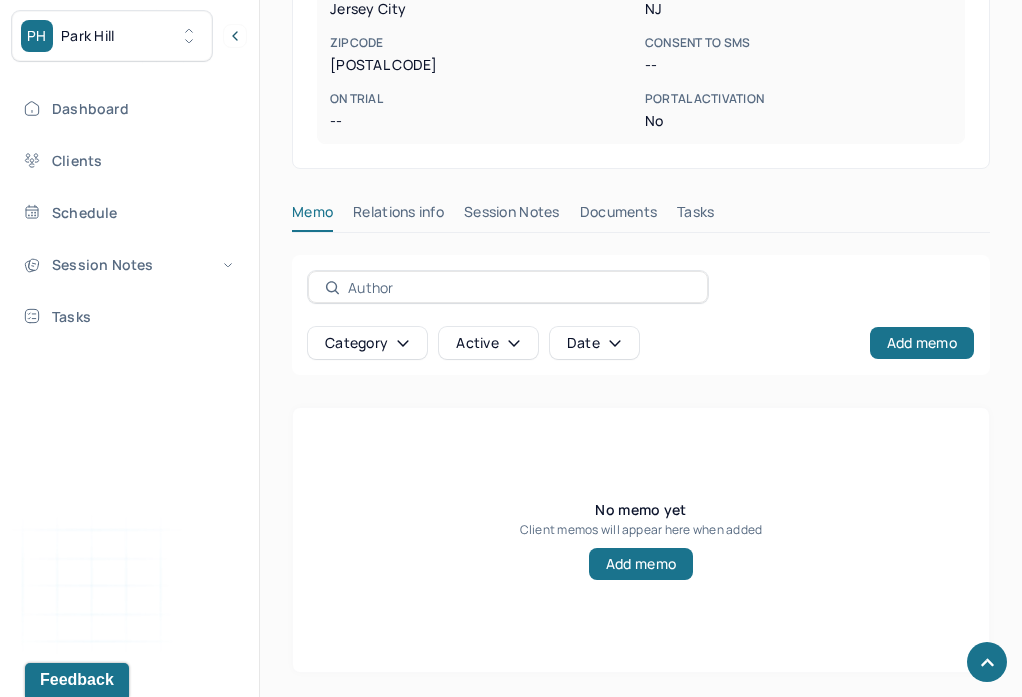 click on "Session Notes" at bounding box center [512, 216] 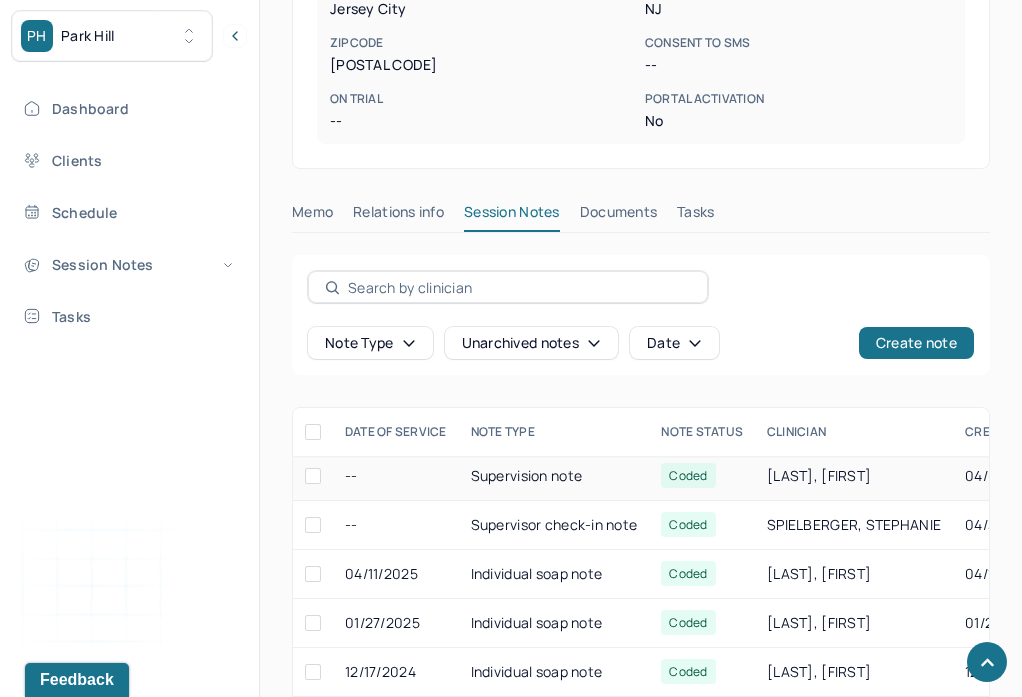 scroll, scrollTop: 0, scrollLeft: 0, axis: both 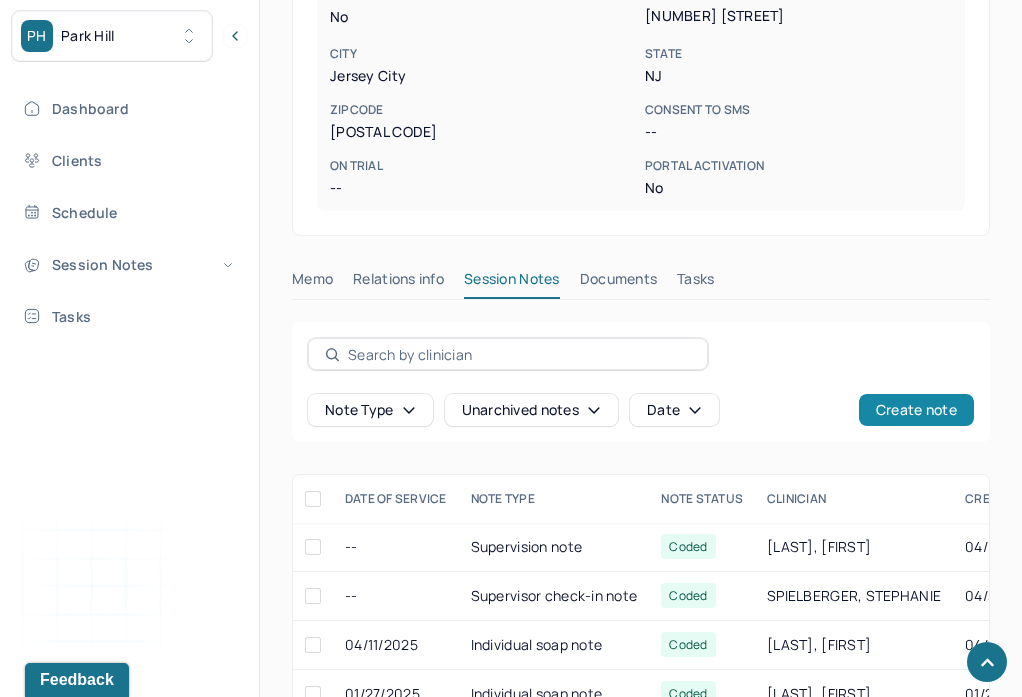 click on "Create note" at bounding box center (916, 410) 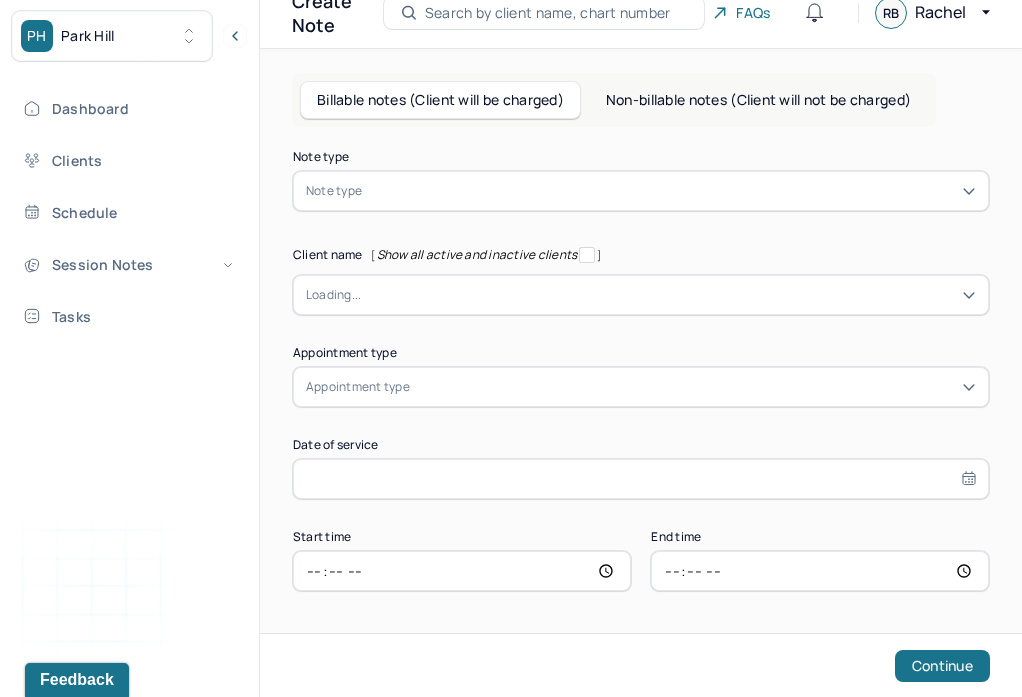 scroll, scrollTop: 68, scrollLeft: 0, axis: vertical 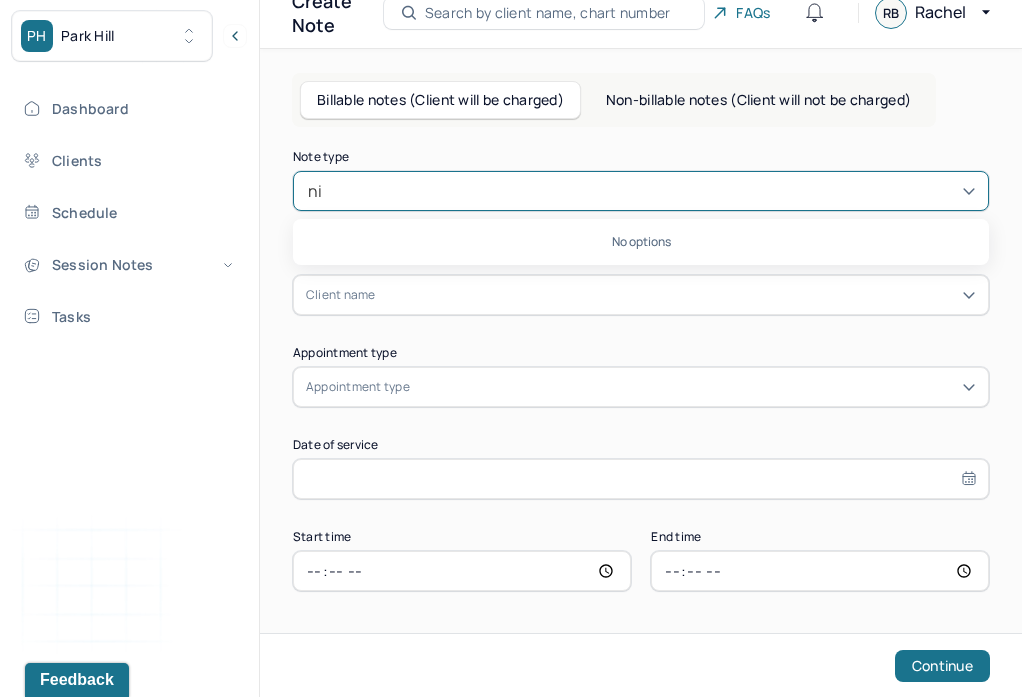 type on "n" 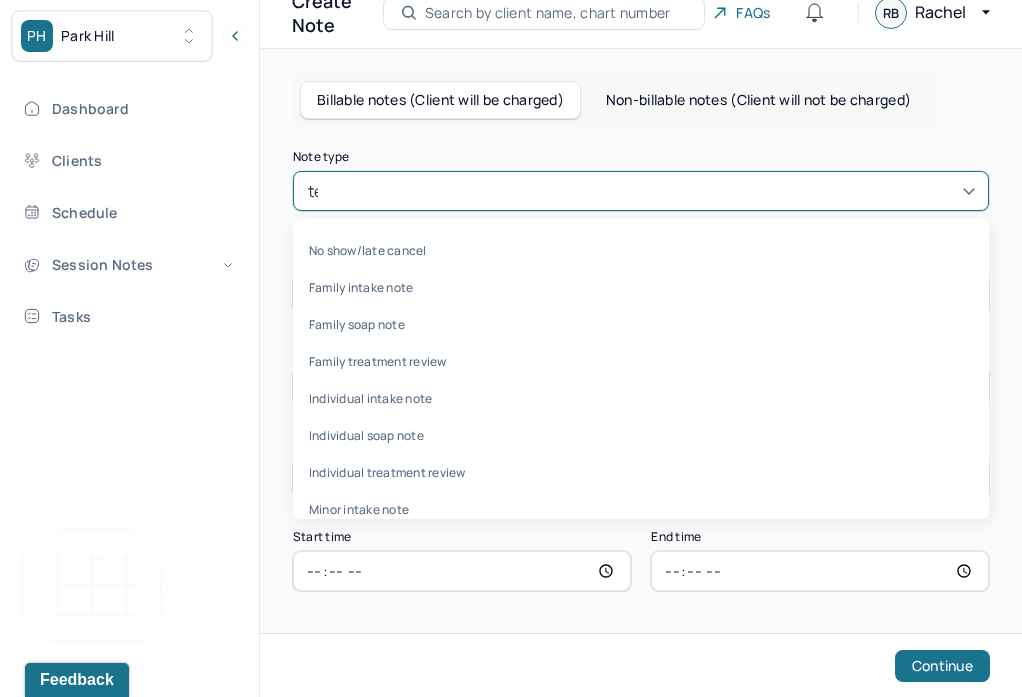 type on "term" 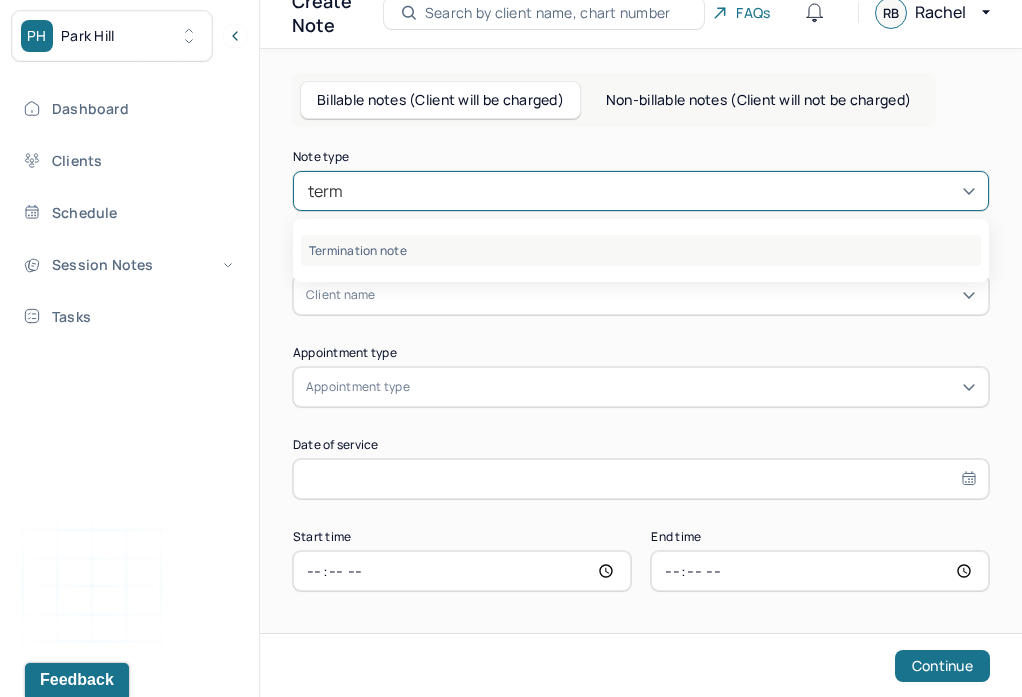 click on "Termination note" at bounding box center (641, 250) 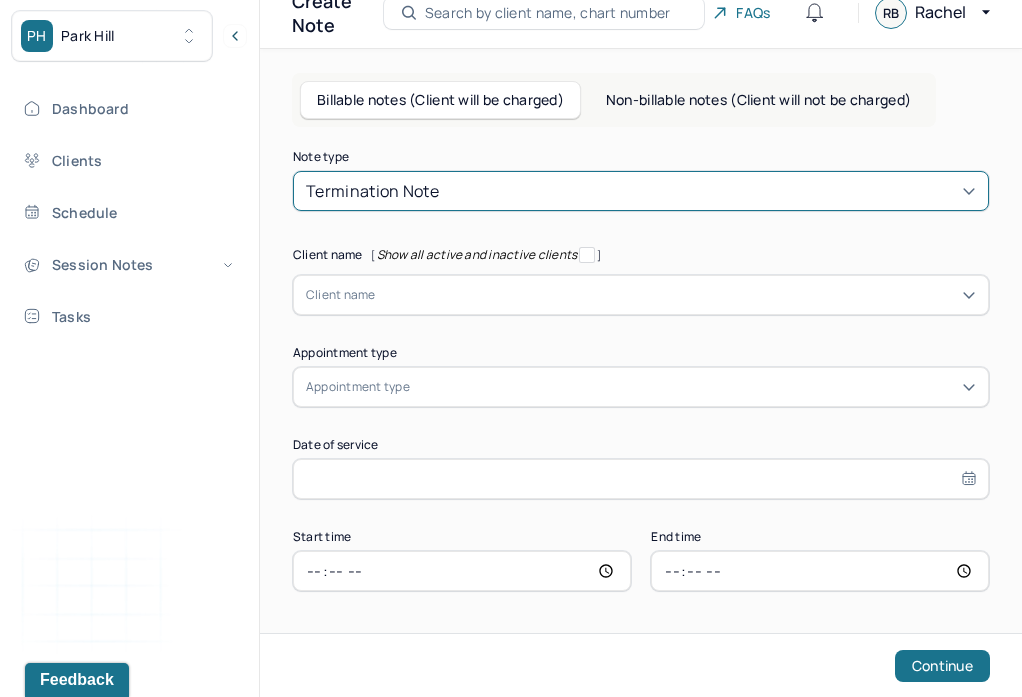 click at bounding box center (676, 295) 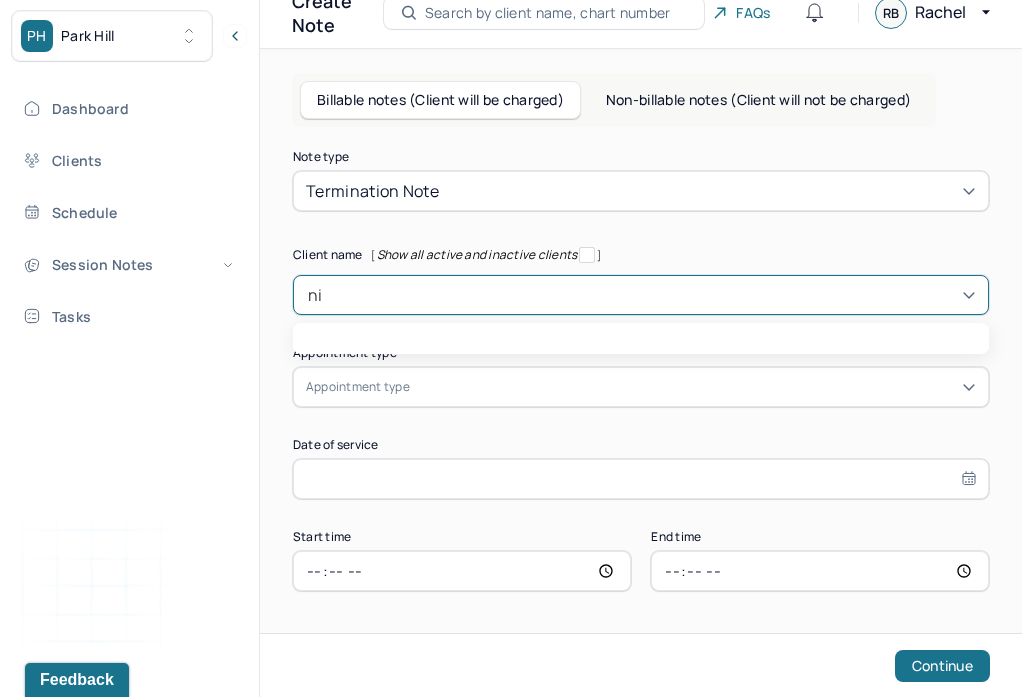 type on "nic" 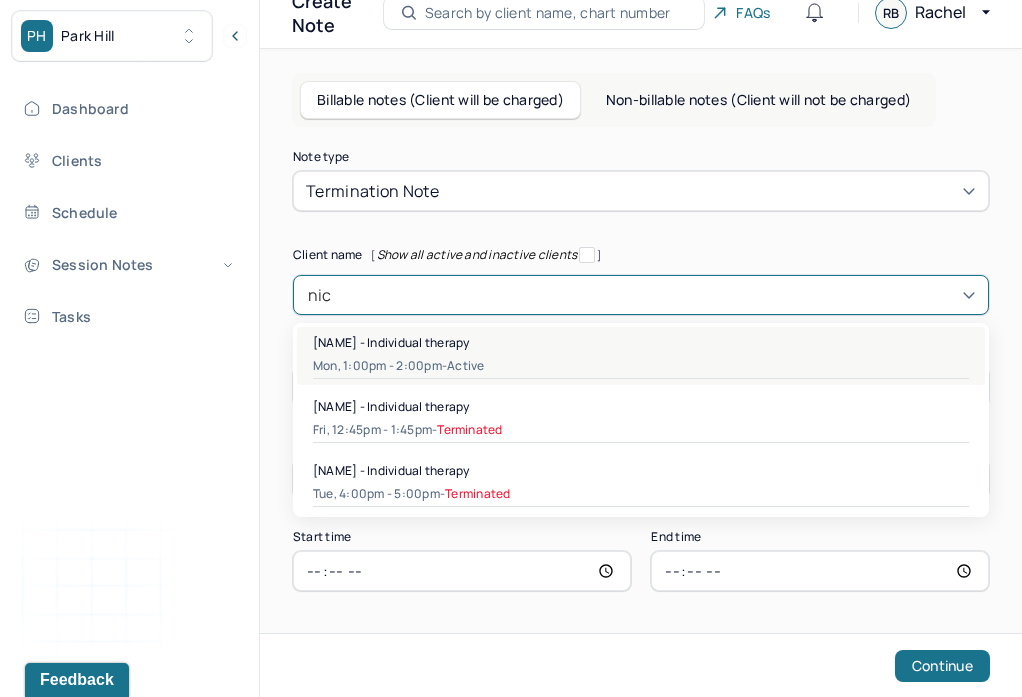 click on "Nicole Botros - Individual therapy" at bounding box center (391, 342) 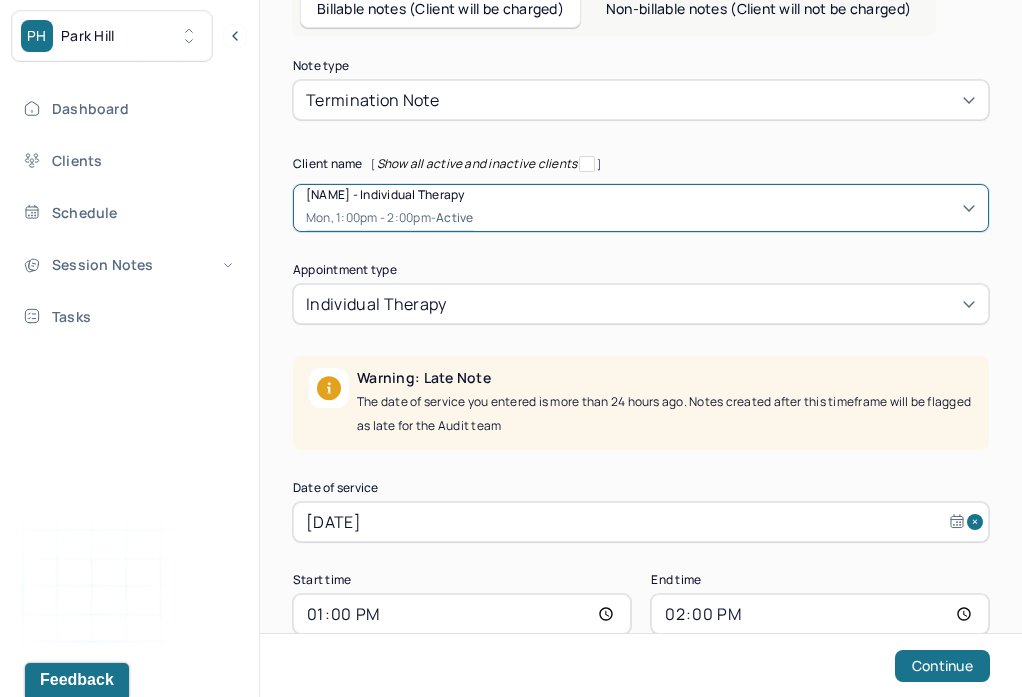 scroll, scrollTop: 200, scrollLeft: 0, axis: vertical 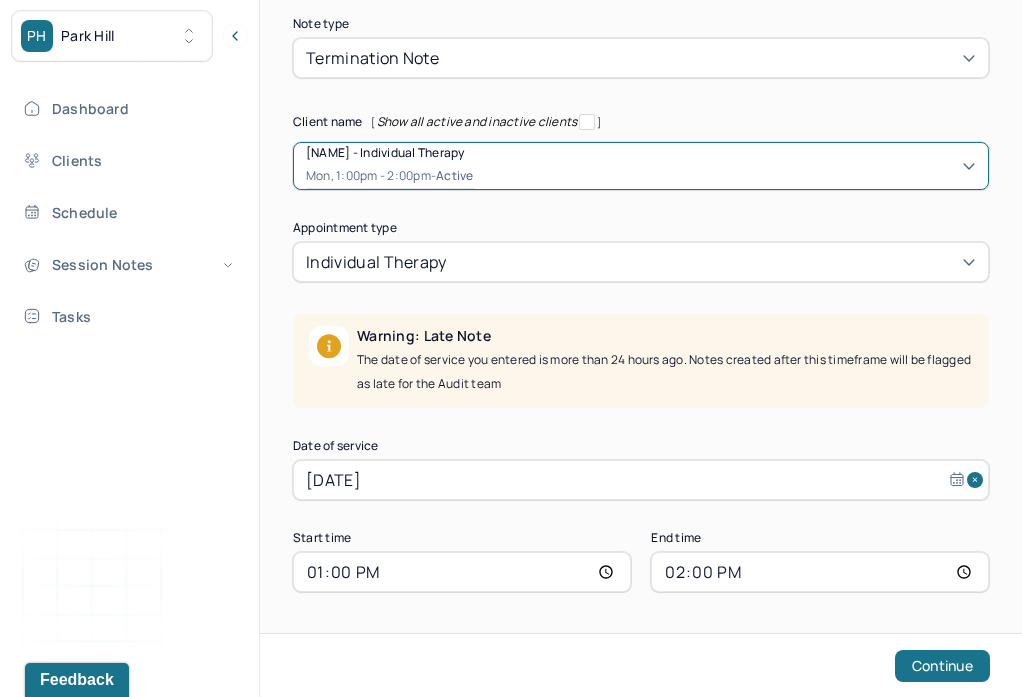 click on "Jun 23, 2025" at bounding box center [641, 480] 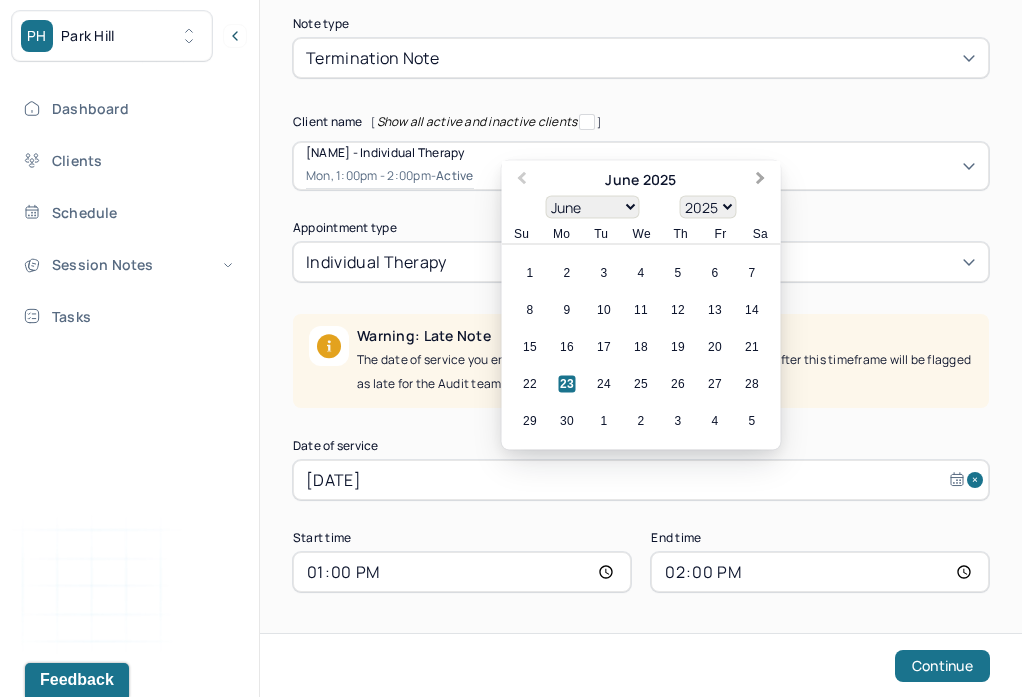 click on "Next Month" at bounding box center [763, 182] 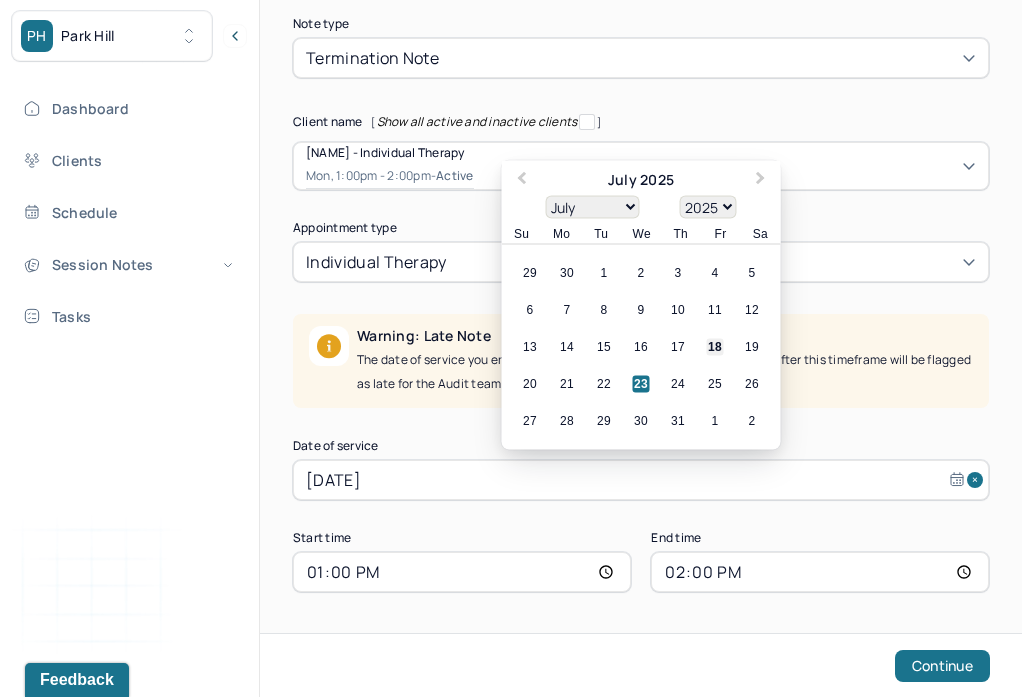 click on "18" at bounding box center (715, 347) 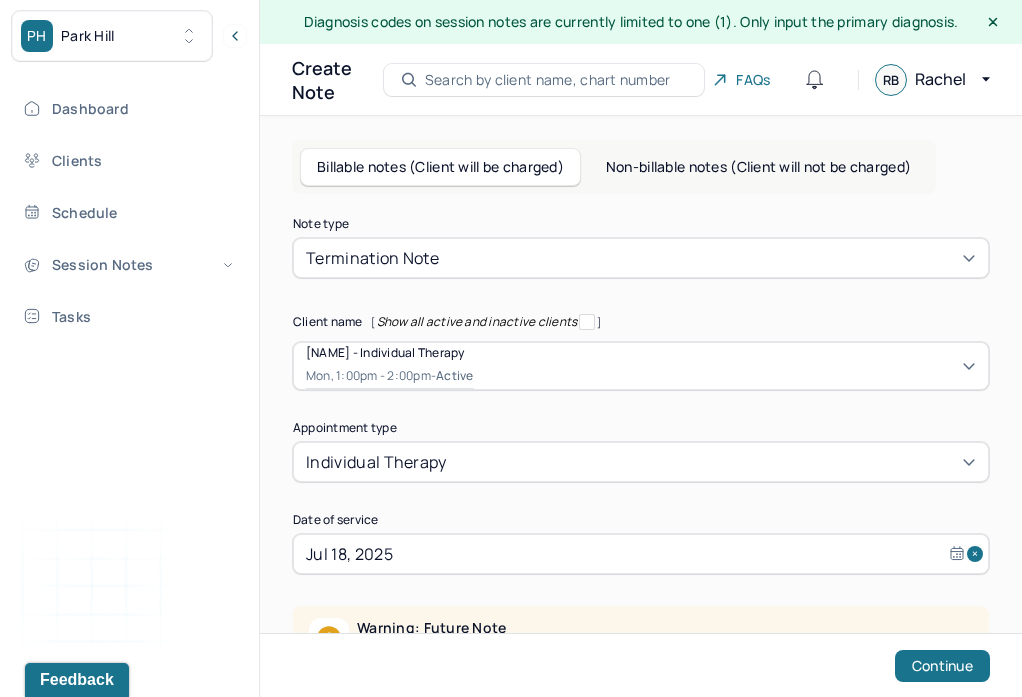 scroll, scrollTop: 176, scrollLeft: 0, axis: vertical 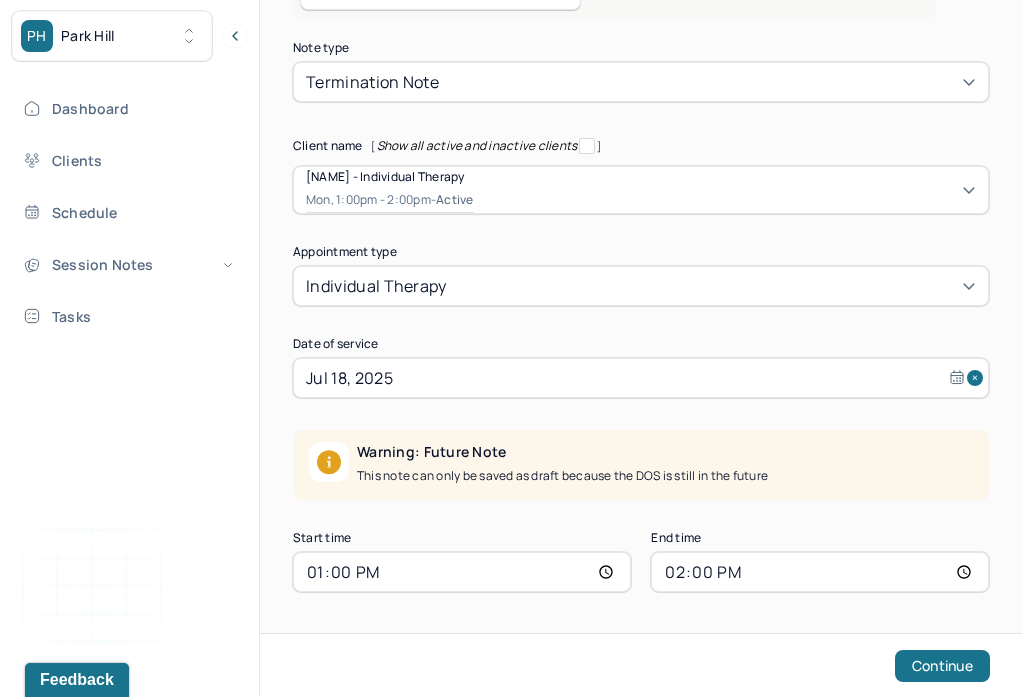 click on "13:00" at bounding box center (462, 572) 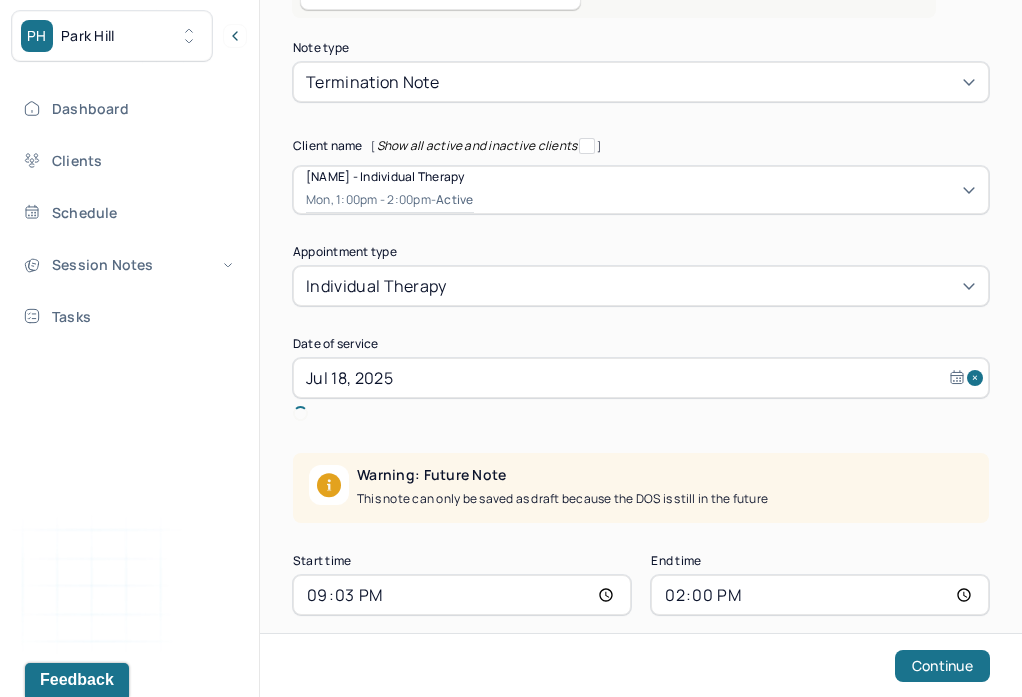 type on "21:30" 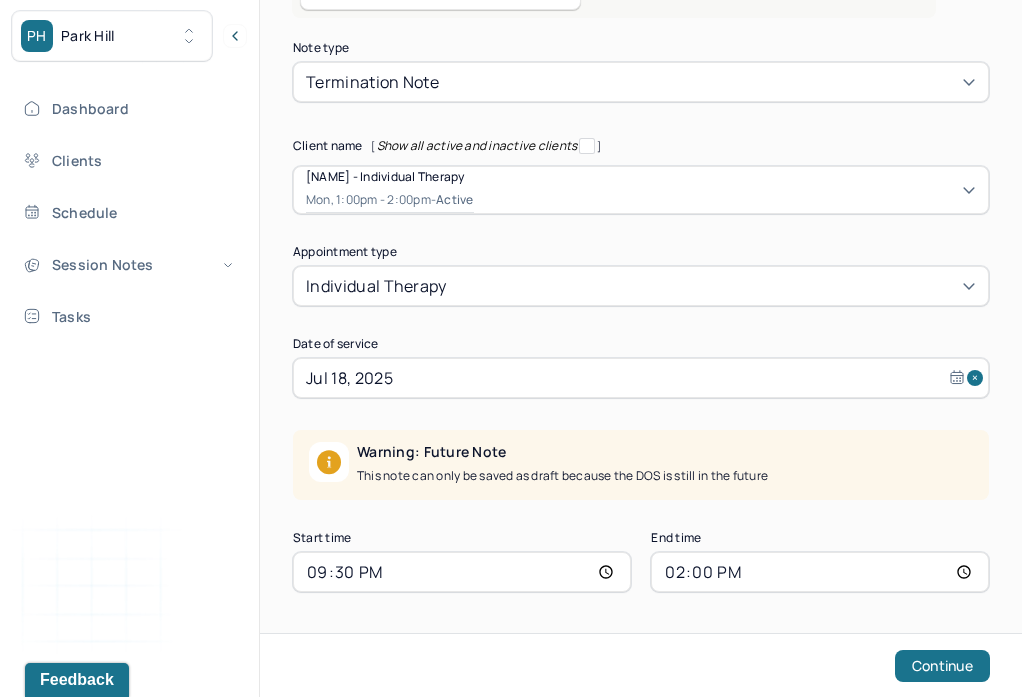 click on "14:00" at bounding box center (820, 572) 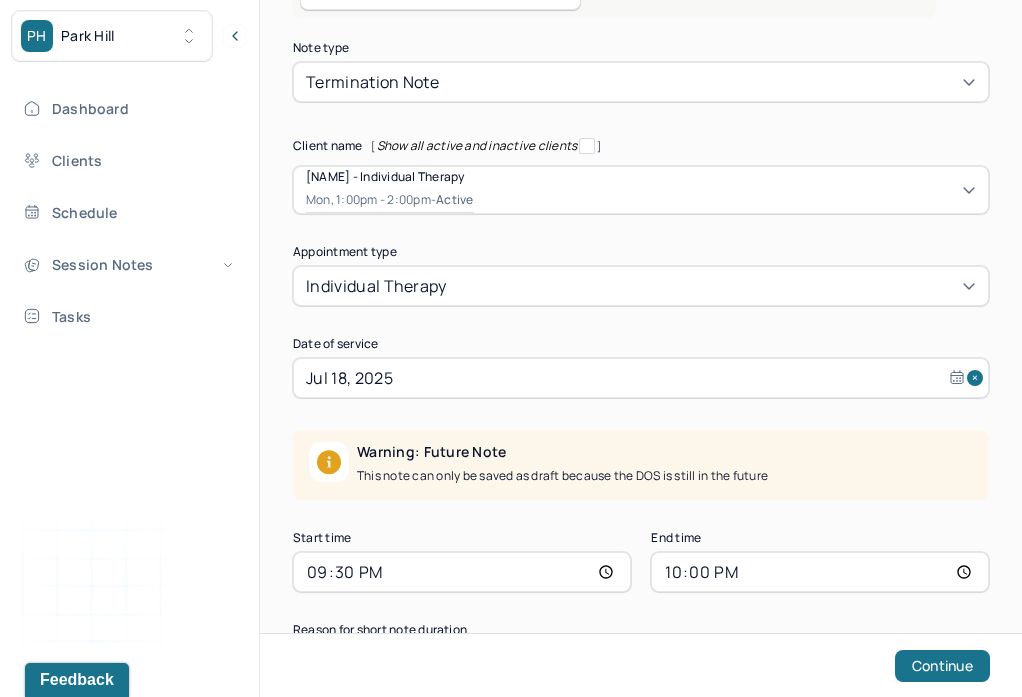 type on "22:02" 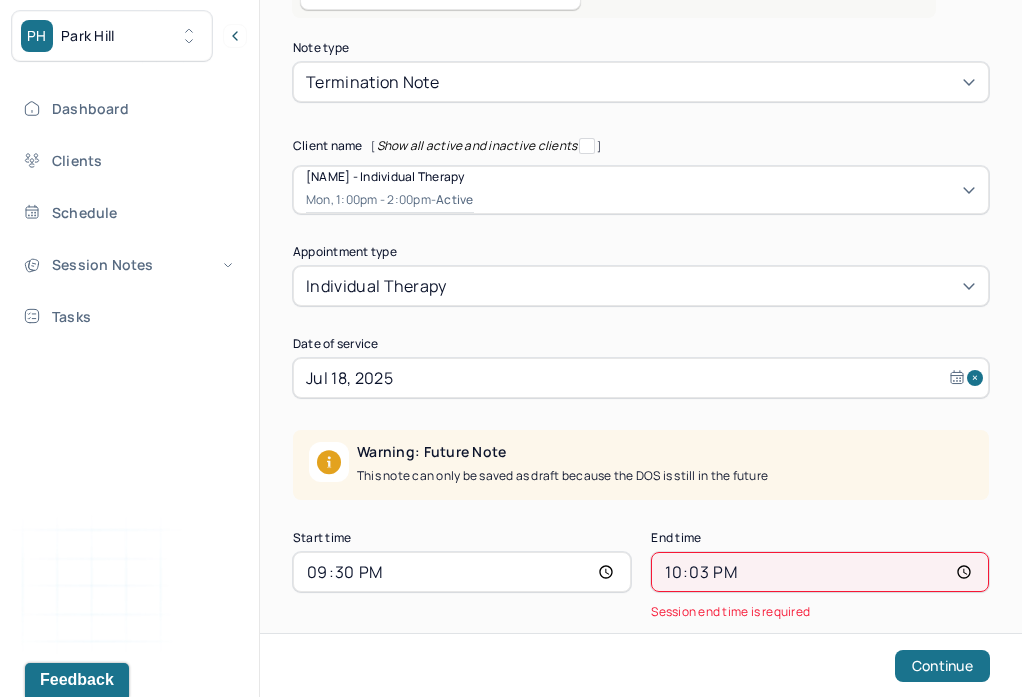 type on "22:30" 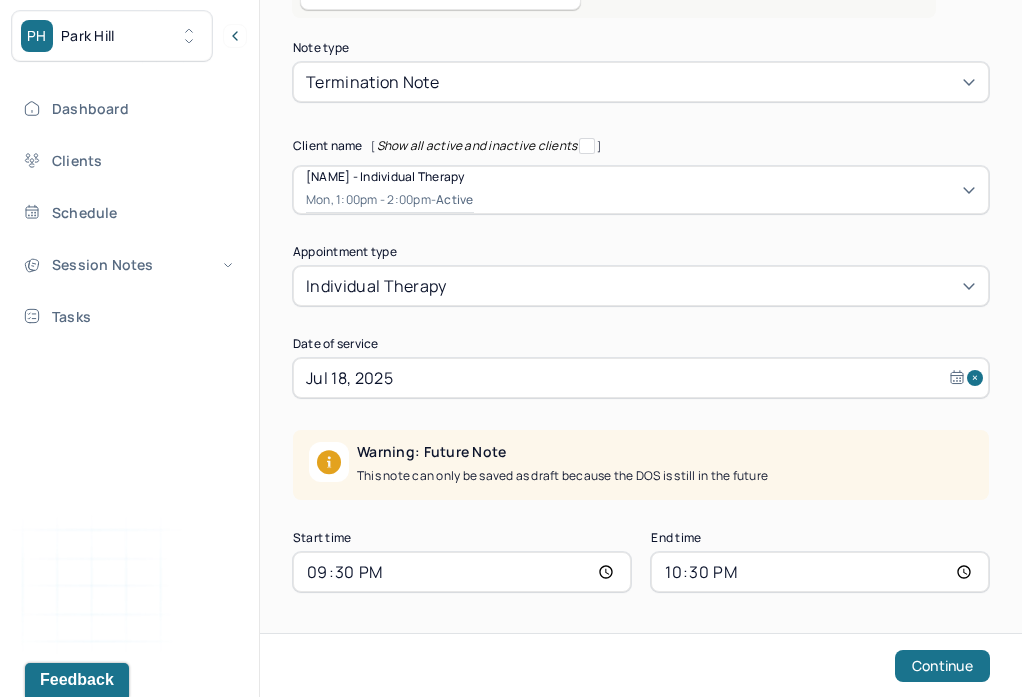 click on "Note type Termination note Client name [ Show all active and inactive clients ] Nicole Botros - Individual therapy Mon, 1:00pm - 2:00pm  -  active Supervisee name Rachel Blau Appointment type individual therapy Date of service Jul 18, 2025 Warning: Future Note This note can only be saved as draft because the DOS is still in the future Start time 21:30 End time 22:30   Continue" at bounding box center [641, 317] 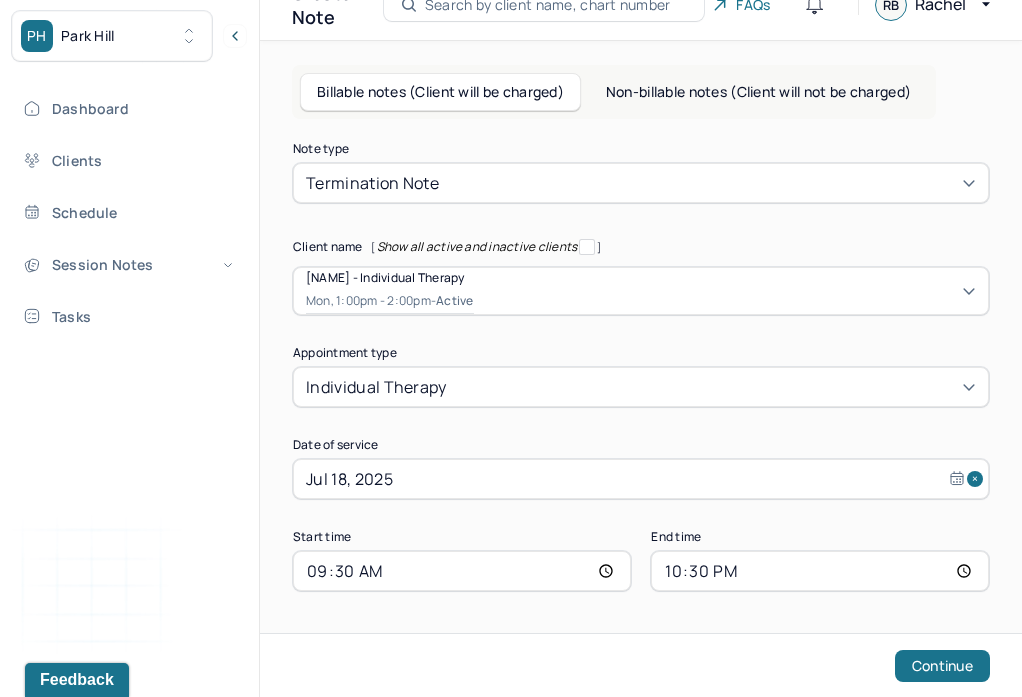 scroll, scrollTop: 74, scrollLeft: 0, axis: vertical 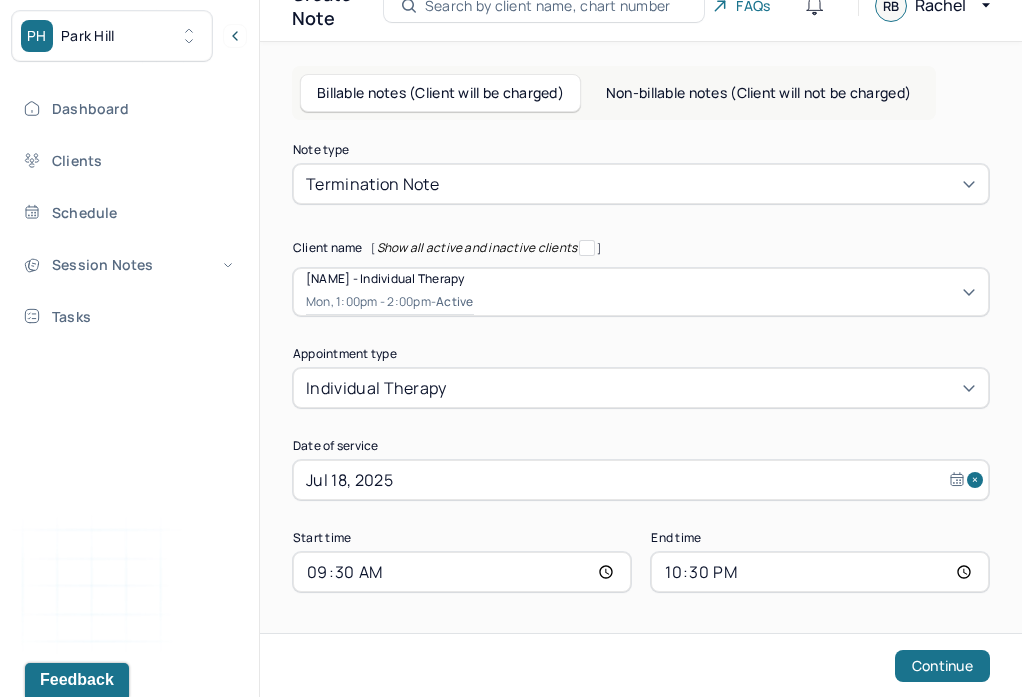 click on "22:30" at bounding box center (820, 572) 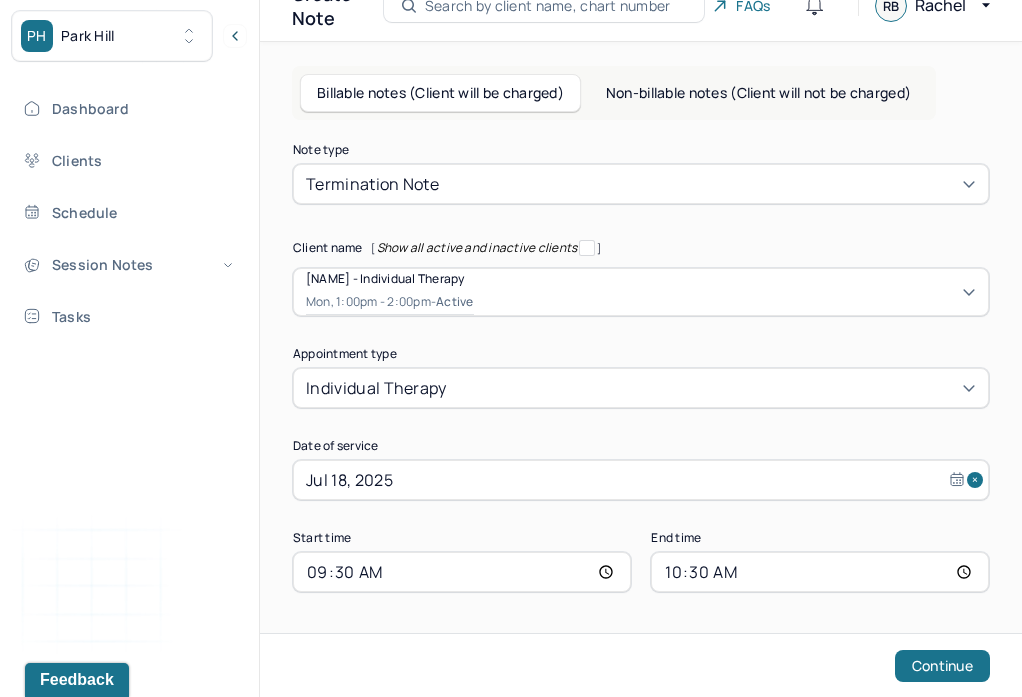 click on "Jul 18, 2025" at bounding box center (641, 480) 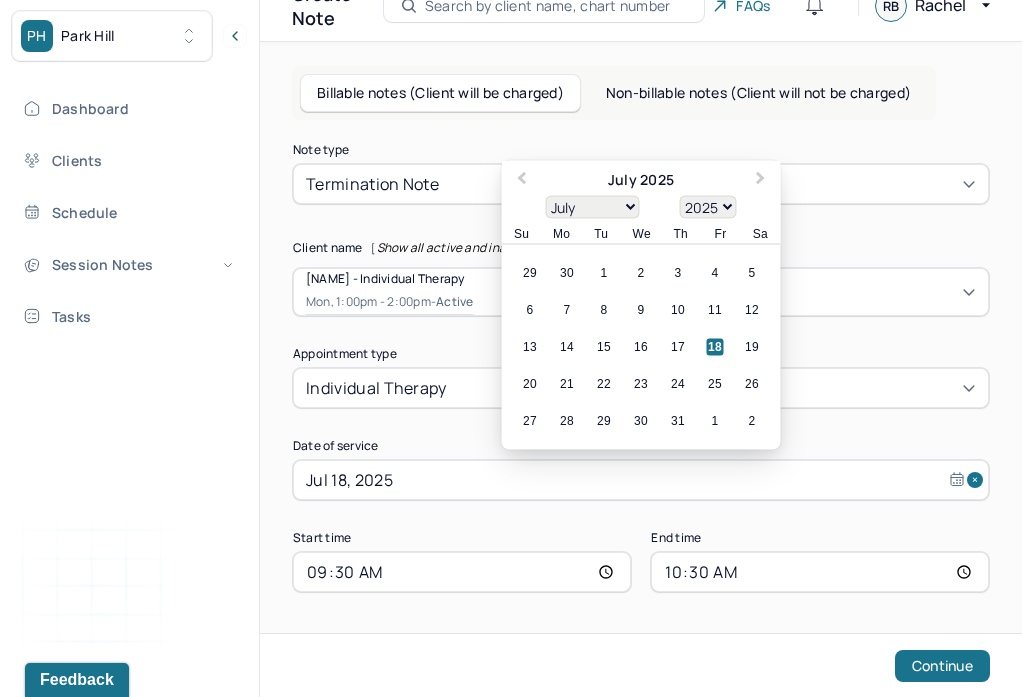 click on "Note type Termination note Client name [ Show all active and inactive clients ] Nicole Botros - Individual therapy Mon, 1:00pm - 2:00pm  -  active Supervisee name Rachel Blau Appointment type individual therapy Date of service Jul 18, 2025 Previous Month Next Month July 2025 January February March April May June July August September October November December 1900 1901 1902 1903 1904 1905 1906 1907 1908 1909 1910 1911 1912 1913 1914 1915 1916 1917 1918 1919 1920 1921 1922 1923 1924 1925 1926 1927 1928 1929 1930 1931 1932 1933 1934 1935 1936 1937 1938 1939 1940 1941 1942 1943 1944 1945 1946 1947 1948 1949 1950 1951 1952 1953 1954 1955 1956 1957 1958 1959 1960 1961 1962 1963 1964 1965 1966 1967 1968 1969 1970 1971 1972 1973 1974 1975 1976 1977 1978 1979 1980 1981 1982 1983 1984 1985 1986 1987 1988 1989 1990 1991 1992 1993 1994 1995 1996 1997 1998 1999 2000 2001 2002 2003 2004 2005 2006 2007 2008 2009 2010 2011 2012 2013 2014 2015 2016 2017 2018 2019 2020 2021 2022 2023 2024 2025 2026 2027 2028 2029 2030 2031 Su" at bounding box center [641, 368] 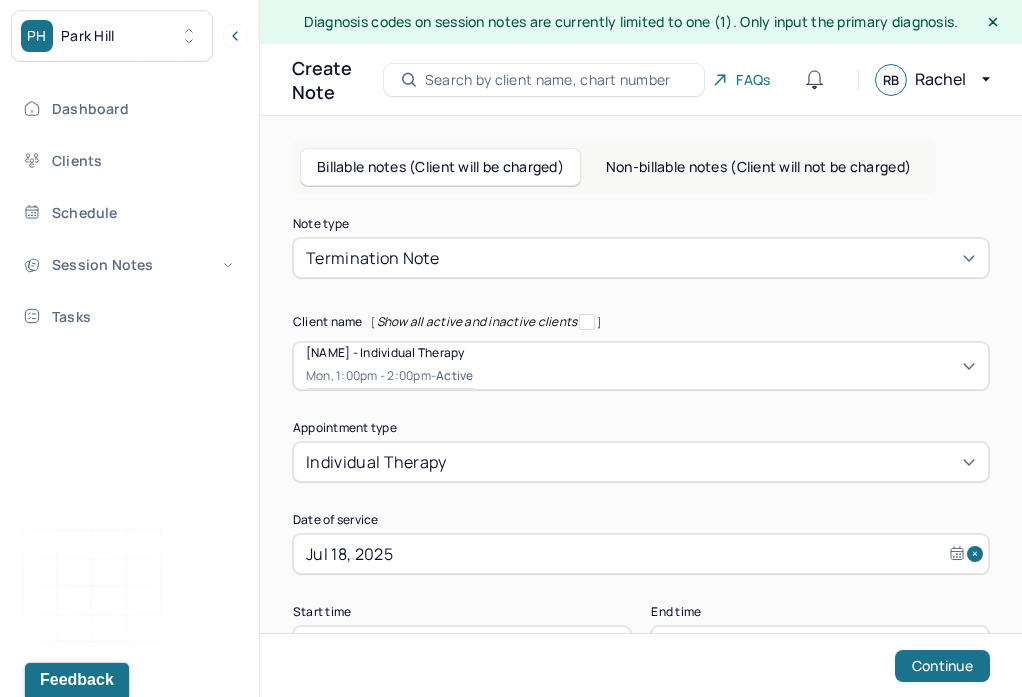 scroll, scrollTop: 74, scrollLeft: 0, axis: vertical 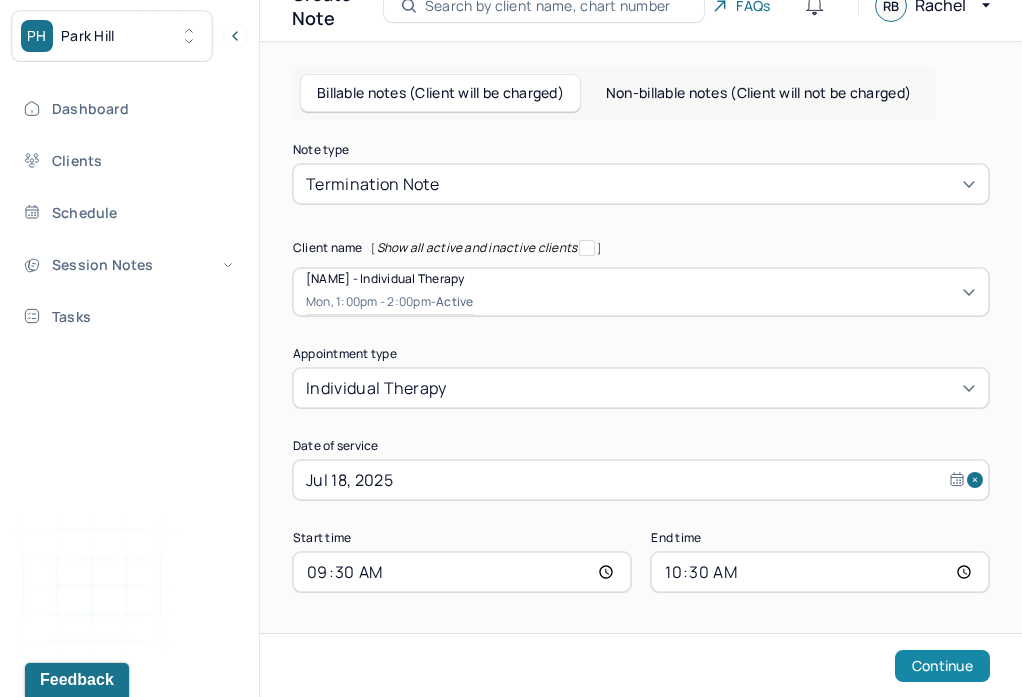 click on "Continue" at bounding box center (942, 666) 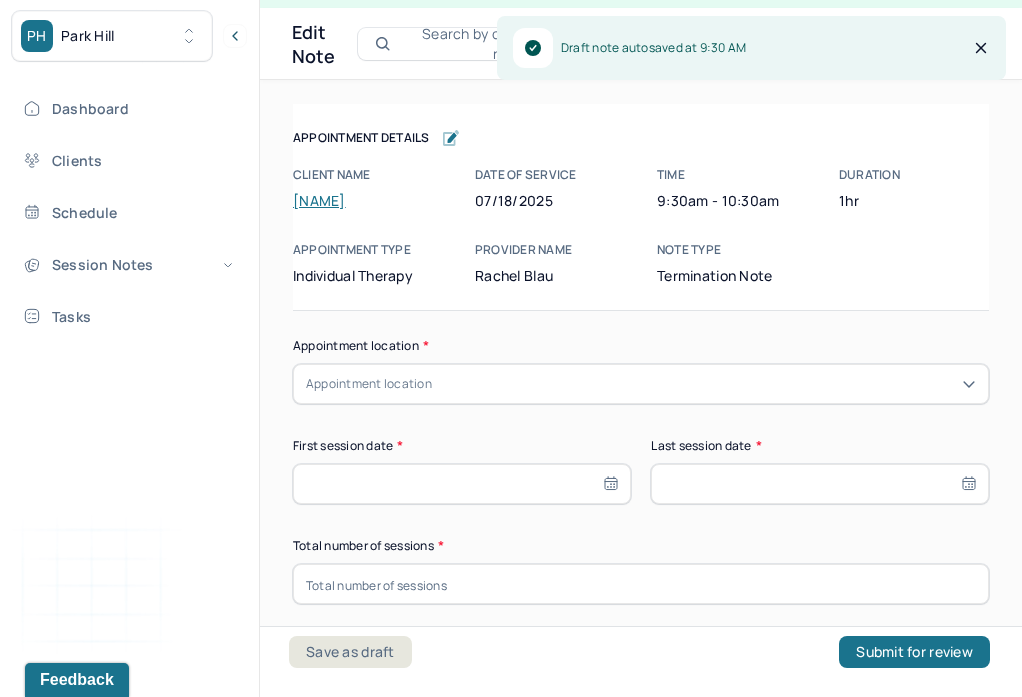 scroll, scrollTop: 36, scrollLeft: 0, axis: vertical 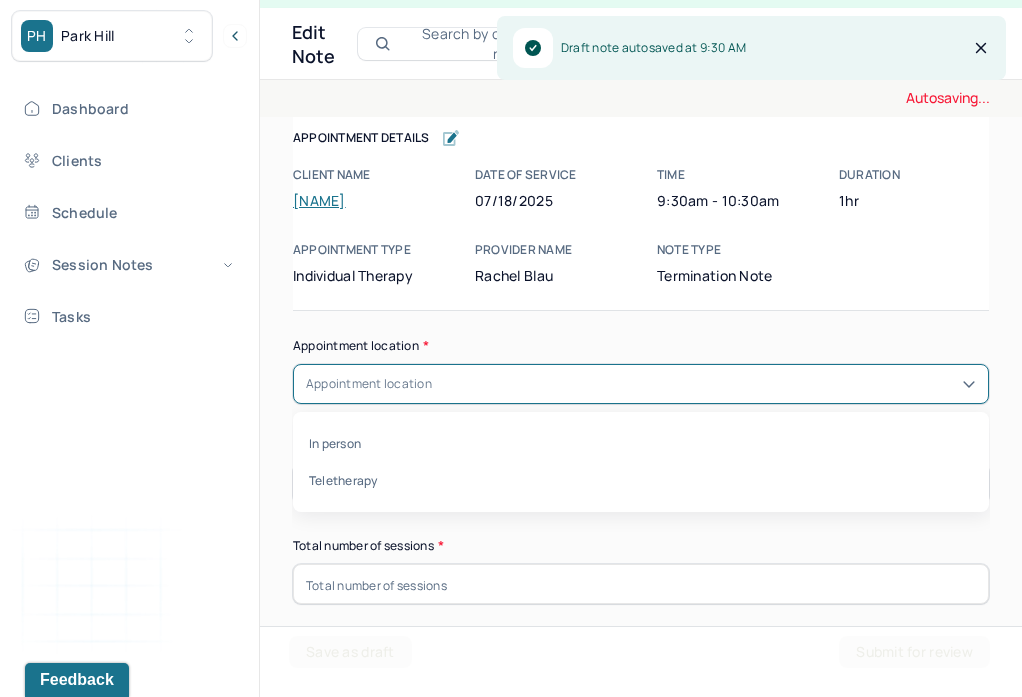 click on "Appointment location" at bounding box center (641, 384) 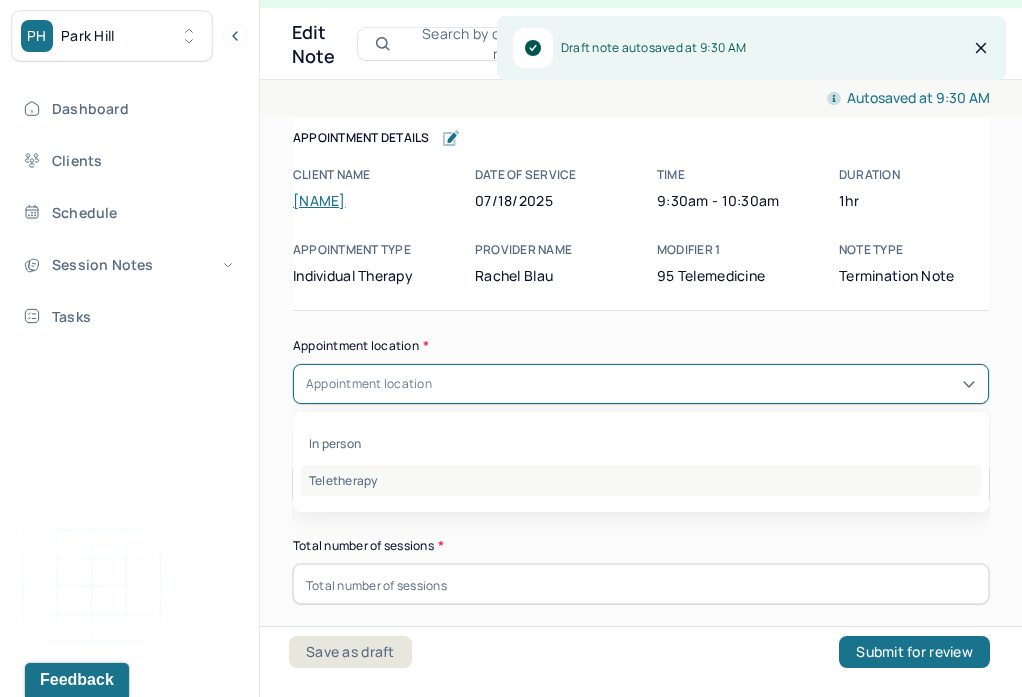 click on "Teletherapy" at bounding box center [641, 480] 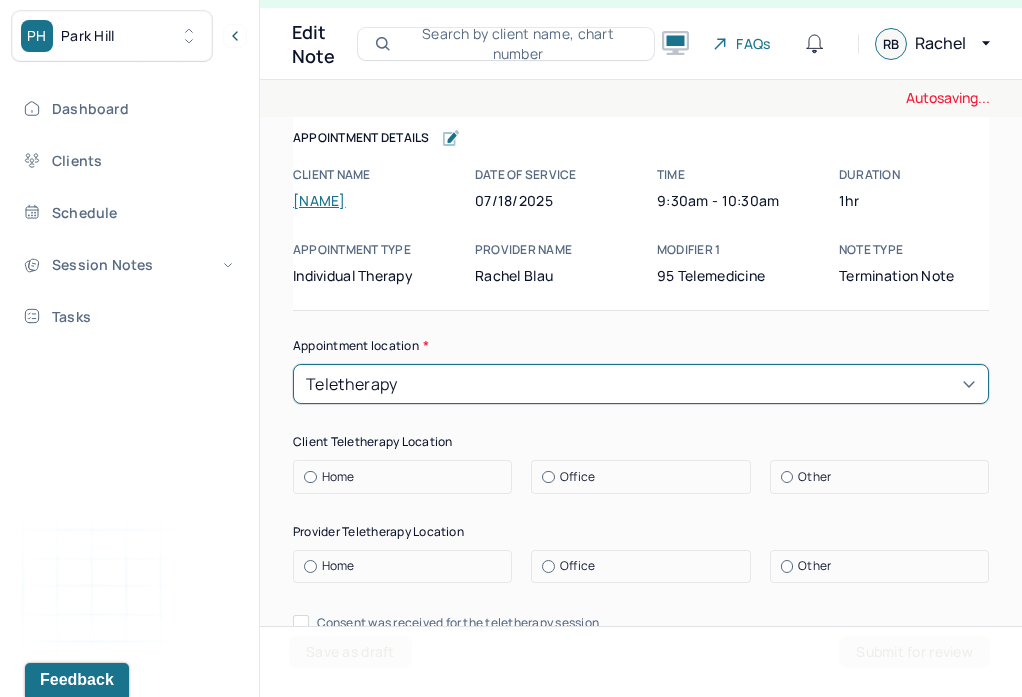 click on "Teletherapy" at bounding box center (352, 384) 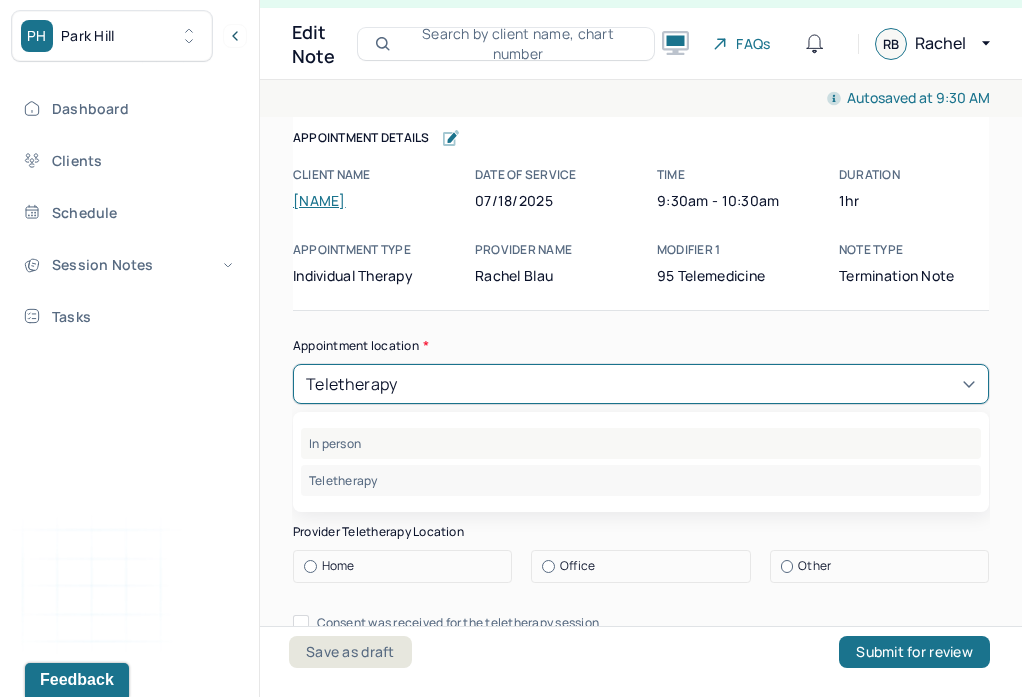 click on "In person" at bounding box center [641, 443] 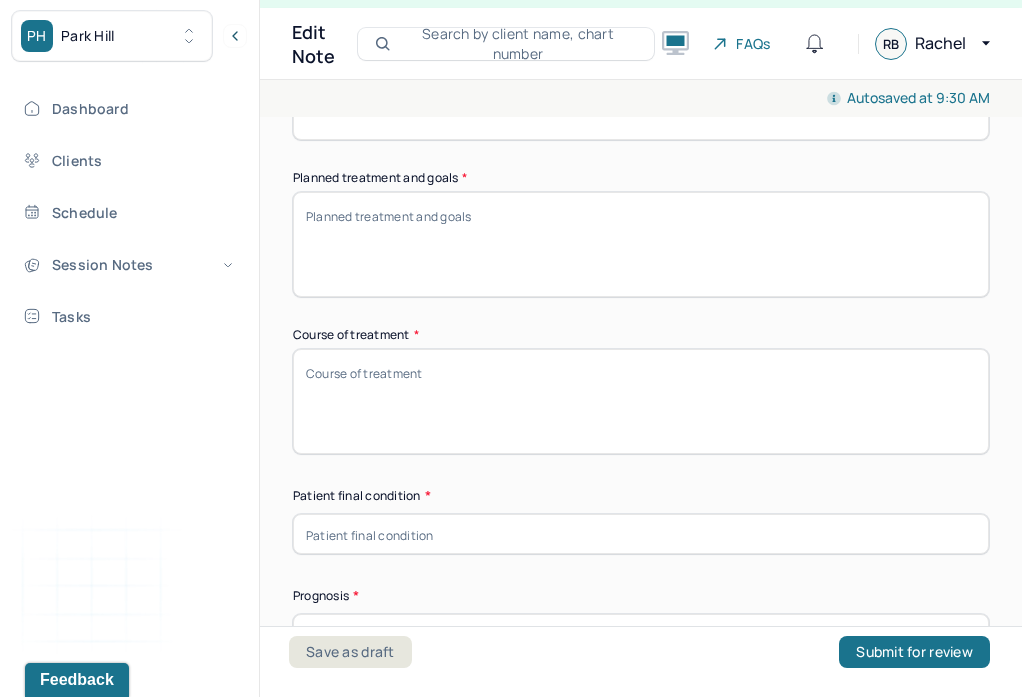 scroll, scrollTop: 0, scrollLeft: 0, axis: both 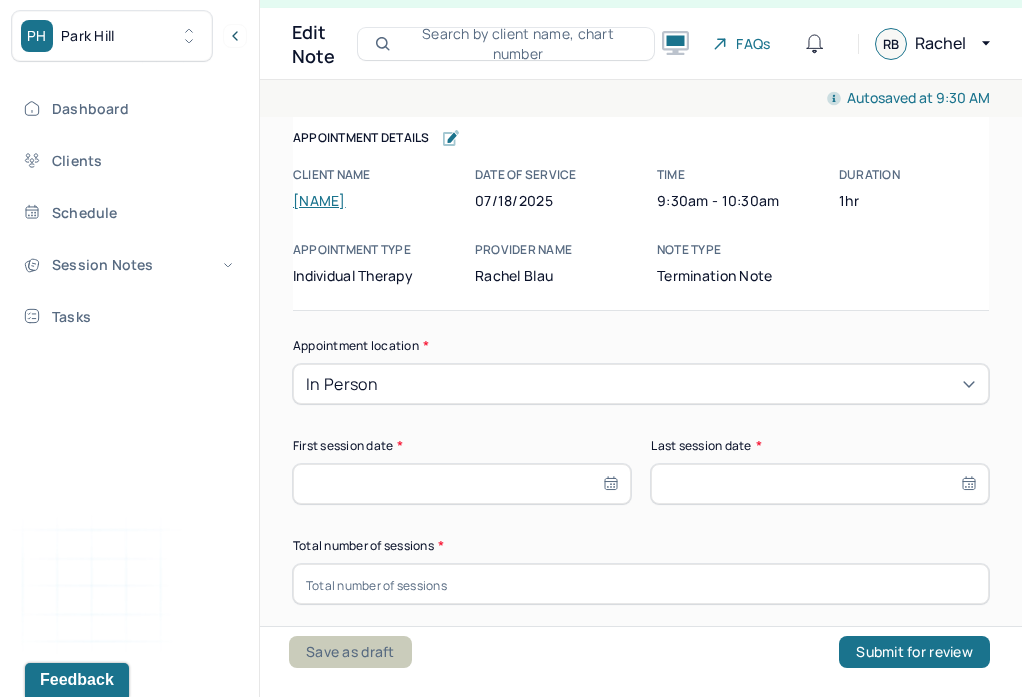 click on "Save as draft" at bounding box center [350, 652] 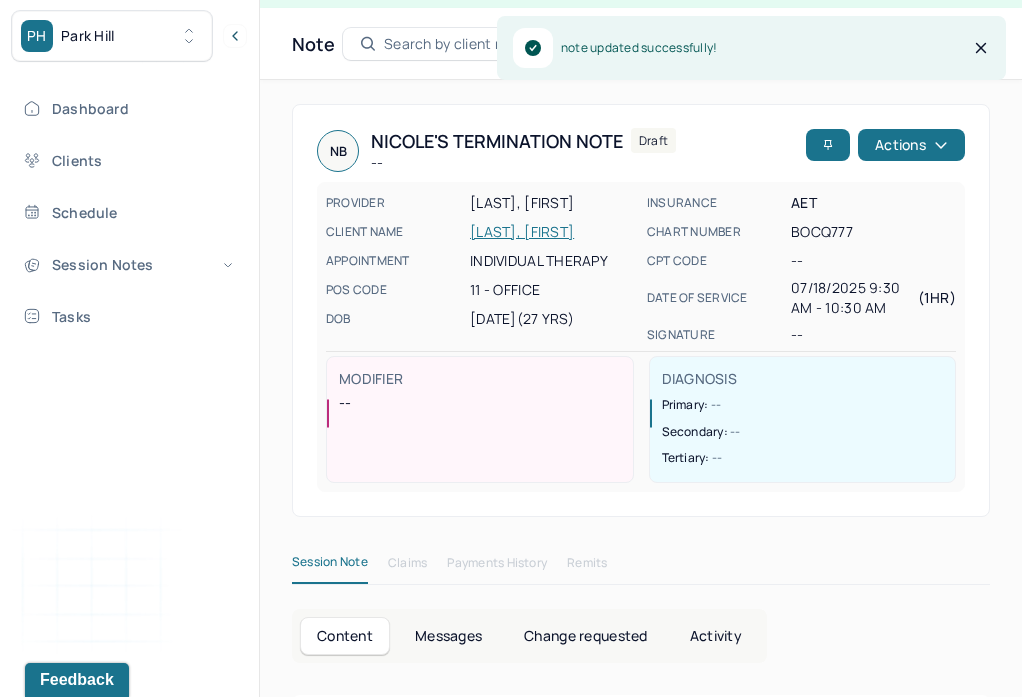 click on "BOTROS, NICOLE" at bounding box center (552, 232) 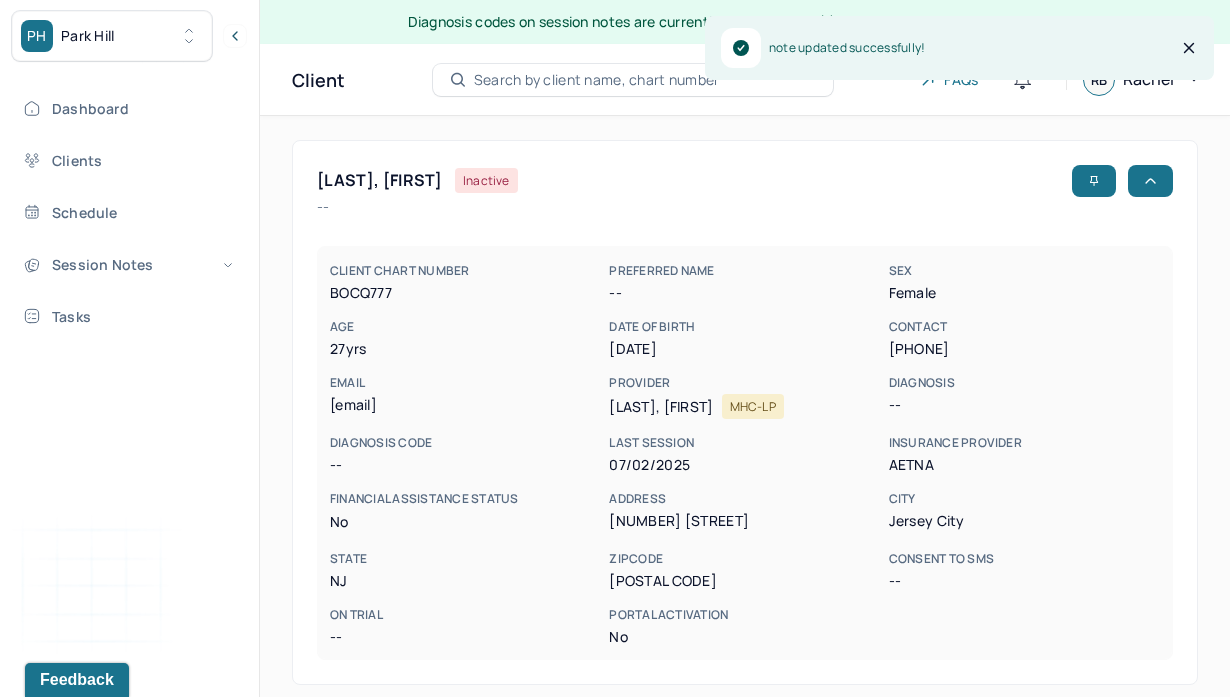 scroll, scrollTop: 516, scrollLeft: 0, axis: vertical 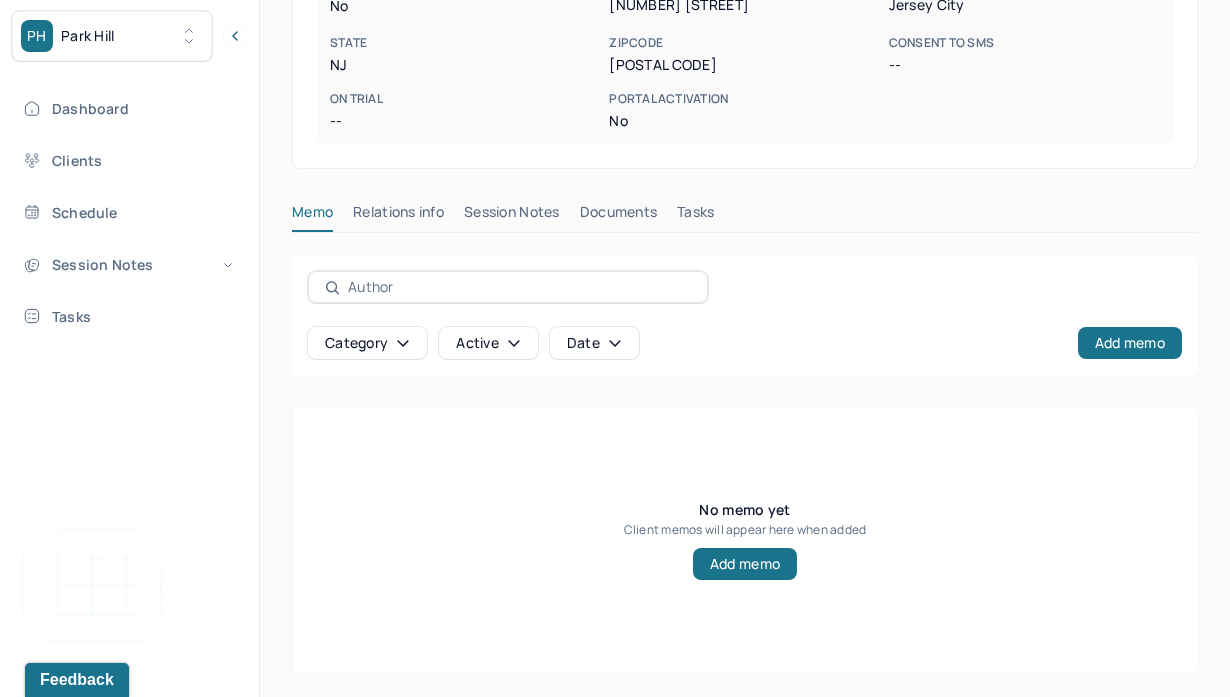 click on "Session Notes" at bounding box center (512, 216) 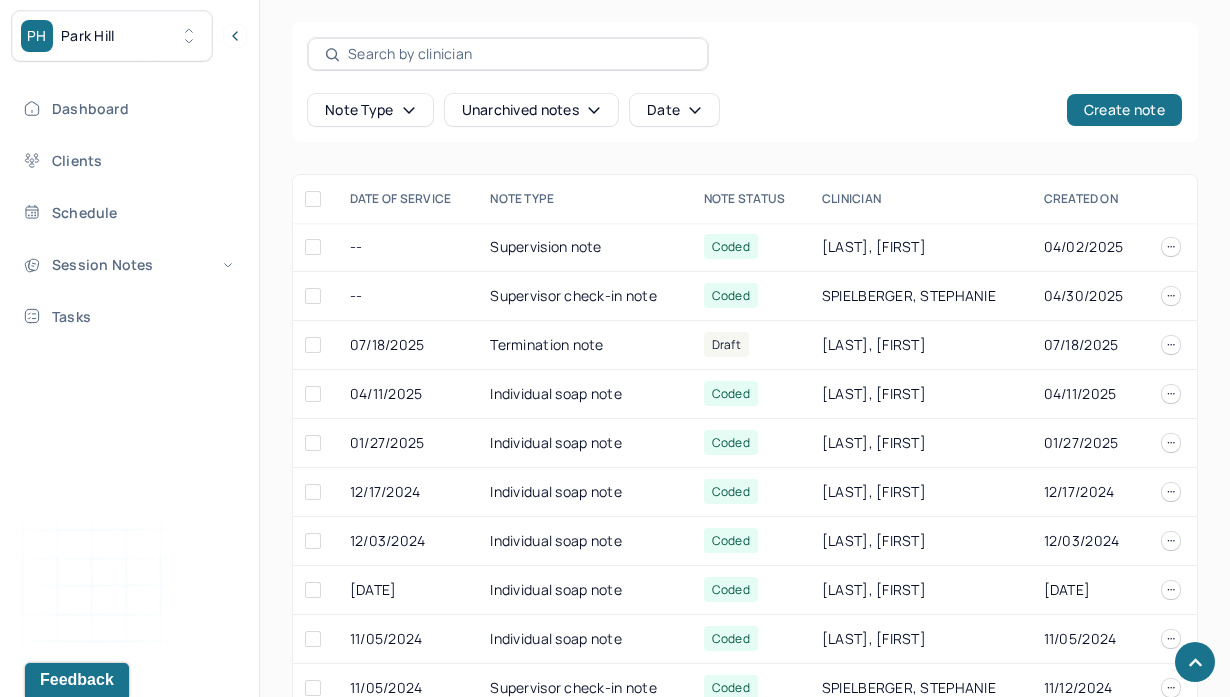 scroll, scrollTop: 754, scrollLeft: 0, axis: vertical 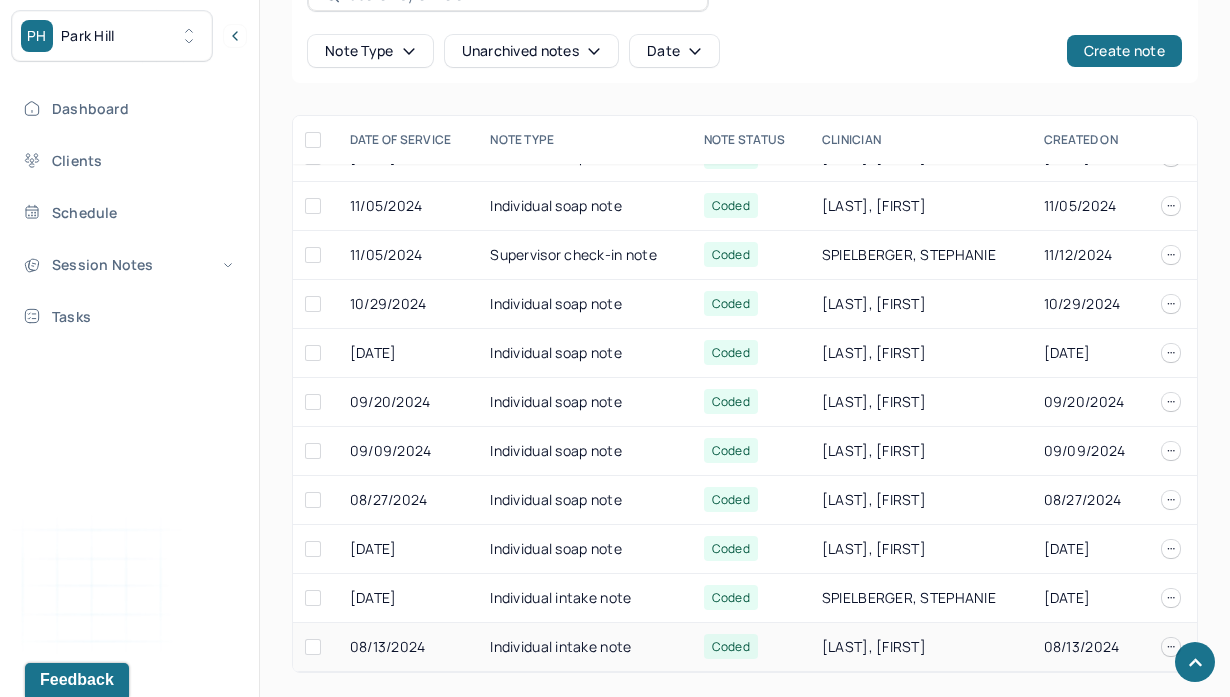 click on "08/13/2024" at bounding box center (408, 647) 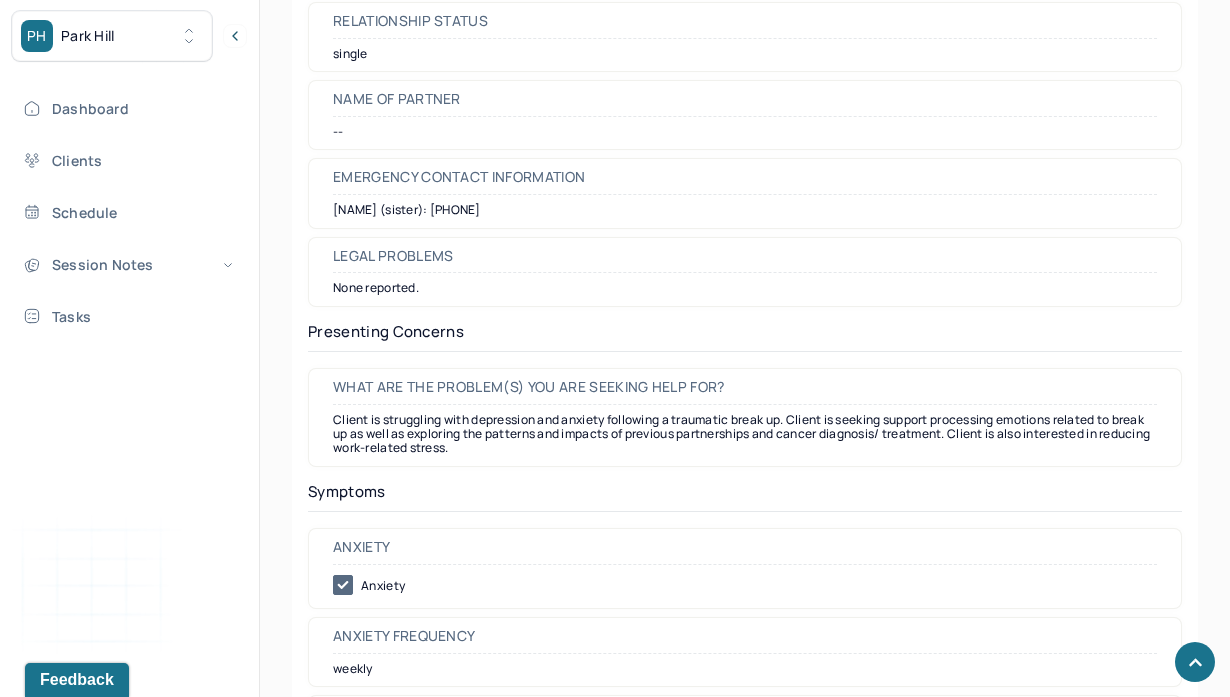 scroll, scrollTop: 2554, scrollLeft: 0, axis: vertical 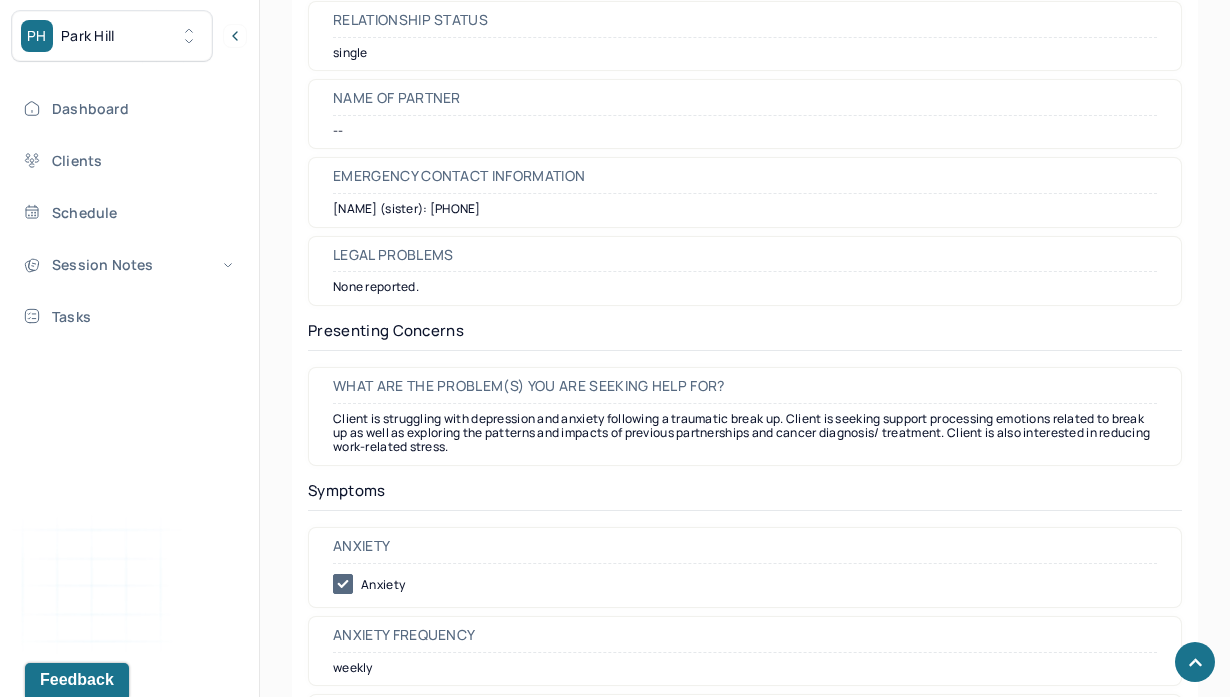 click on "Client is struggling with depression and anxiety following a traumatic break up. Client is seeking support processing emotions related to break up as well as exploring the patterns and impacts of previous partnerships and cancer diagnosis/ treatment. Client is also interested in reducing work-related stress." at bounding box center (745, 433) 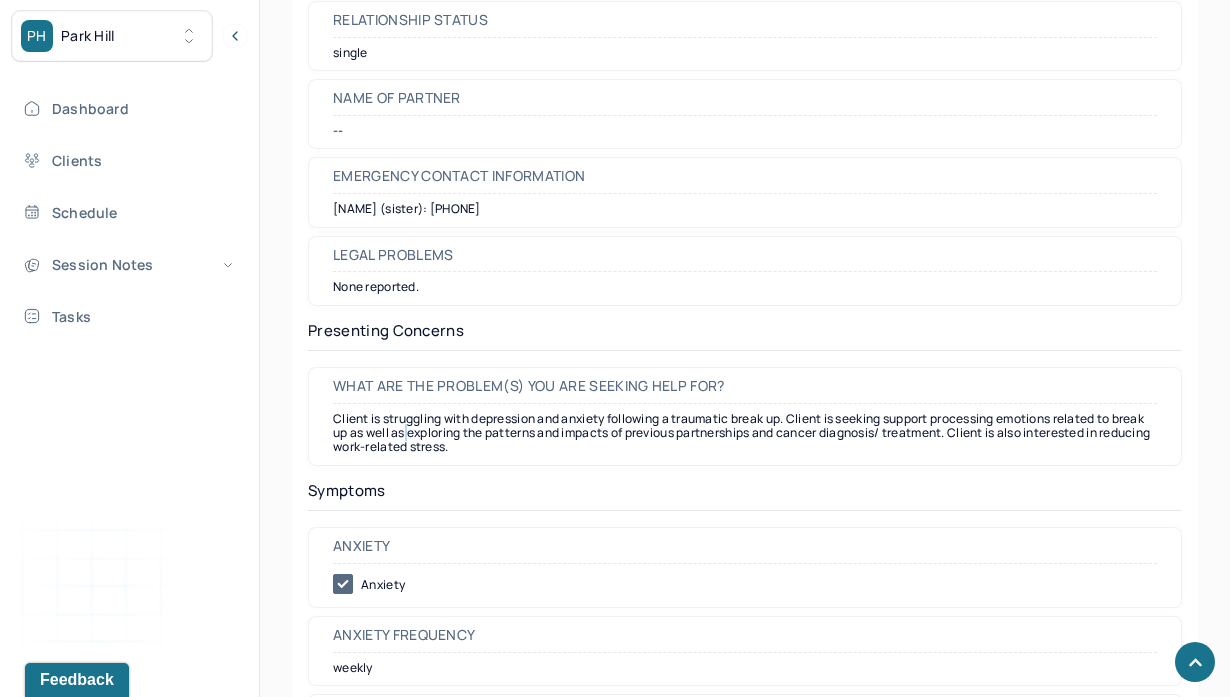click on "Client is struggling with depression and anxiety following a traumatic break up. Client is seeking support processing emotions related to break up as well as exploring the patterns and impacts of previous partnerships and cancer diagnosis/ treatment. Client is also interested in reducing work-related stress." at bounding box center (745, 433) 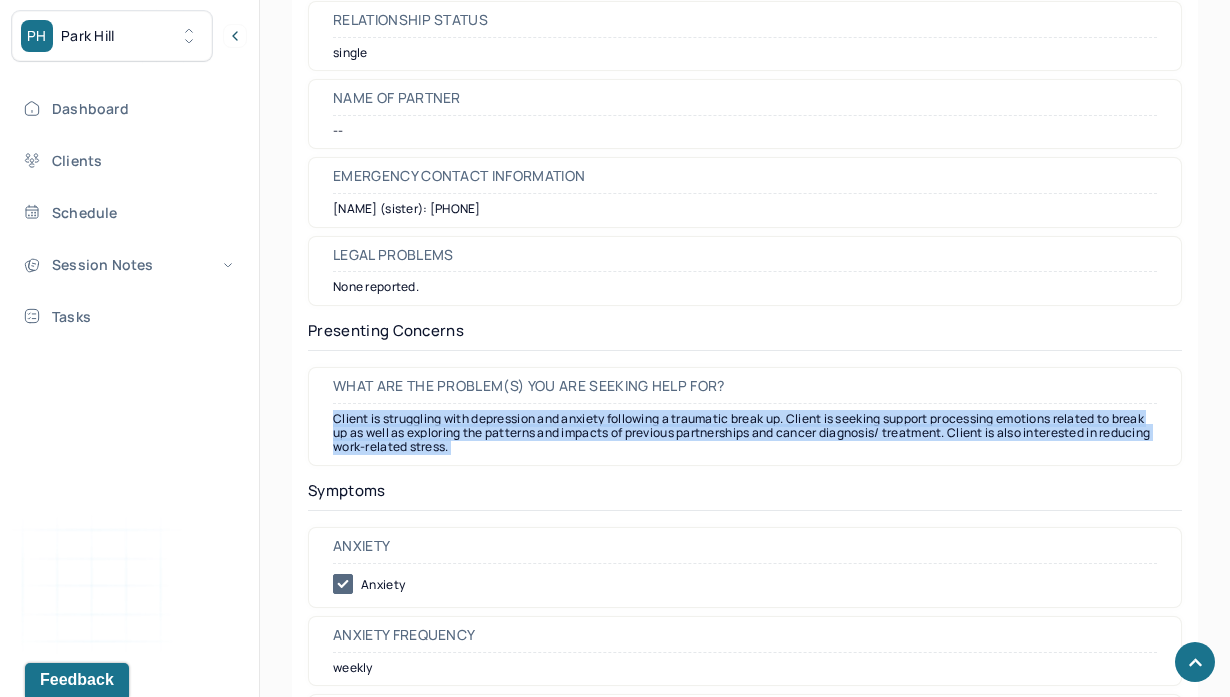click on "Client is struggling with depression and anxiety following a traumatic break up. Client is seeking support processing emotions related to break up as well as exploring the patterns and impacts of previous partnerships and cancer diagnosis/ treatment. Client is also interested in reducing work-related stress." at bounding box center [745, 433] 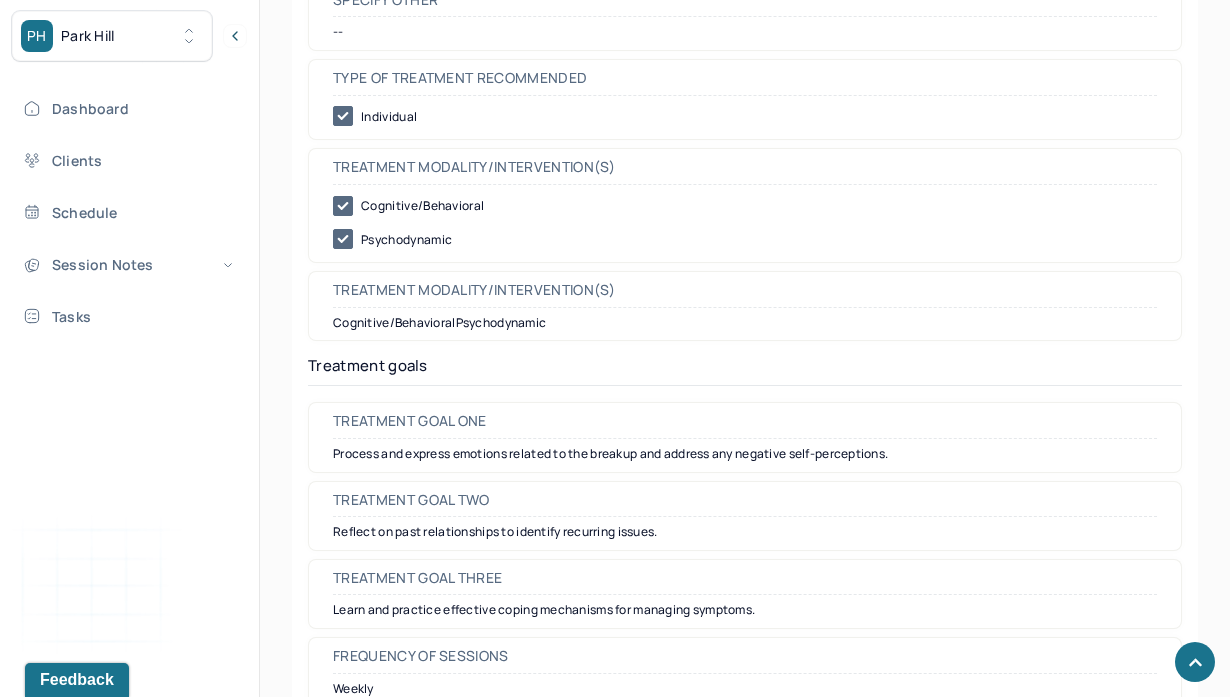 scroll, scrollTop: 8731, scrollLeft: 0, axis: vertical 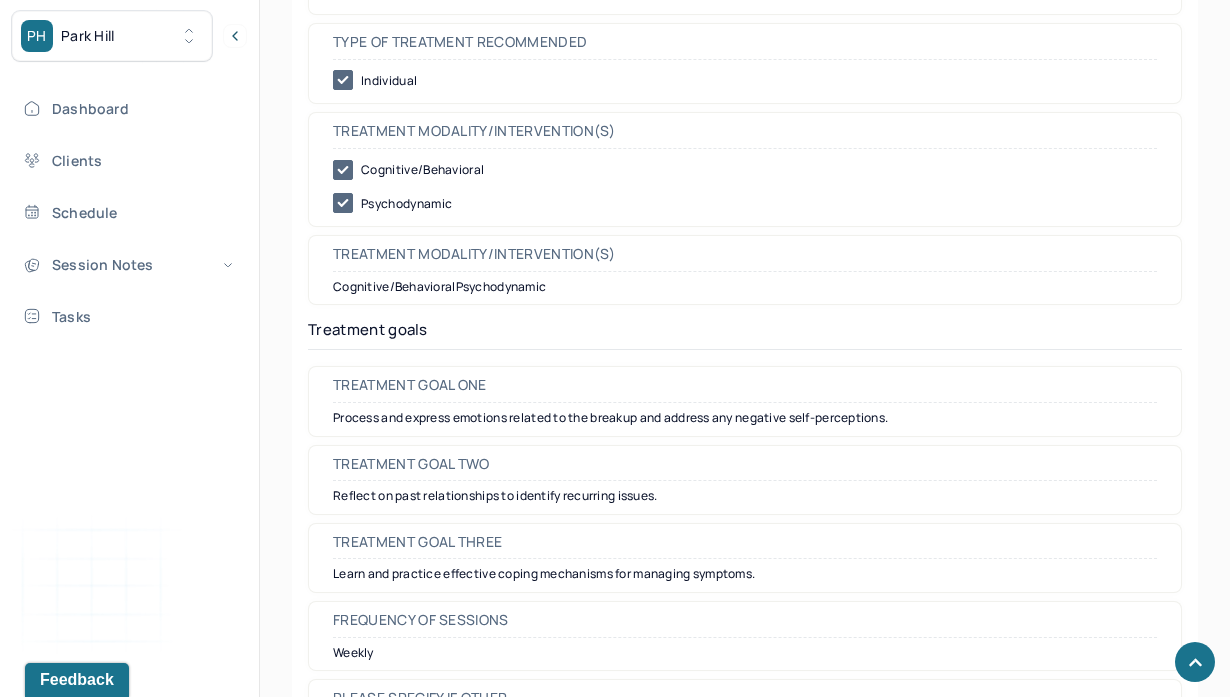 click on "Process and express emotions related to the breakup and address any negative self-perceptions." at bounding box center [745, 418] 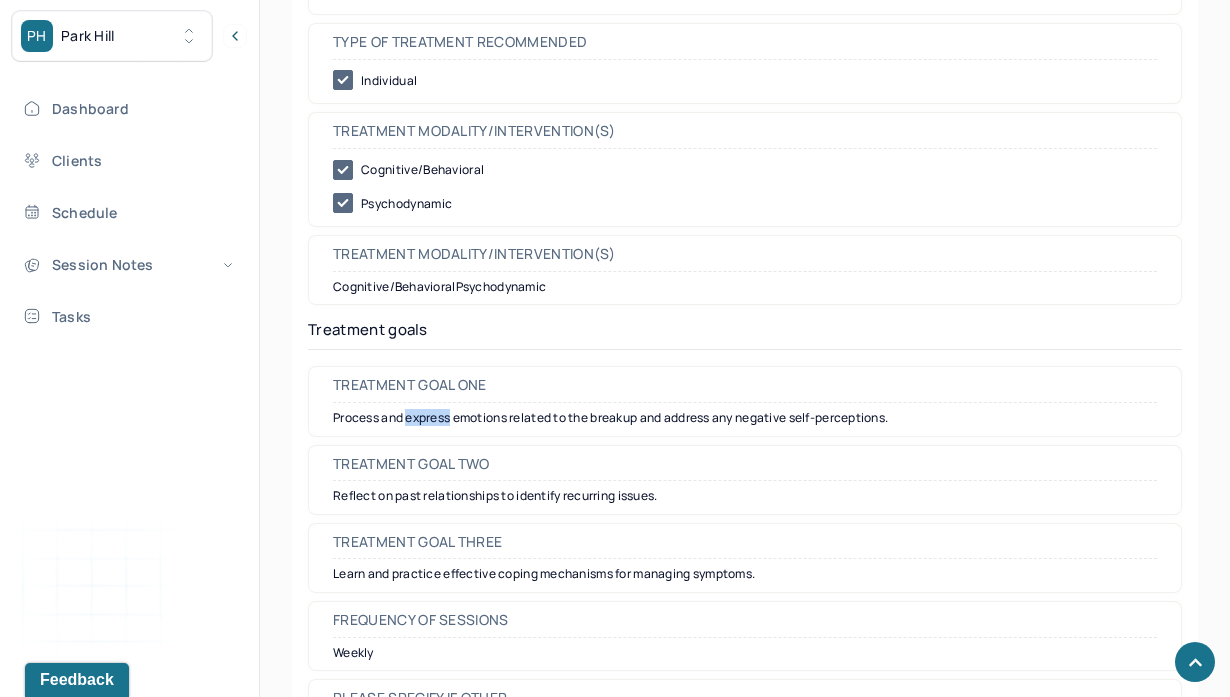 click on "Process and express emotions related to the breakup and address any negative self-perceptions." at bounding box center (745, 418) 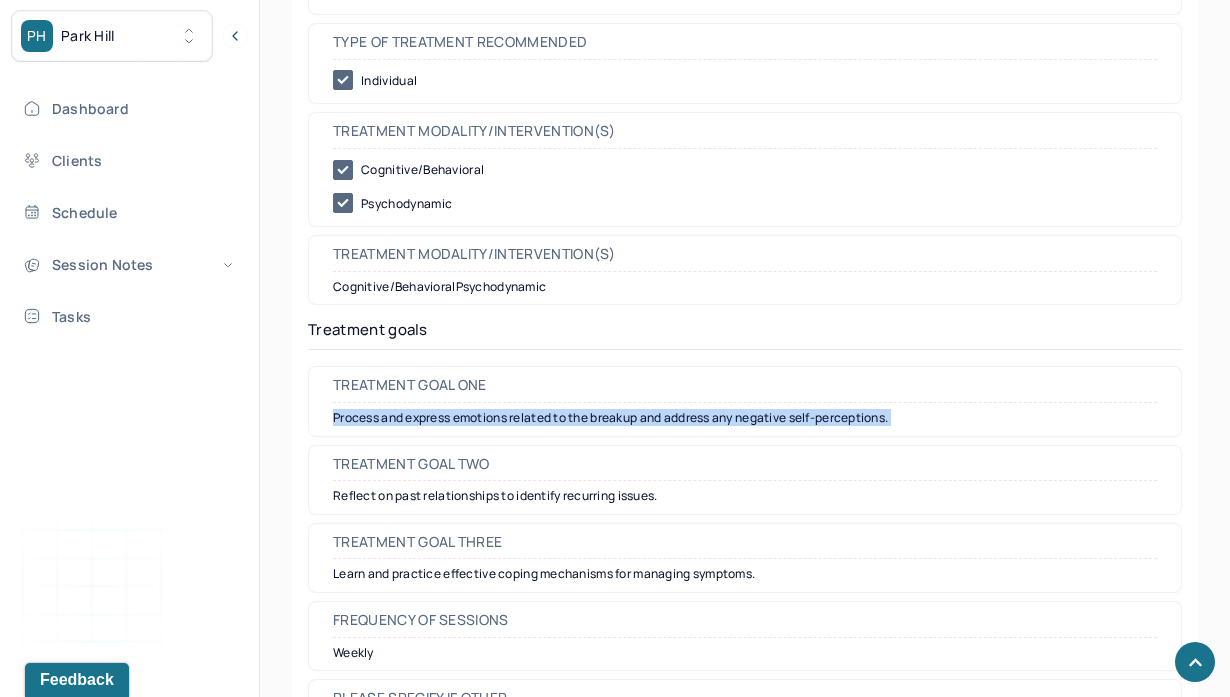 click on "Process and express emotions related to the breakup and address any negative self-perceptions." at bounding box center [745, 418] 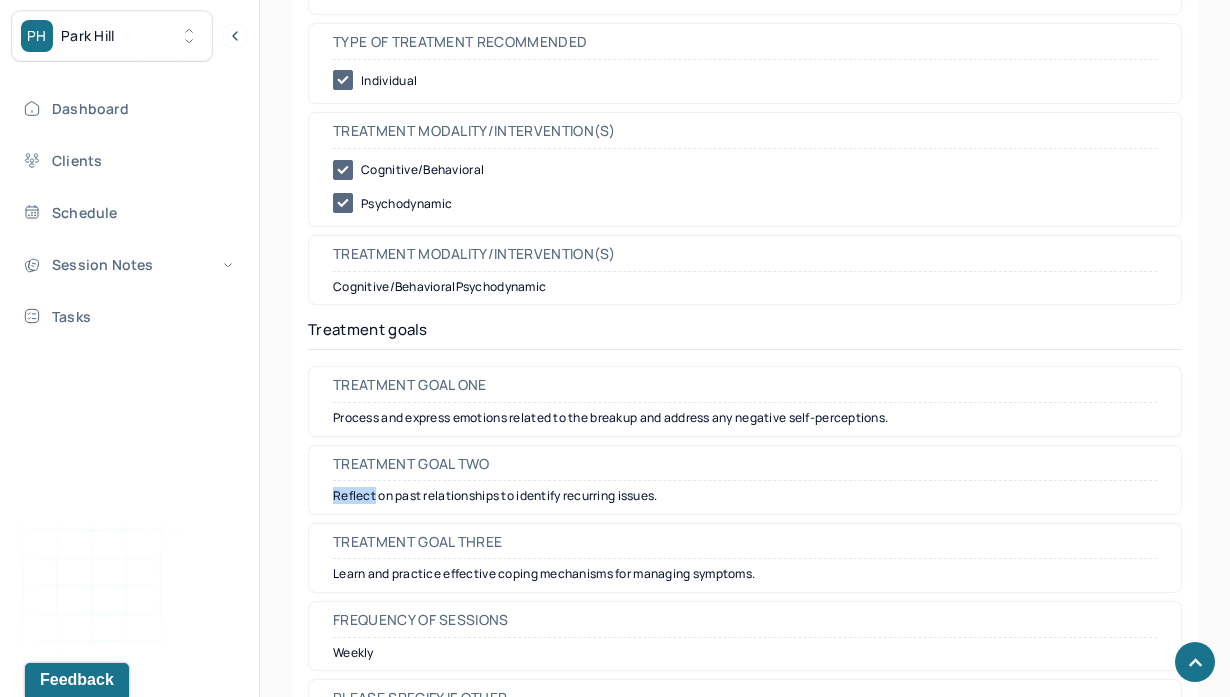 click on "Reflect on past relationships to identify recurring issues." at bounding box center [745, 496] 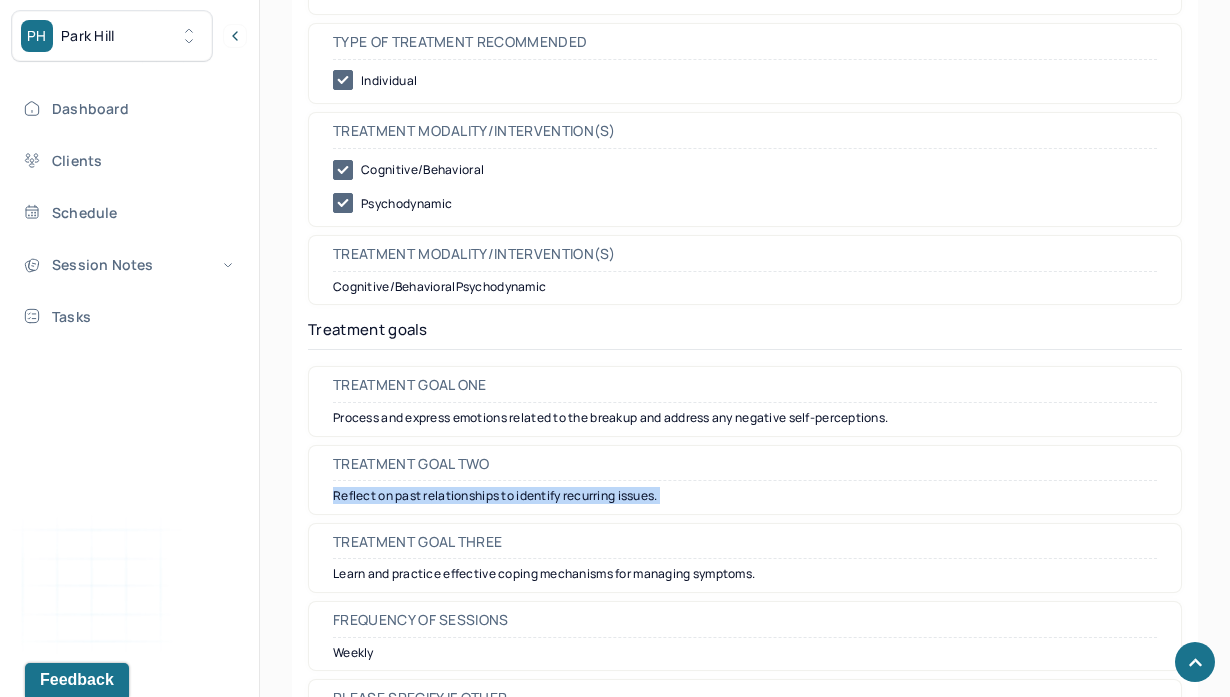click on "Reflect on past relationships to identify recurring issues." at bounding box center [745, 496] 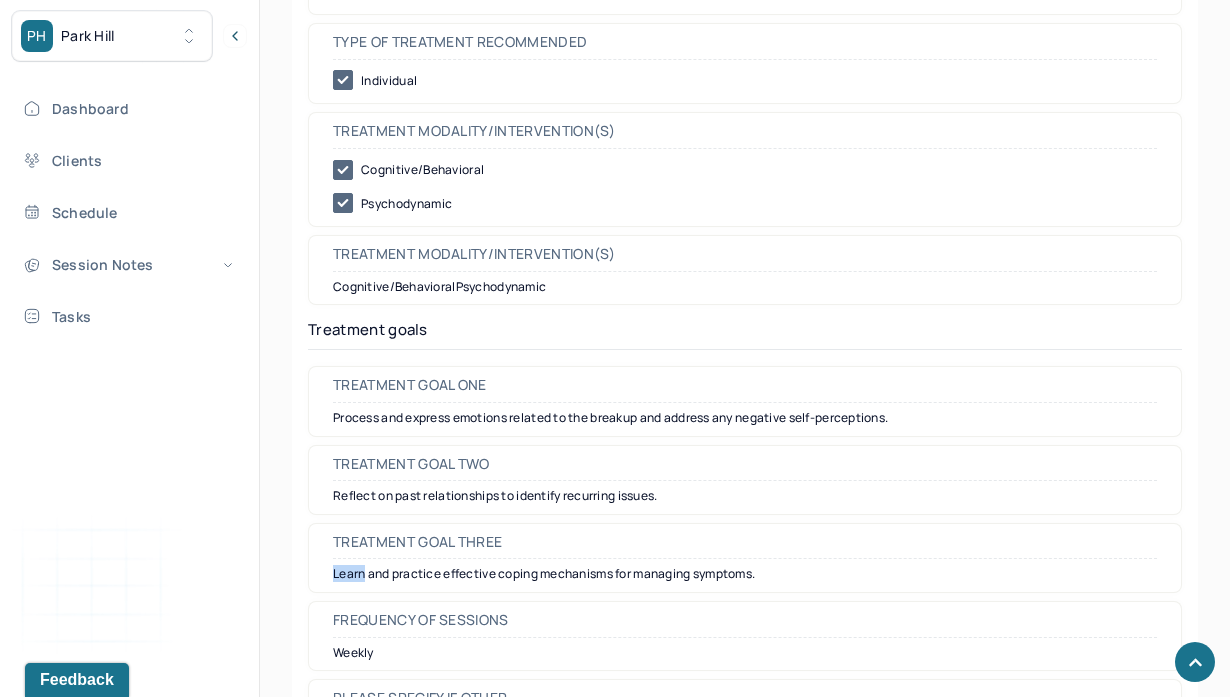 click on "Treatment goal three Learn and practice effective coping mechanisms for managing symptoms." at bounding box center [745, 558] 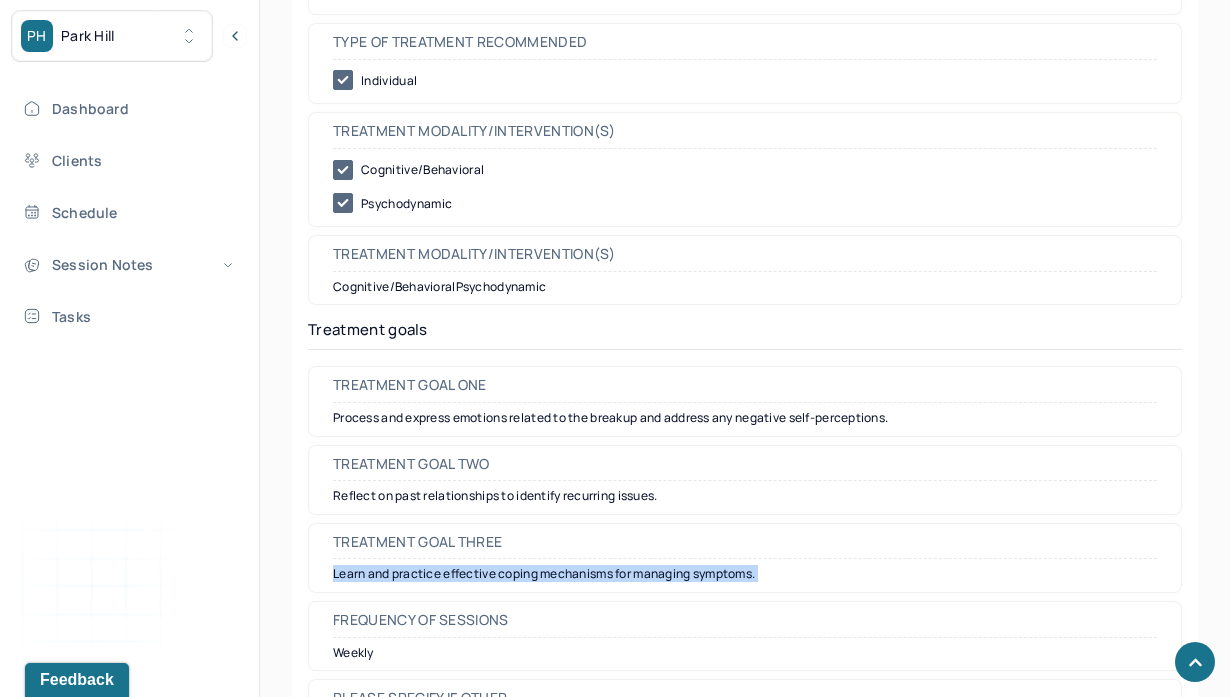 click on "Treatment goal three Learn and practice effective coping mechanisms for managing symptoms." at bounding box center [745, 558] 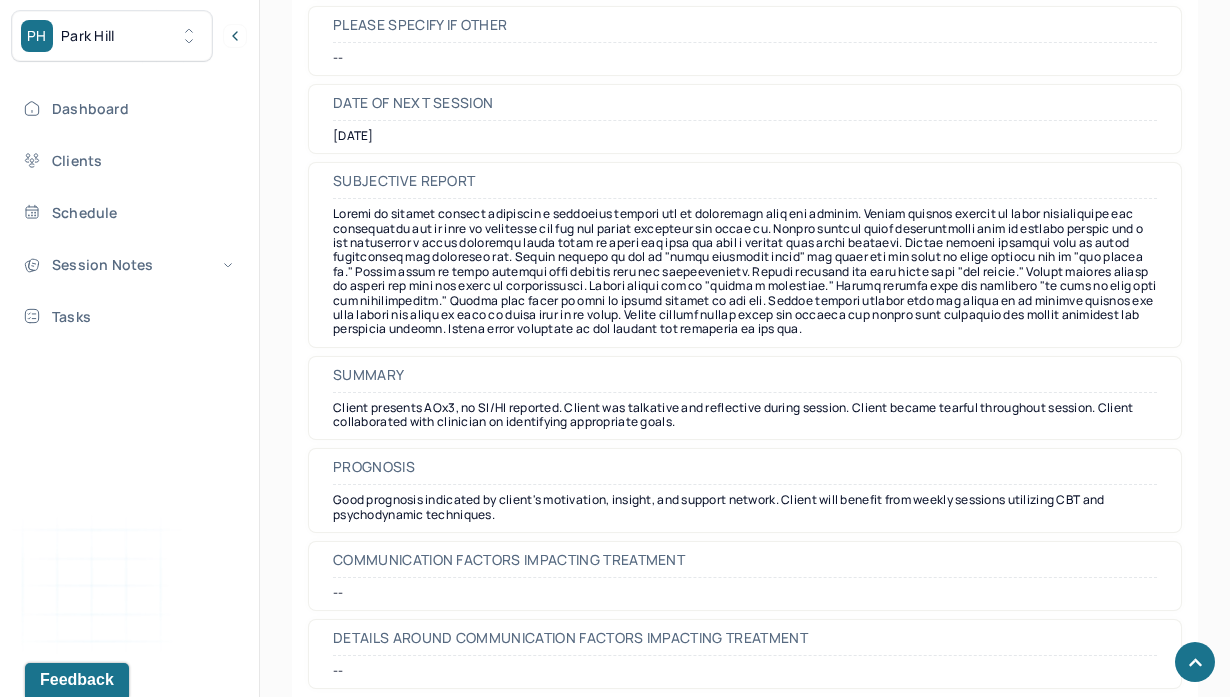 scroll, scrollTop: 9406, scrollLeft: 0, axis: vertical 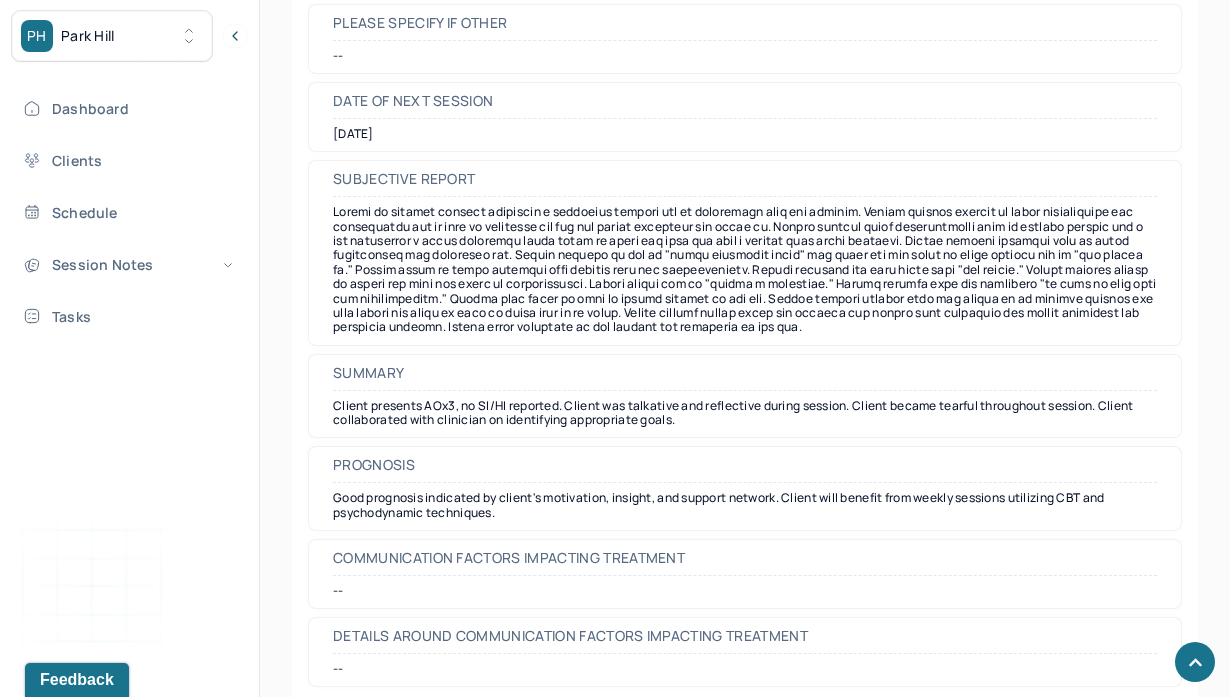 click on "Good prognosis indicated by client's motivation, insight, and support network. Client will benefit from weekly sessions utilizing CBT and psychodynamic techniques." at bounding box center (745, 505) 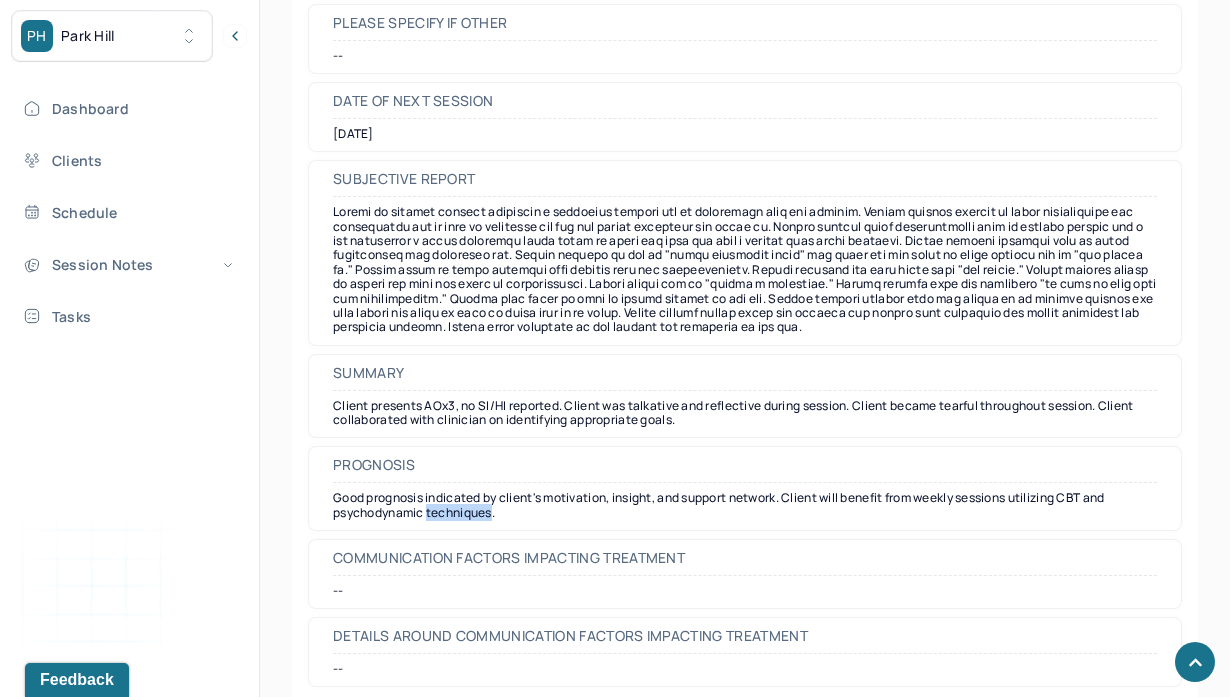 click on "Good prognosis indicated by client's motivation, insight, and support network. Client will benefit from weekly sessions utilizing CBT and psychodynamic techniques." at bounding box center (745, 505) 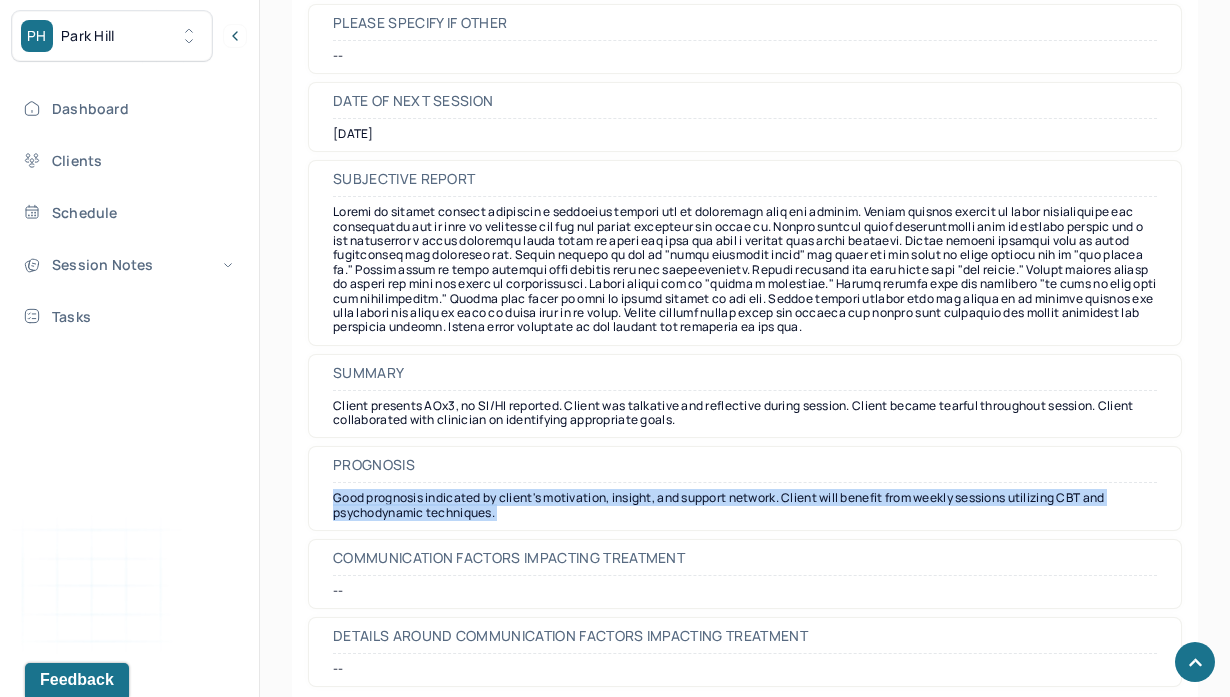 click on "Good prognosis indicated by client's motivation, insight, and support network. Client will benefit from weekly sessions utilizing CBT and psychodynamic techniques." at bounding box center [745, 505] 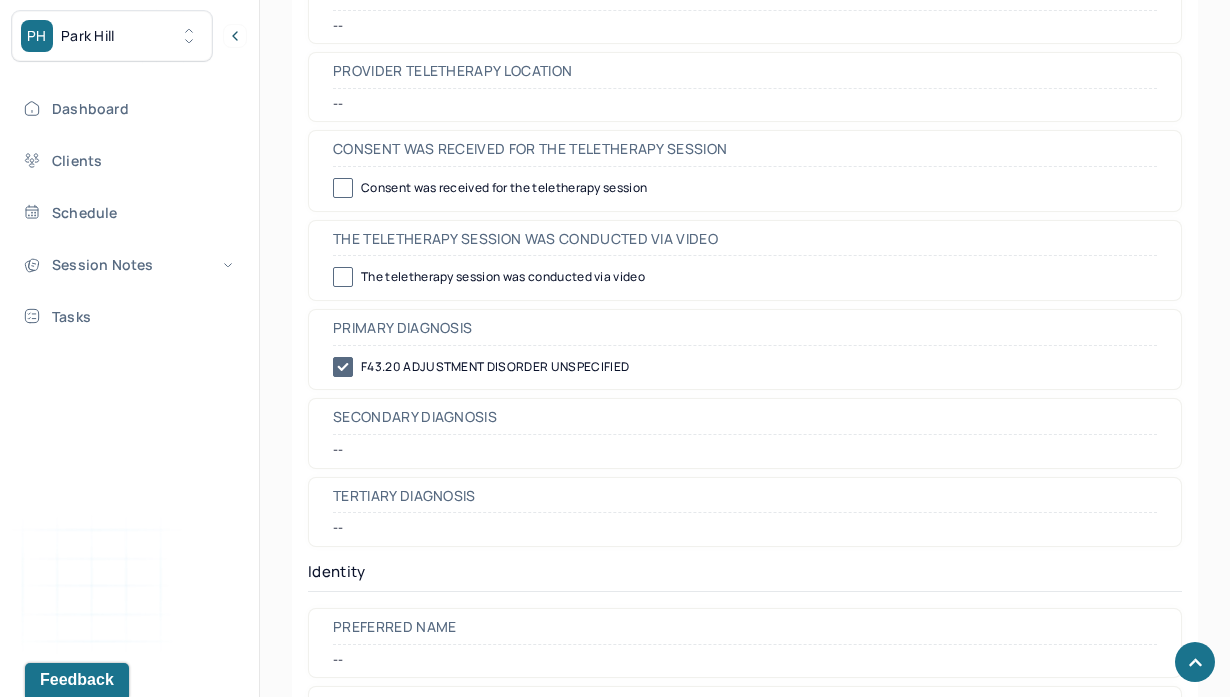 scroll, scrollTop: 0, scrollLeft: 0, axis: both 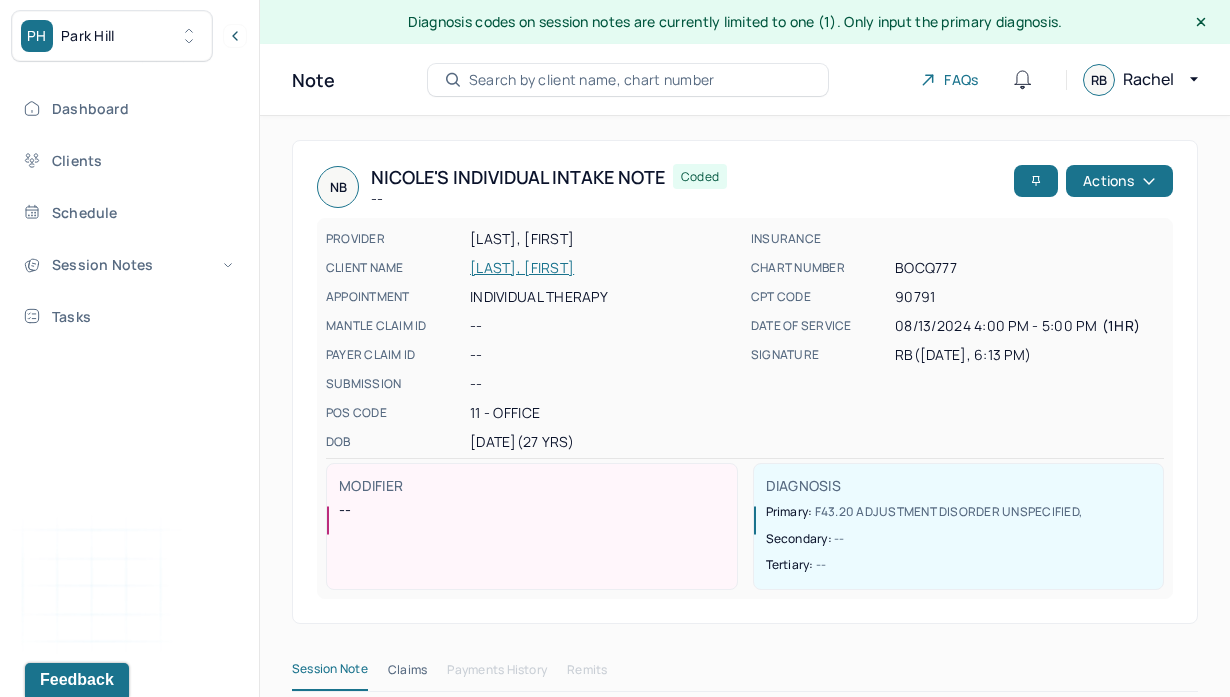 click on "BOTROS, NICOLE" at bounding box center [604, 268] 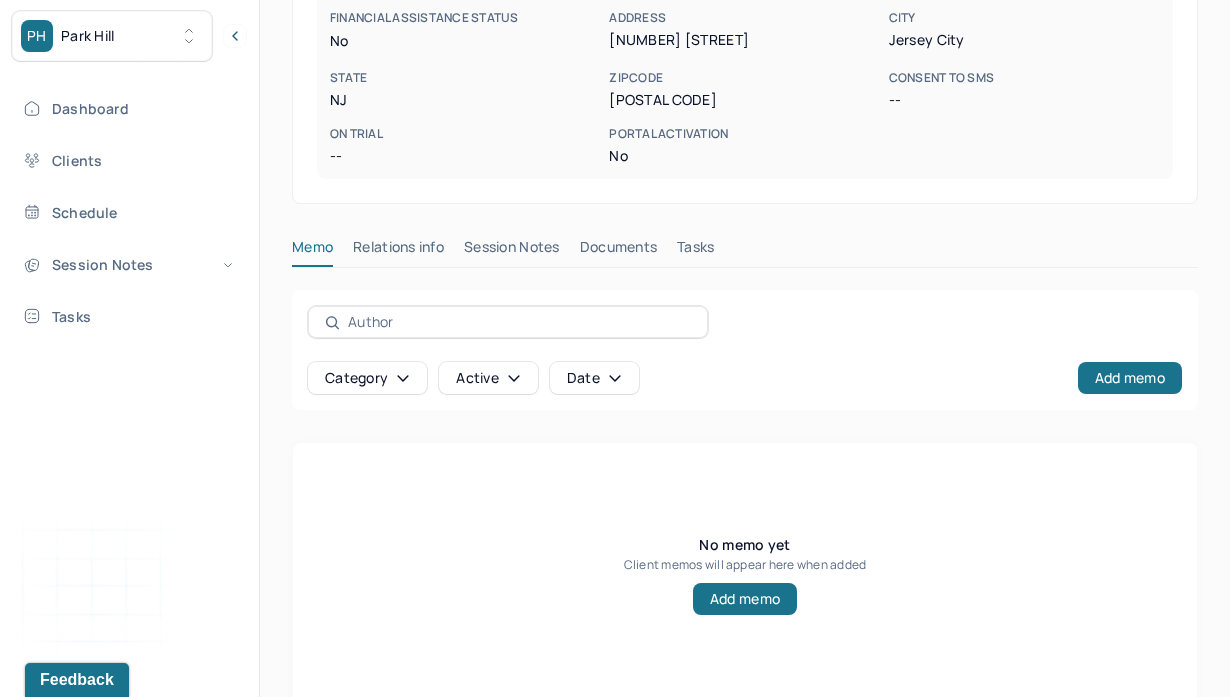 scroll, scrollTop: 516, scrollLeft: 0, axis: vertical 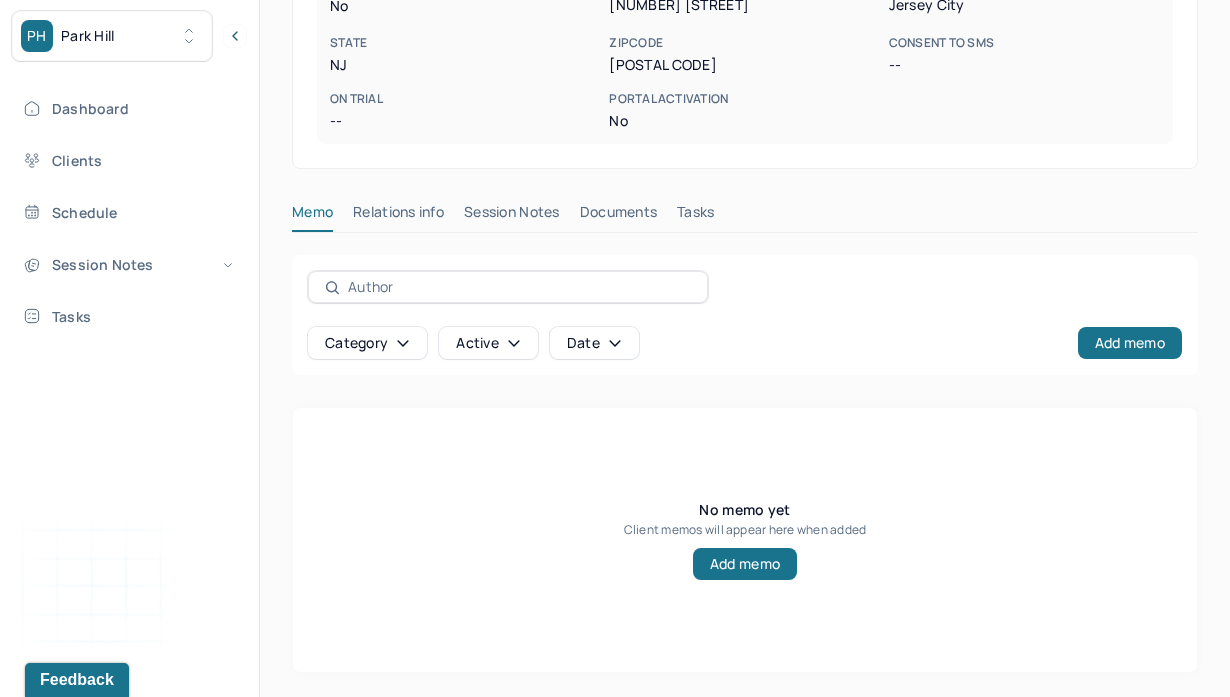 click on "Session Notes" at bounding box center [512, 216] 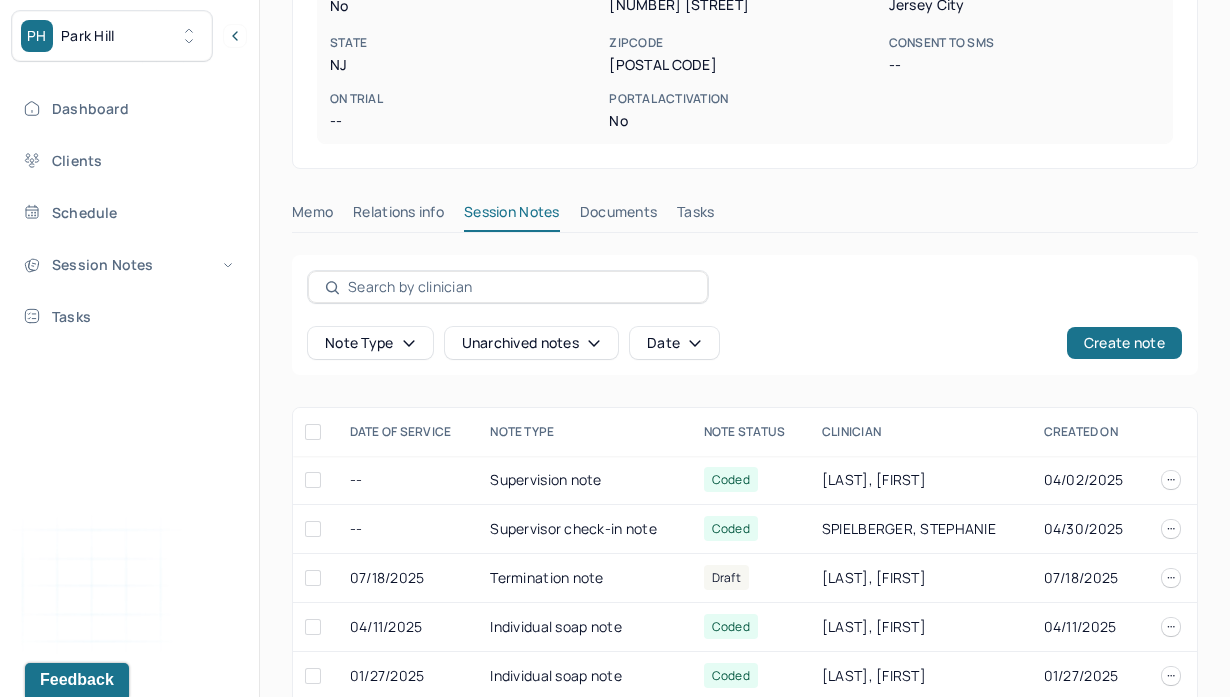 scroll, scrollTop: 808, scrollLeft: 0, axis: vertical 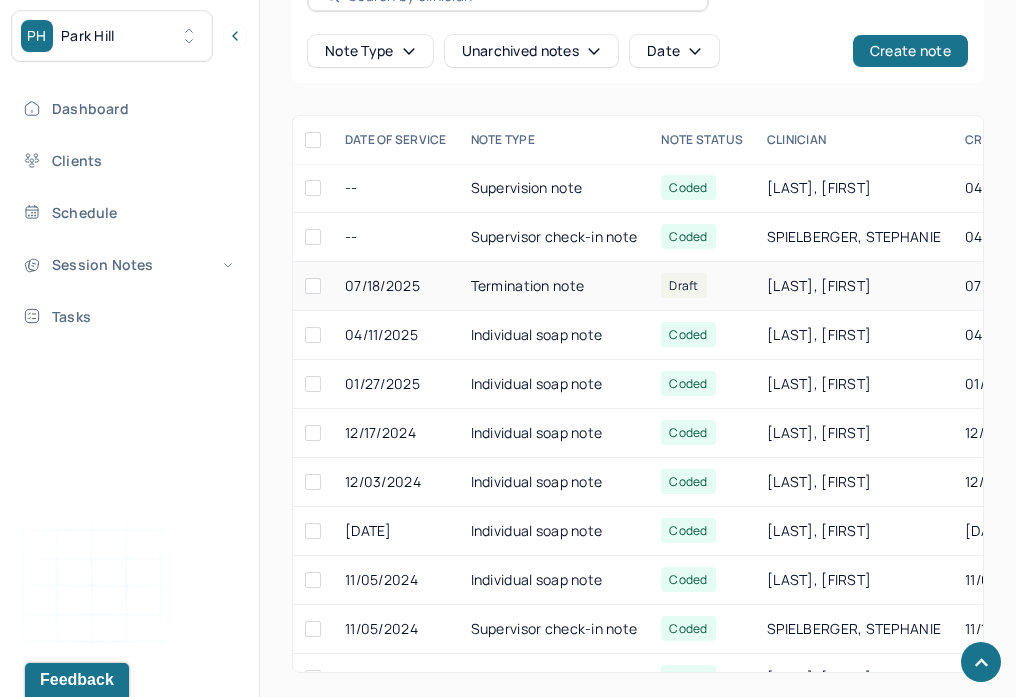 click on "Termination note" at bounding box center (554, 286) 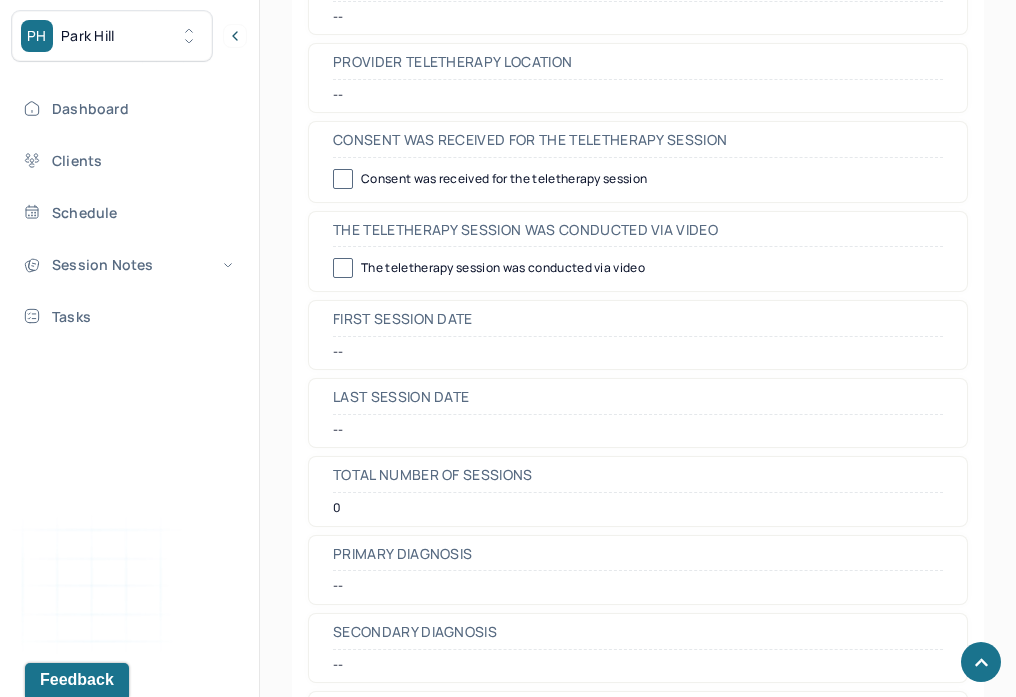 scroll, scrollTop: 0, scrollLeft: 0, axis: both 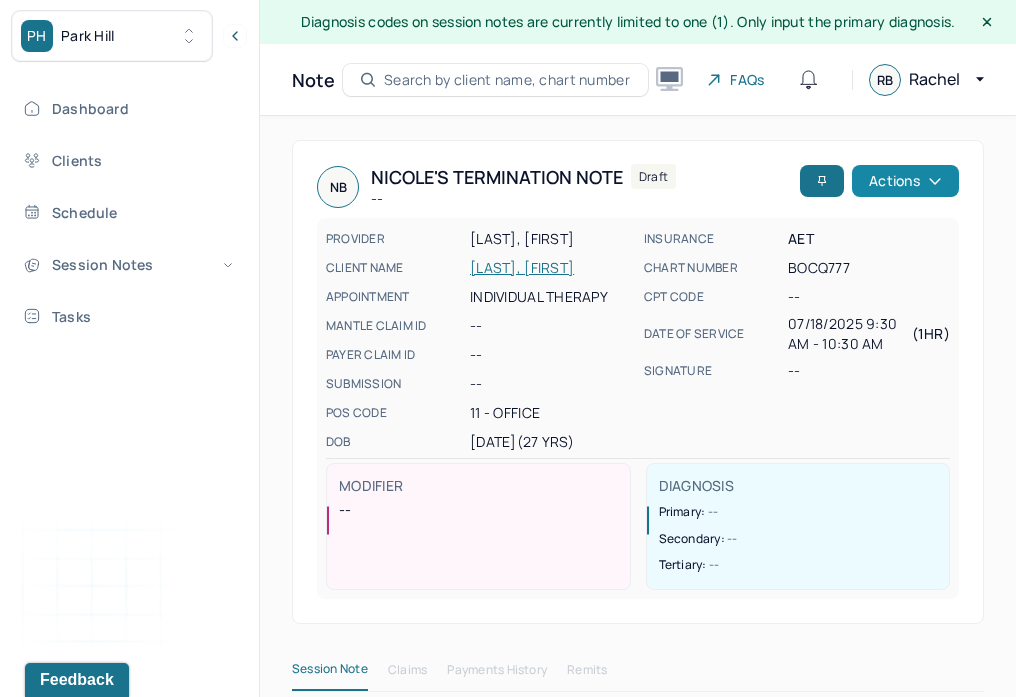 click on "Actions" at bounding box center [905, 181] 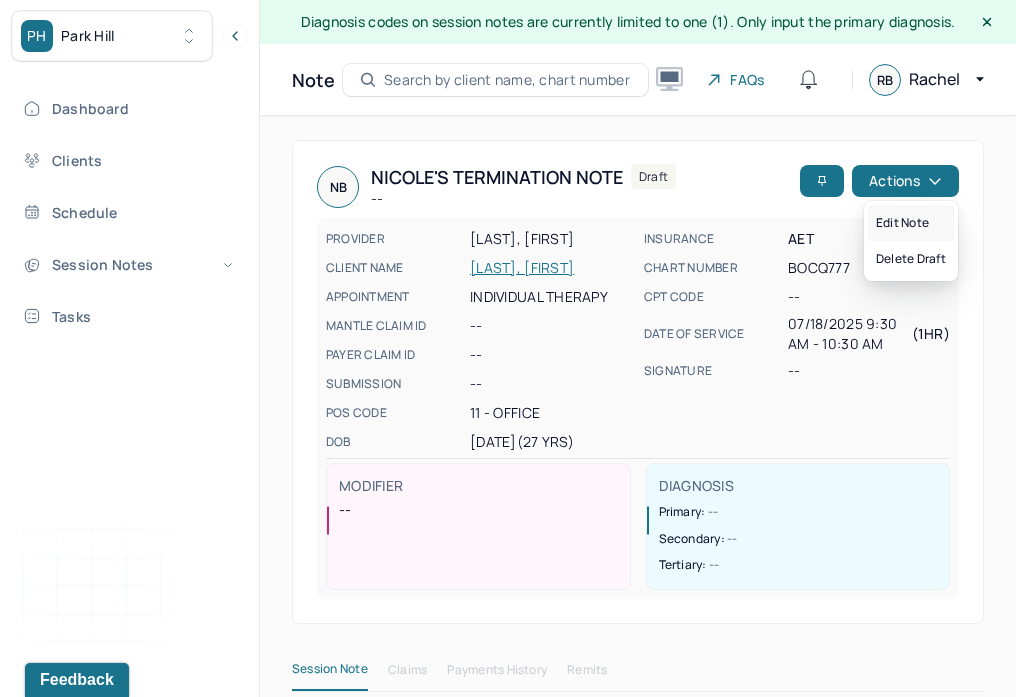 click on "Edit note" at bounding box center [911, 223] 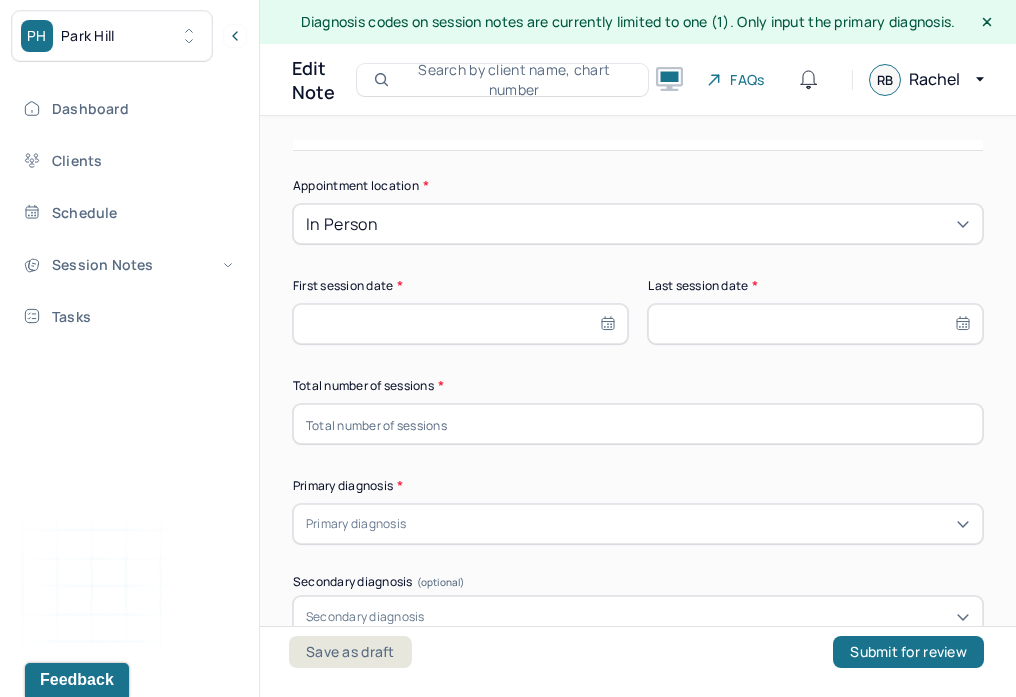 scroll, scrollTop: 0, scrollLeft: 0, axis: both 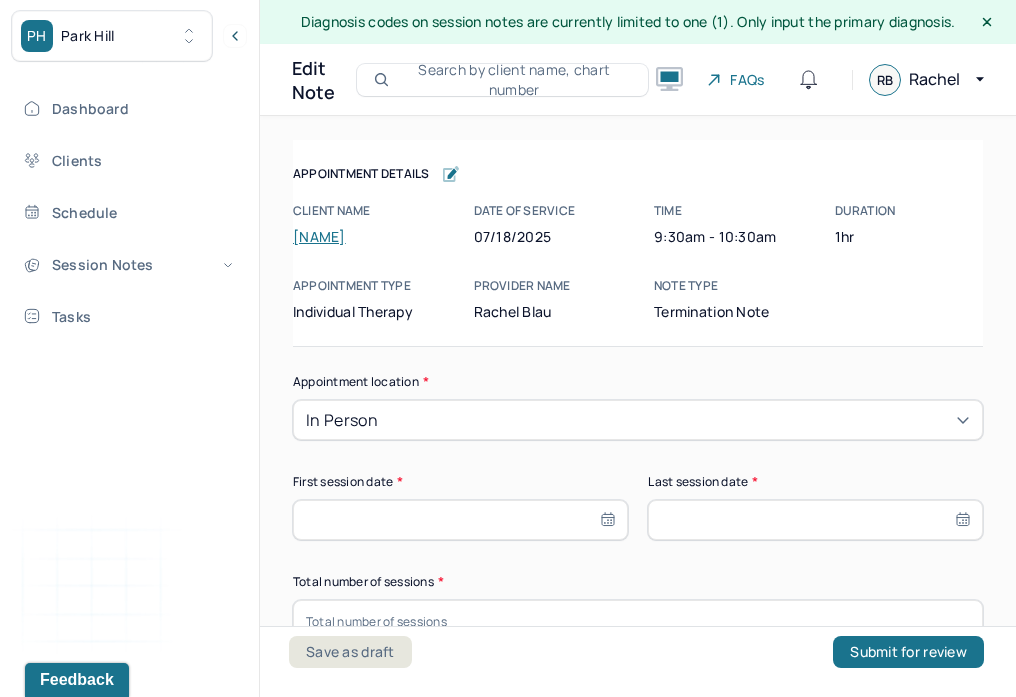 click on "Nicole Botros" at bounding box center [319, 236] 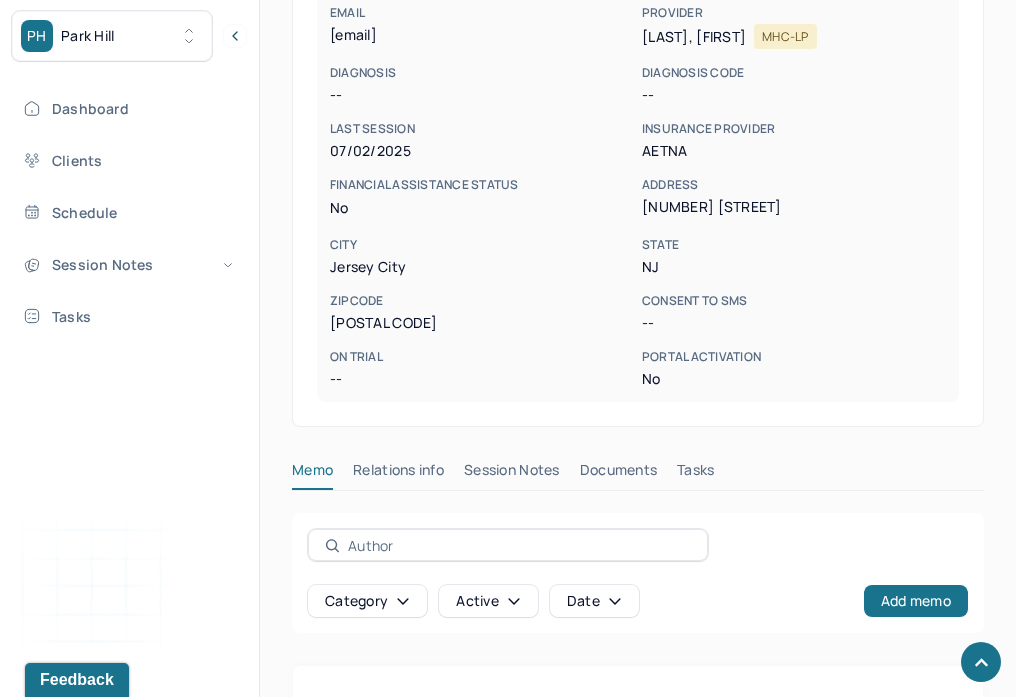 scroll, scrollTop: 684, scrollLeft: 0, axis: vertical 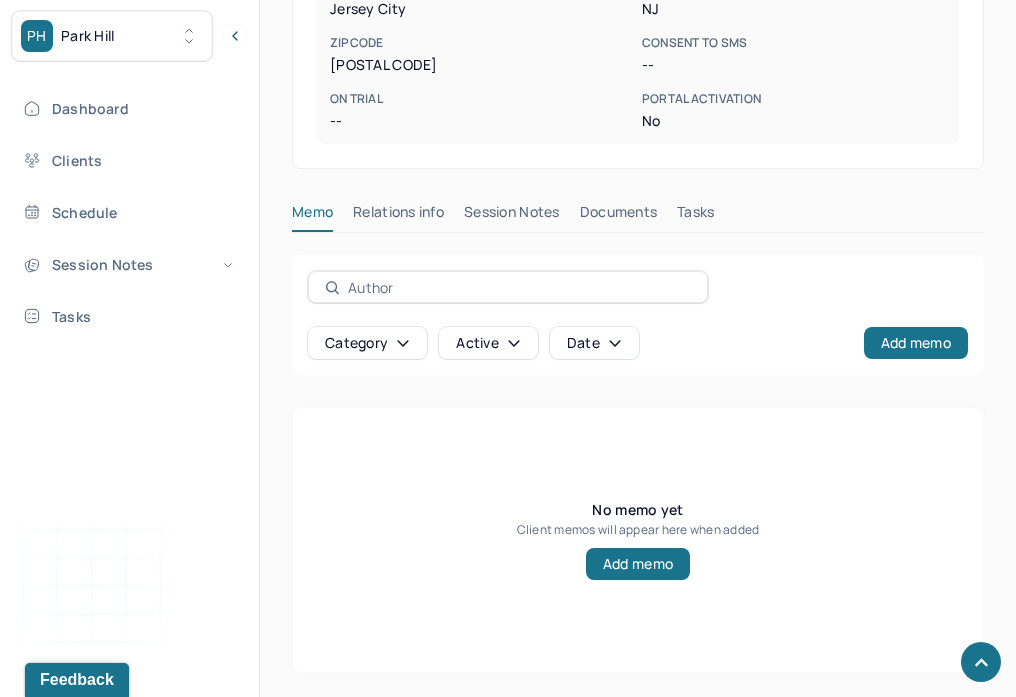 click on "Session Notes" at bounding box center (512, 216) 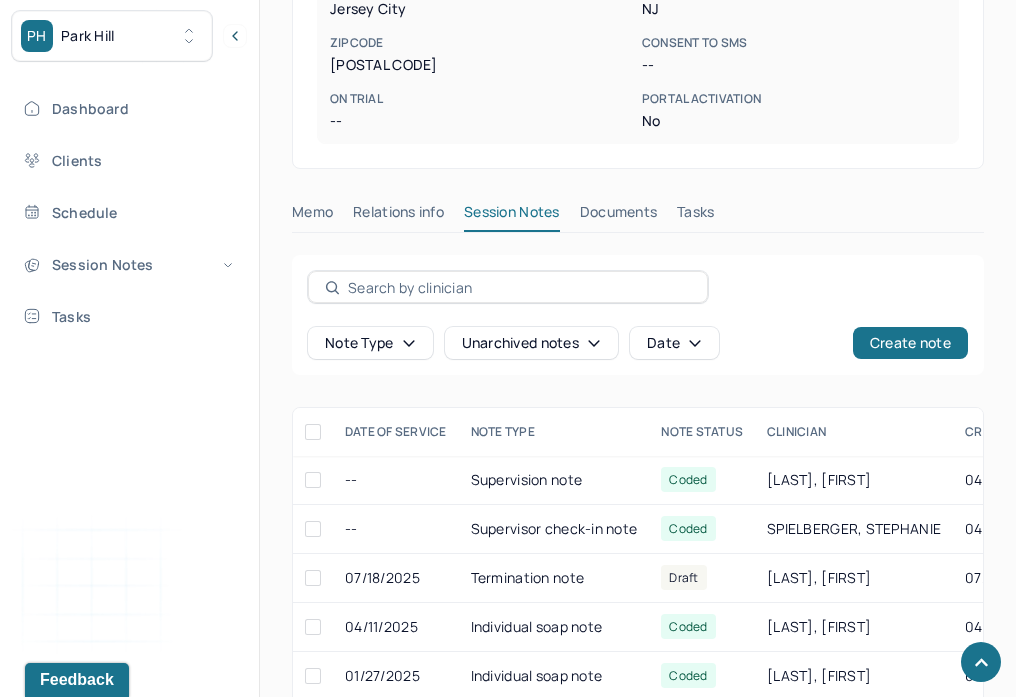scroll, scrollTop: 976, scrollLeft: 0, axis: vertical 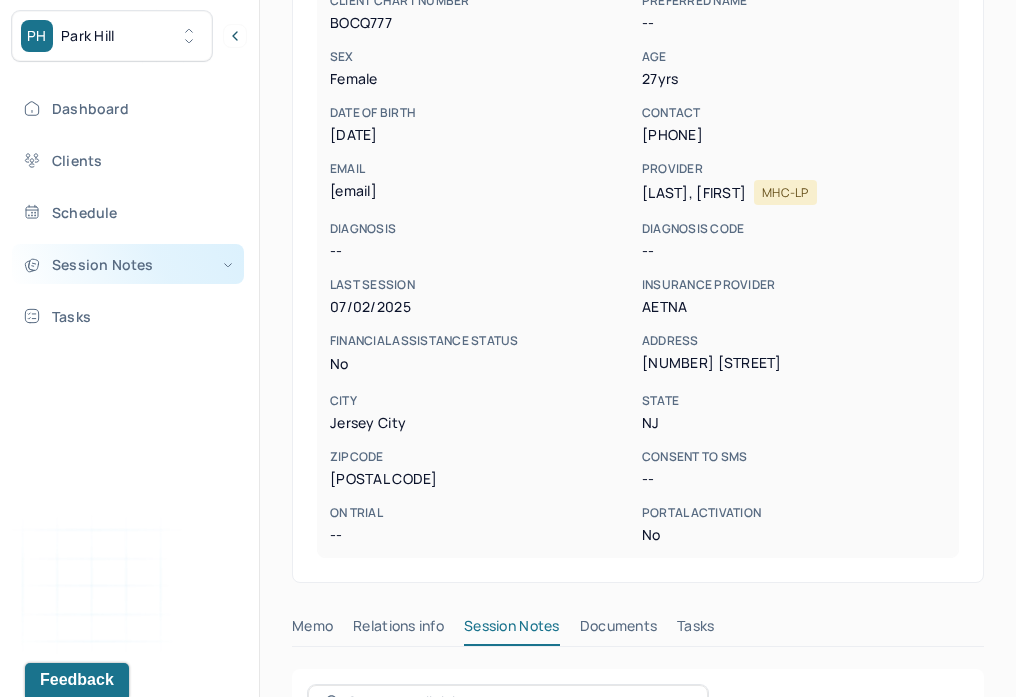 click on "Session Notes" at bounding box center (128, 264) 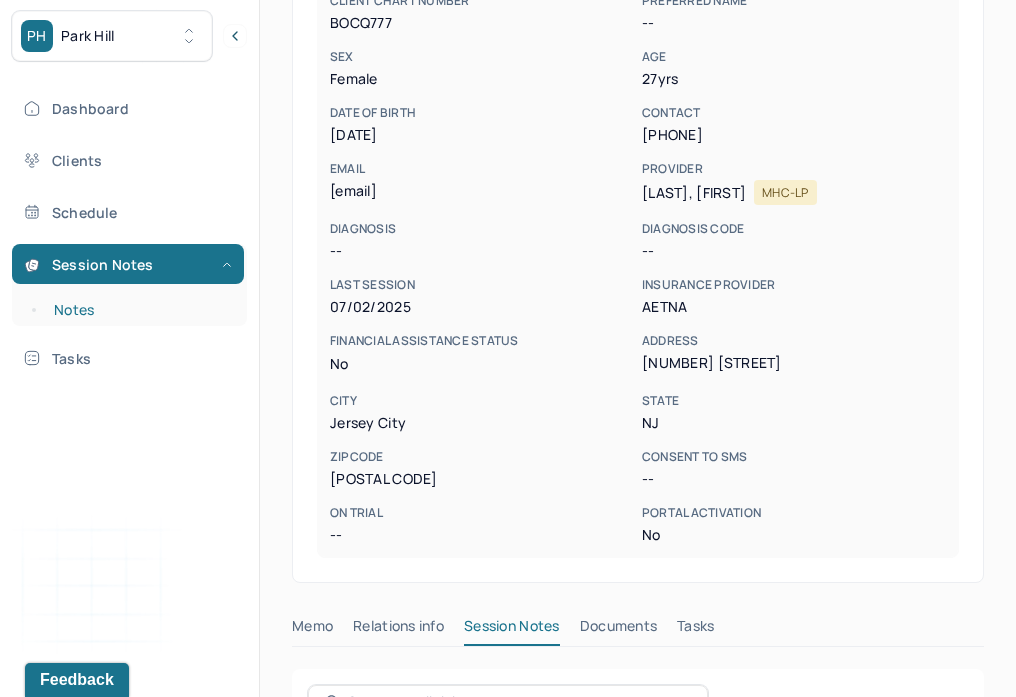 click on "Notes" at bounding box center (139, 310) 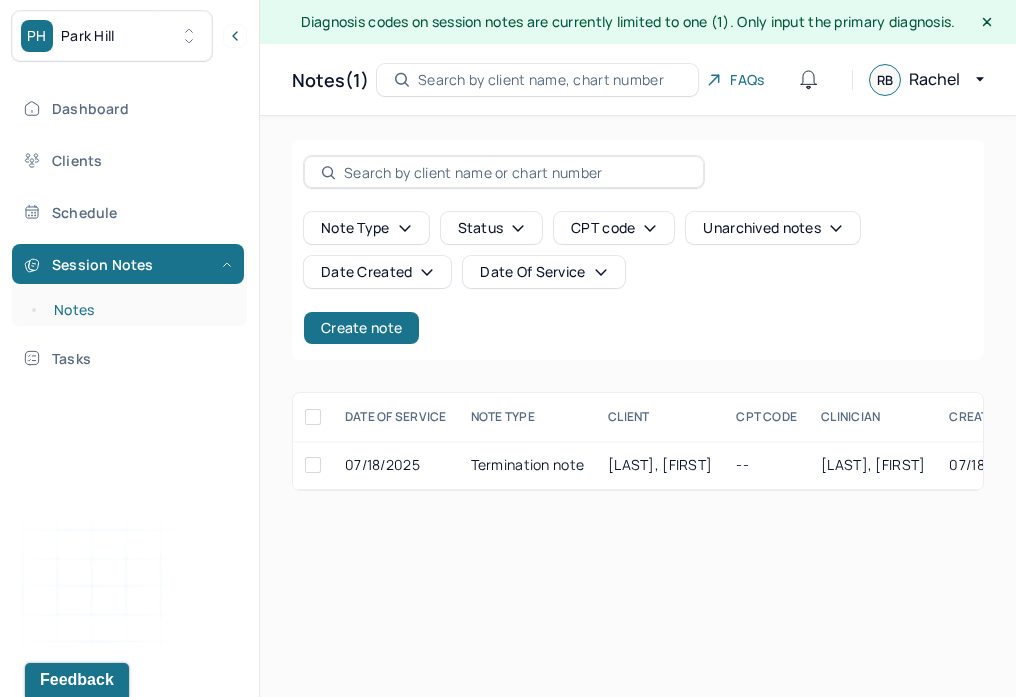 scroll, scrollTop: 0, scrollLeft: 0, axis: both 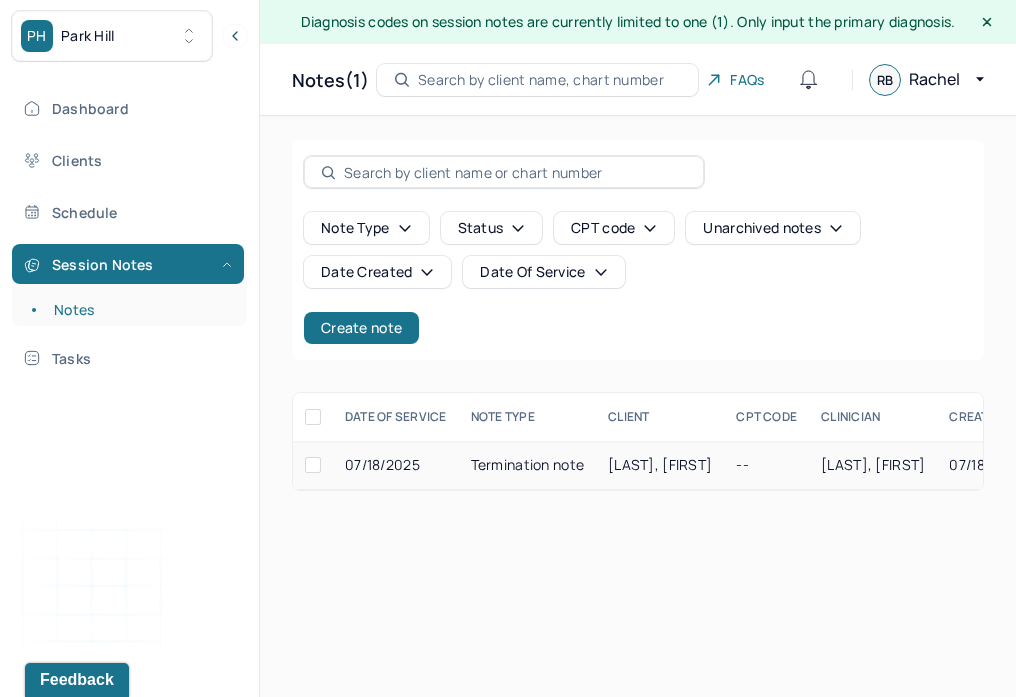 click on "07/18/2025" at bounding box center (396, 465) 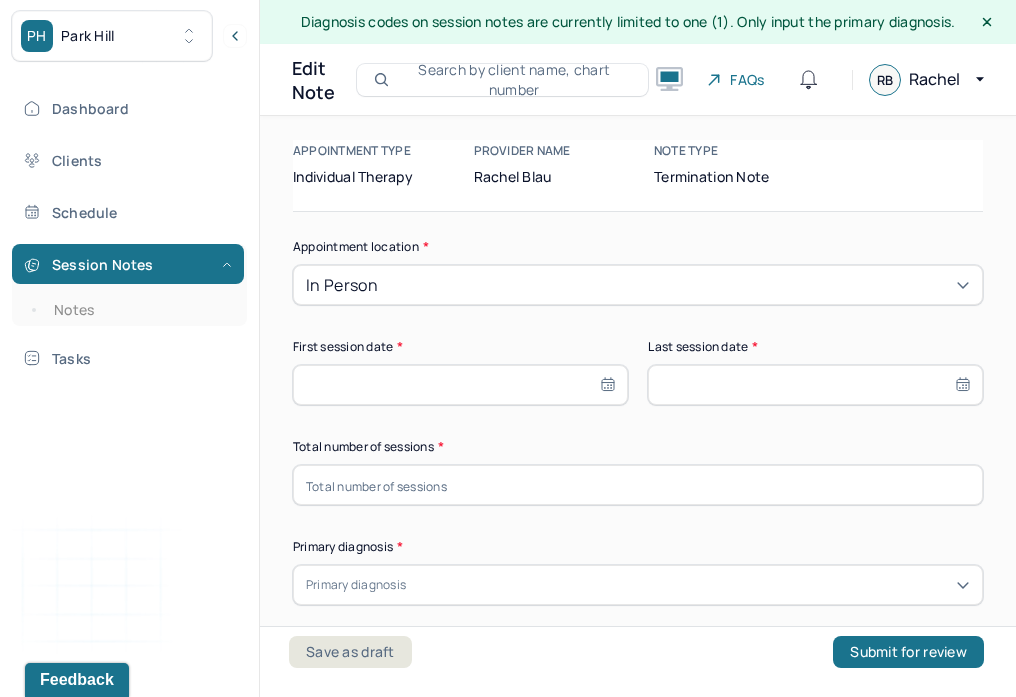 scroll, scrollTop: 168, scrollLeft: 0, axis: vertical 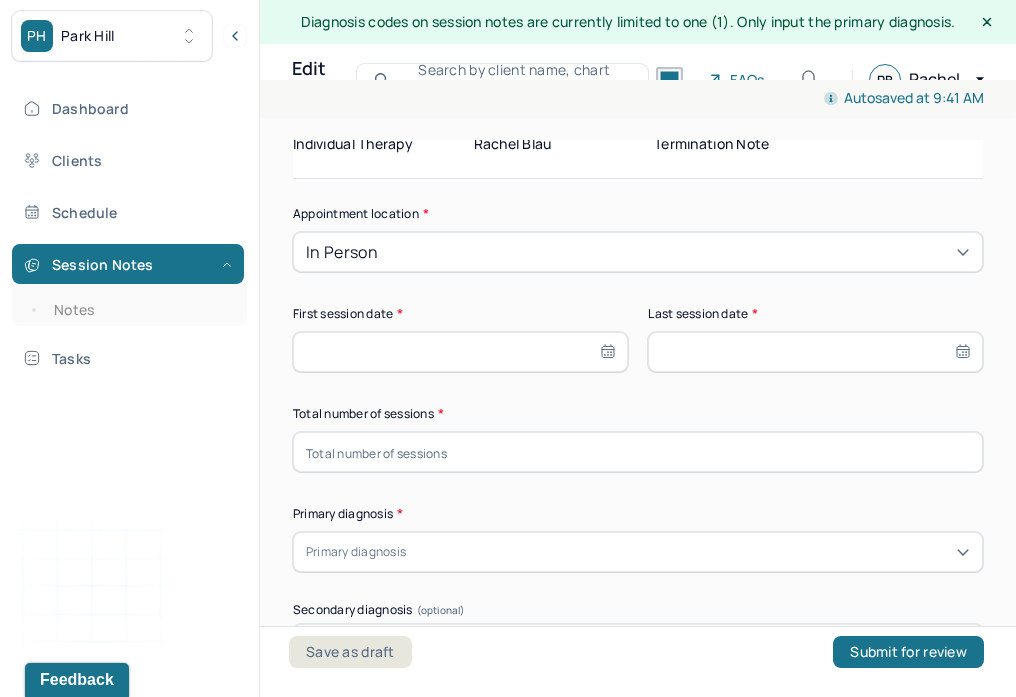 select on "6" 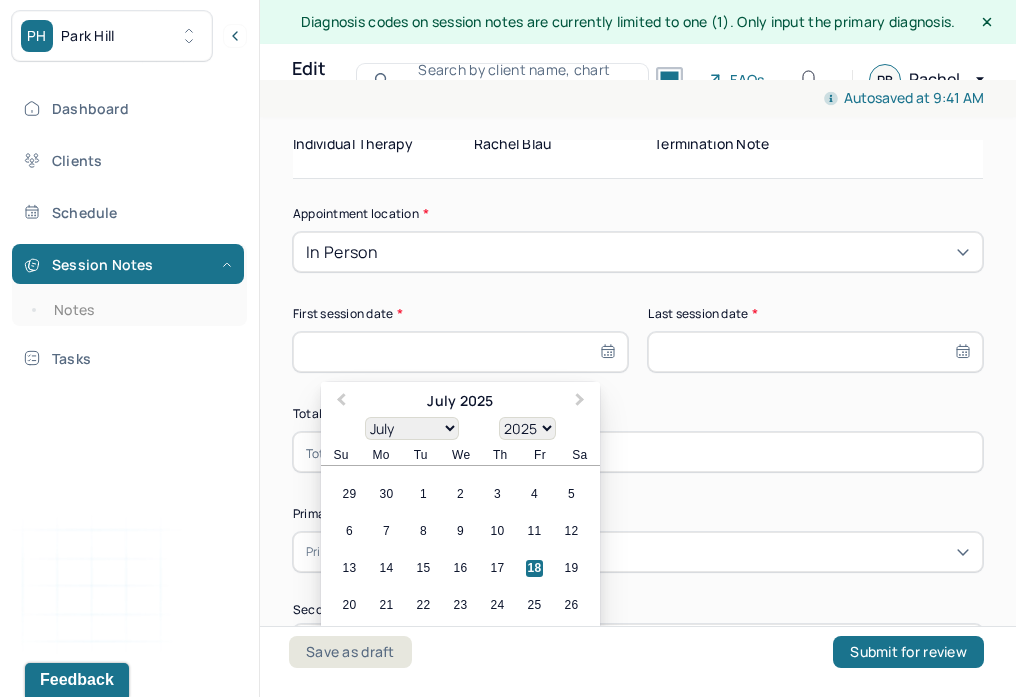 click at bounding box center [460, 352] 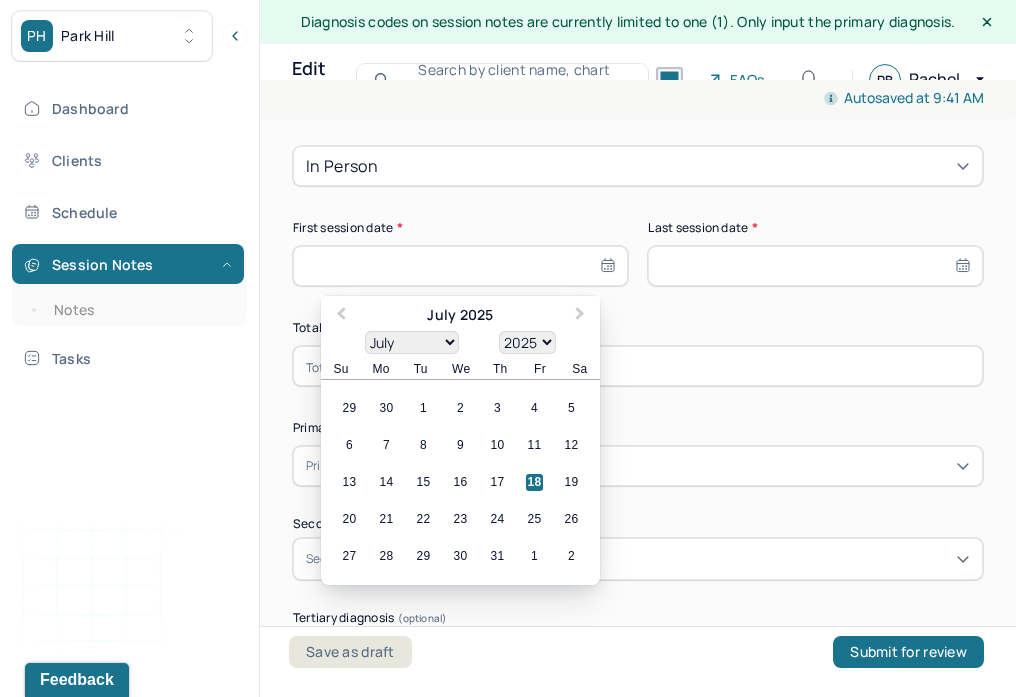 click on "January February March April May June July August September October November December" at bounding box center [412, 342] 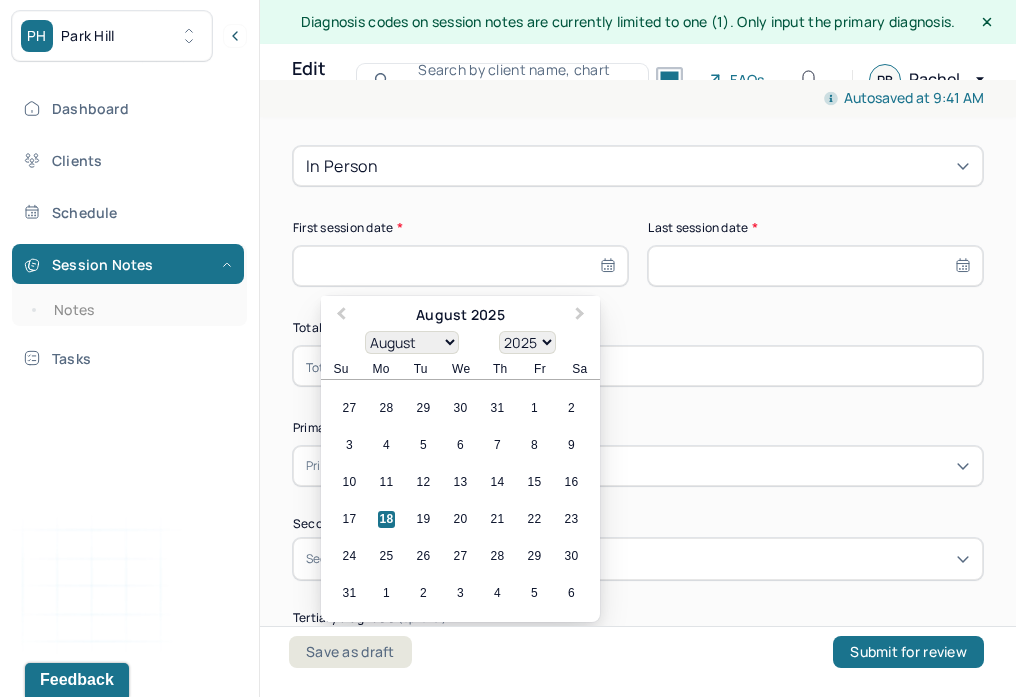 click on "1900 1901 1902 1903 1904 1905 1906 1907 1908 1909 1910 1911 1912 1913 1914 1915 1916 1917 1918 1919 1920 1921 1922 1923 1924 1925 1926 1927 1928 1929 1930 1931 1932 1933 1934 1935 1936 1937 1938 1939 1940 1941 1942 1943 1944 1945 1946 1947 1948 1949 1950 1951 1952 1953 1954 1955 1956 1957 1958 1959 1960 1961 1962 1963 1964 1965 1966 1967 1968 1969 1970 1971 1972 1973 1974 1975 1976 1977 1978 1979 1980 1981 1982 1983 1984 1985 1986 1987 1988 1989 1990 1991 1992 1993 1994 1995 1996 1997 1998 1999 2000 2001 2002 2003 2004 2005 2006 2007 2008 2009 2010 2011 2012 2013 2014 2015 2016 2017 2018 2019 2020 2021 2022 2023 2024 2025 2026 2027 2028 2029 2030 2031 2032 2033 2034 2035 2036 2037 2038 2039 2040 2041 2042 2043 2044 2045 2046 2047 2048 2049 2050 2051 2052 2053 2054 2055 2056 2057 2058 2059 2060 2061 2062 2063 2064 2065 2066 2067 2068 2069 2070 2071 2072 2073 2074 2075 2076 2077 2078 2079 2080 2081 2082 2083 2084 2085 2086 2087 2088 2089 2090 2091 2092 2093 2094 2095 2096 2097 2098 2099 2100" at bounding box center (527, 342) 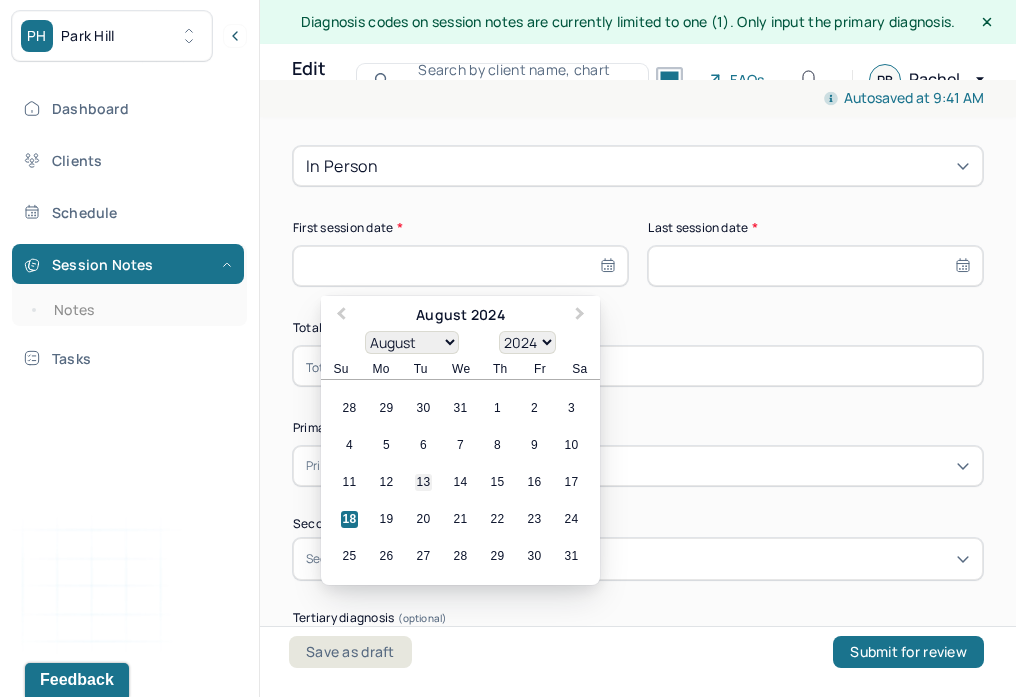 click on "13" at bounding box center (423, 482) 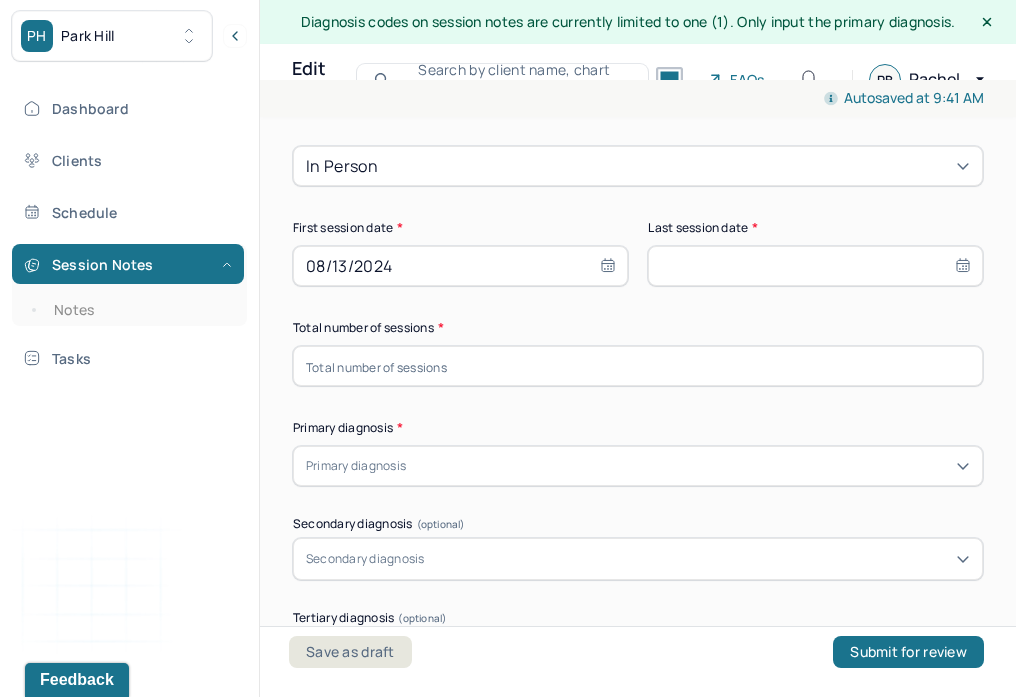 click at bounding box center [815, 266] 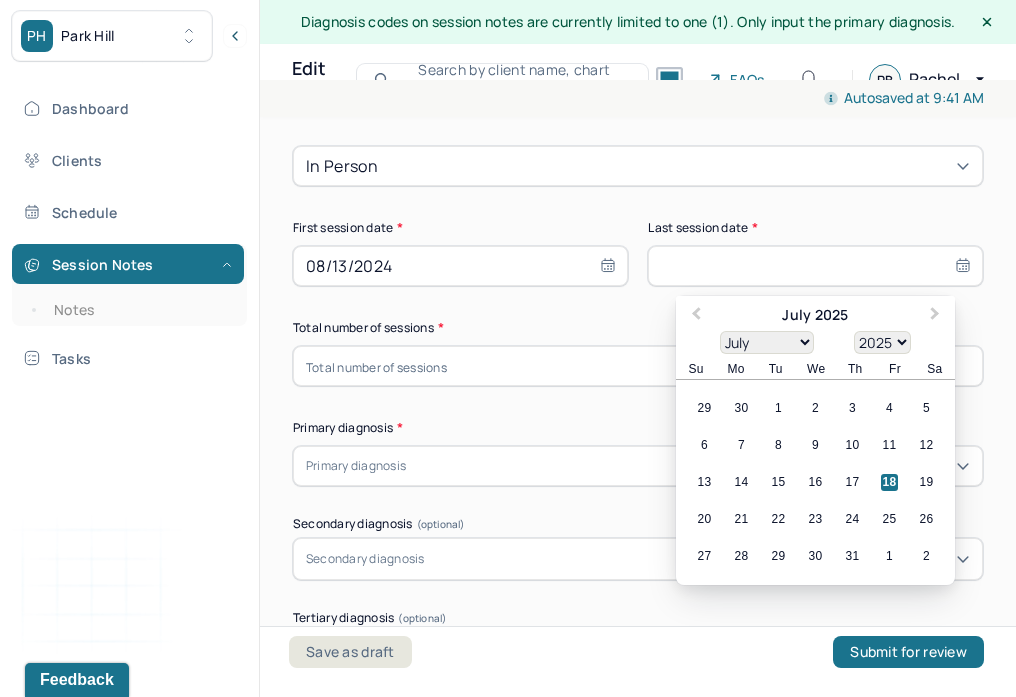 click on "January February March April May June July August September October November December" at bounding box center [767, 342] 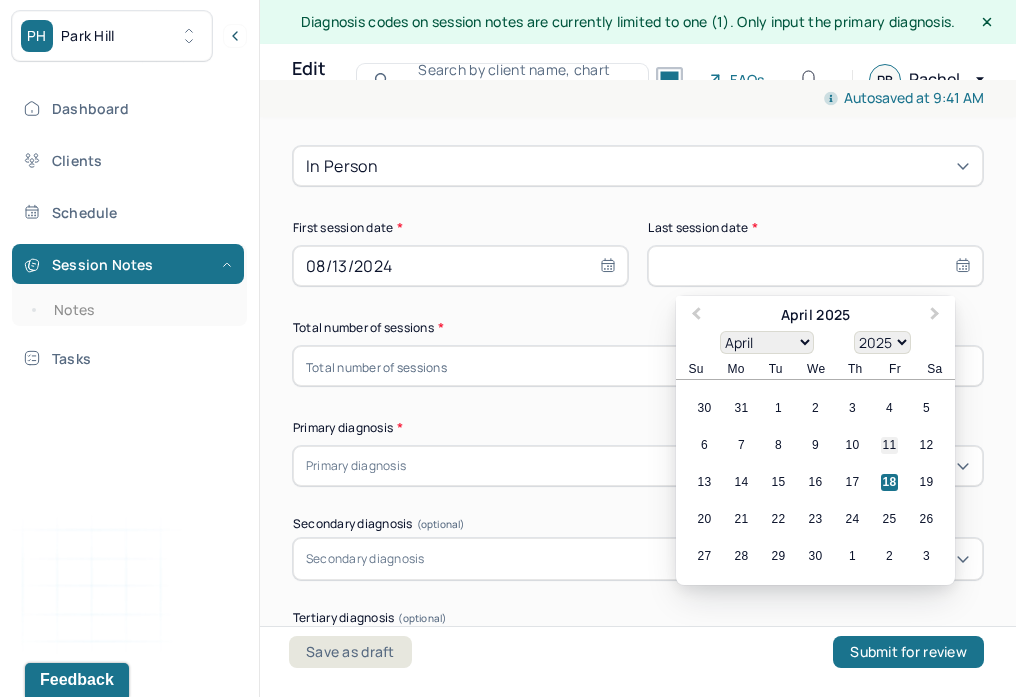 click on "11" at bounding box center [889, 445] 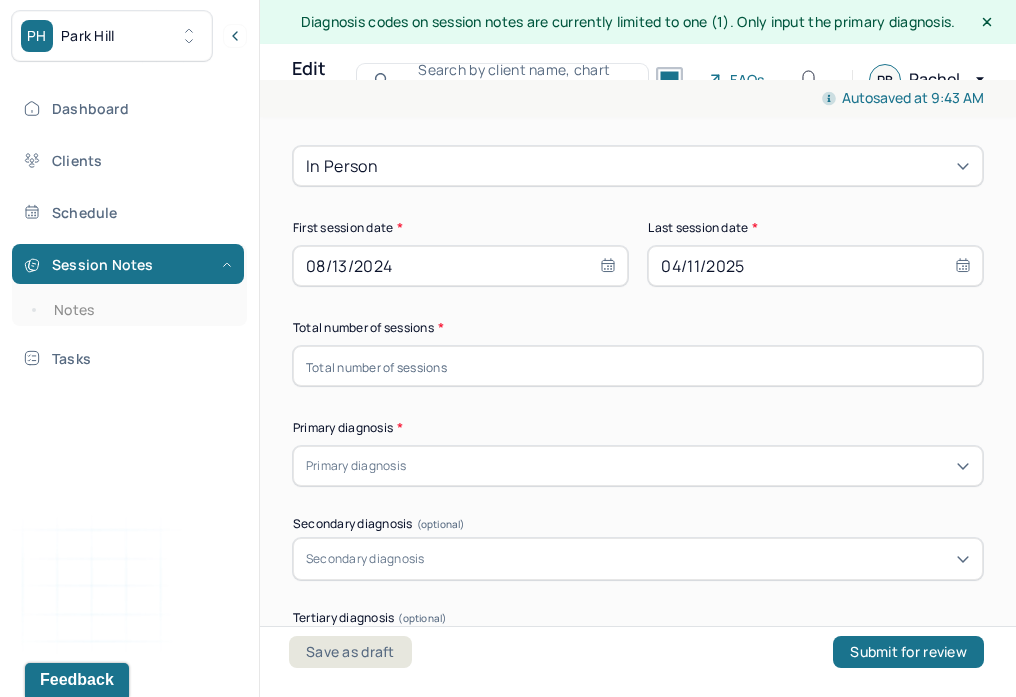 select on "3" 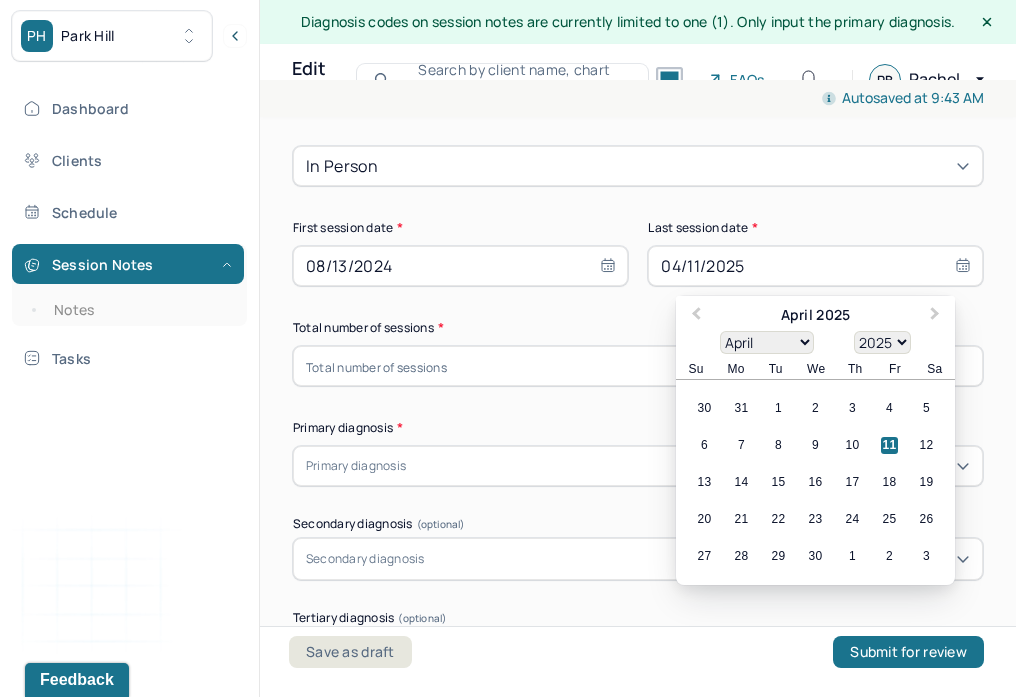 click at bounding box center (638, 366) 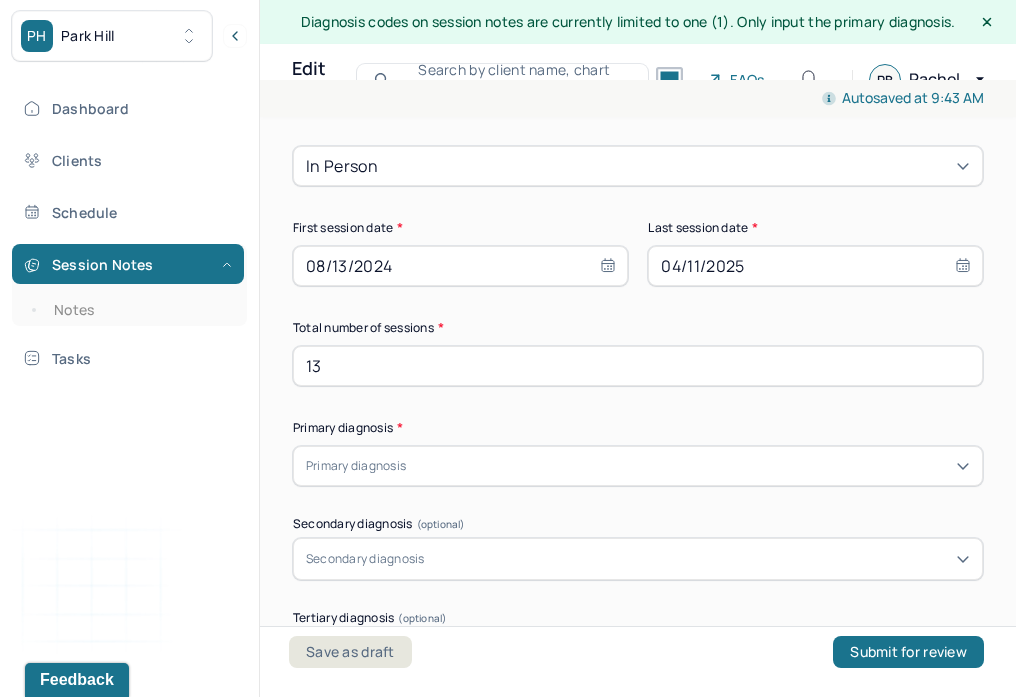 type on "13" 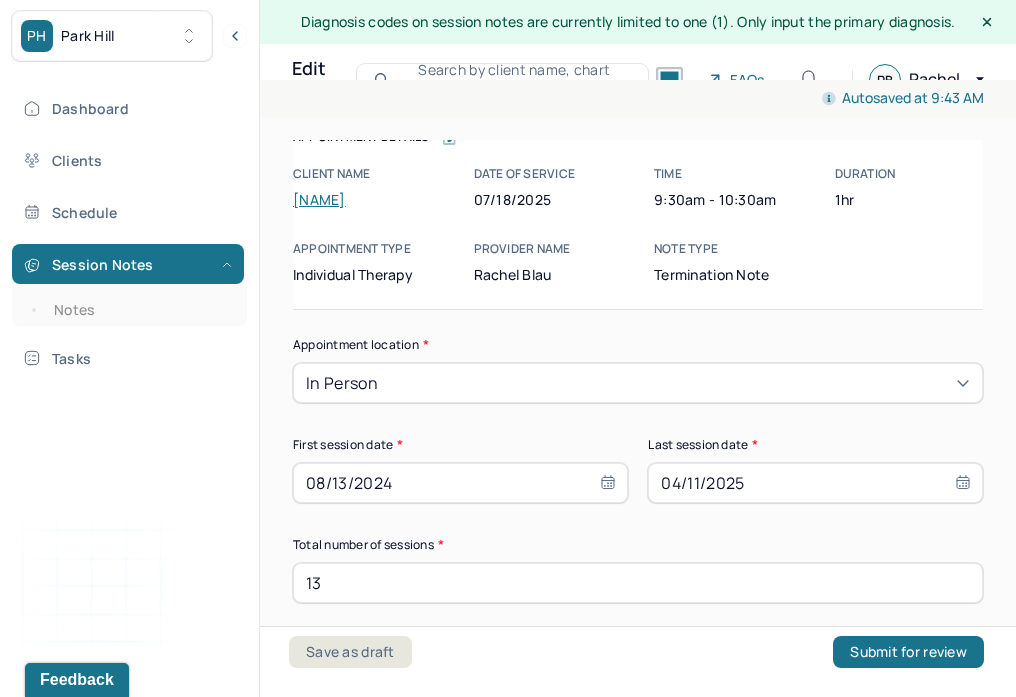 scroll, scrollTop: 33, scrollLeft: 0, axis: vertical 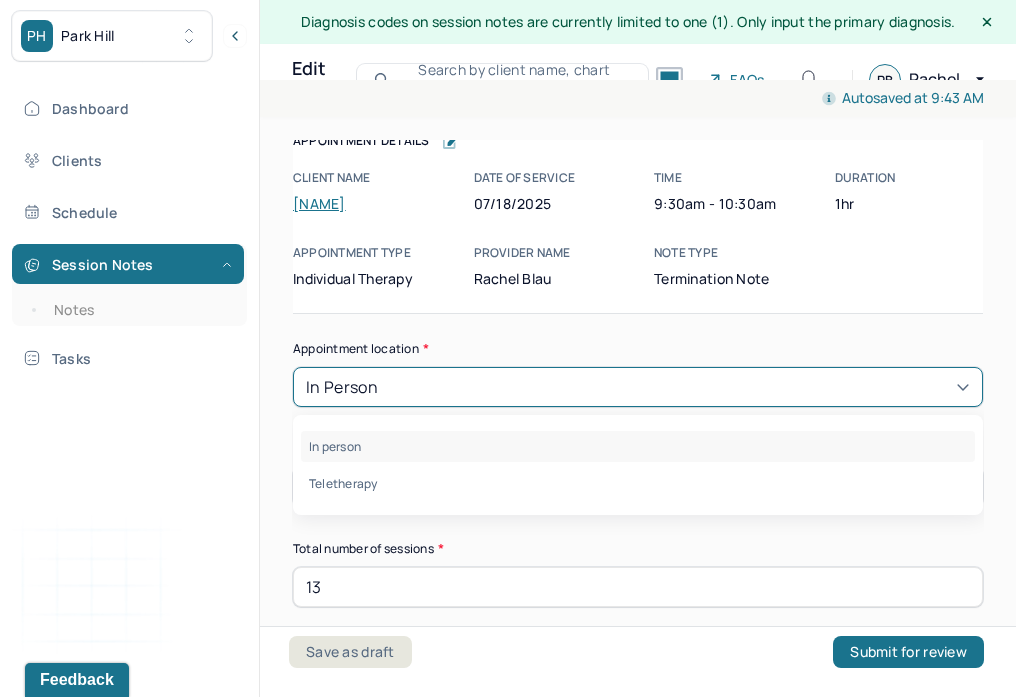 click on "In person" at bounding box center (342, 387) 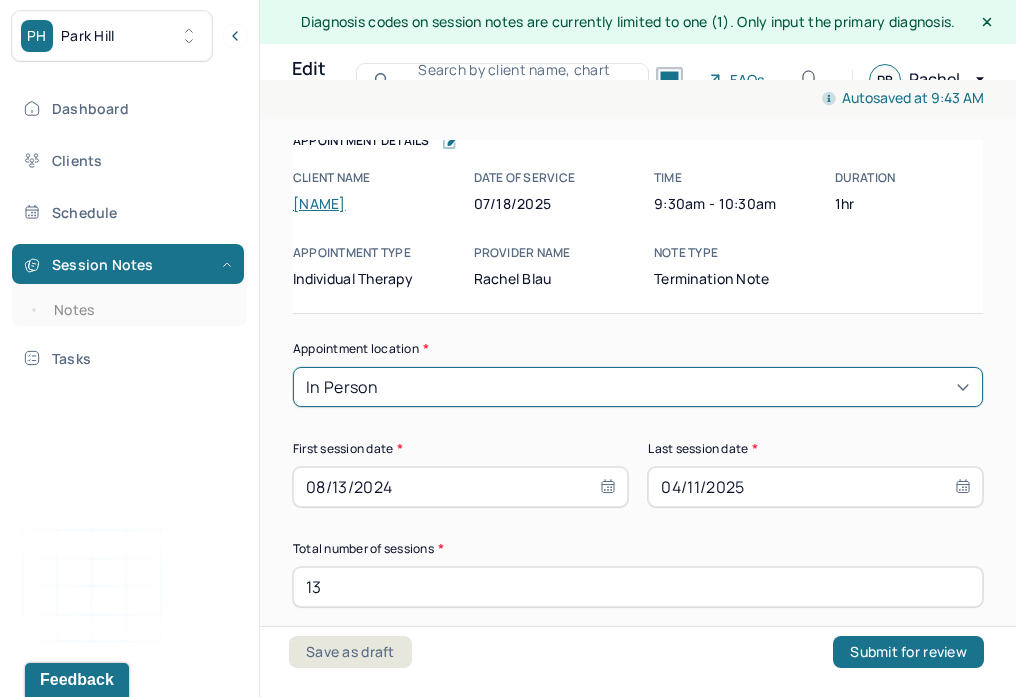 click on "In person" at bounding box center (638, 387) 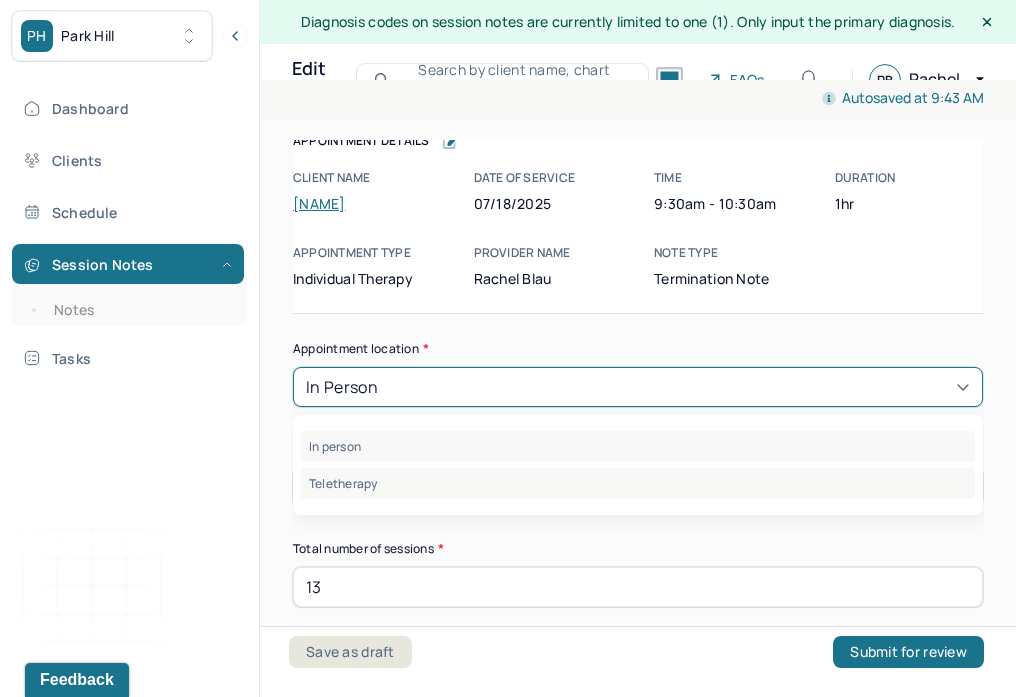 click on "Teletherapy" at bounding box center (638, 483) 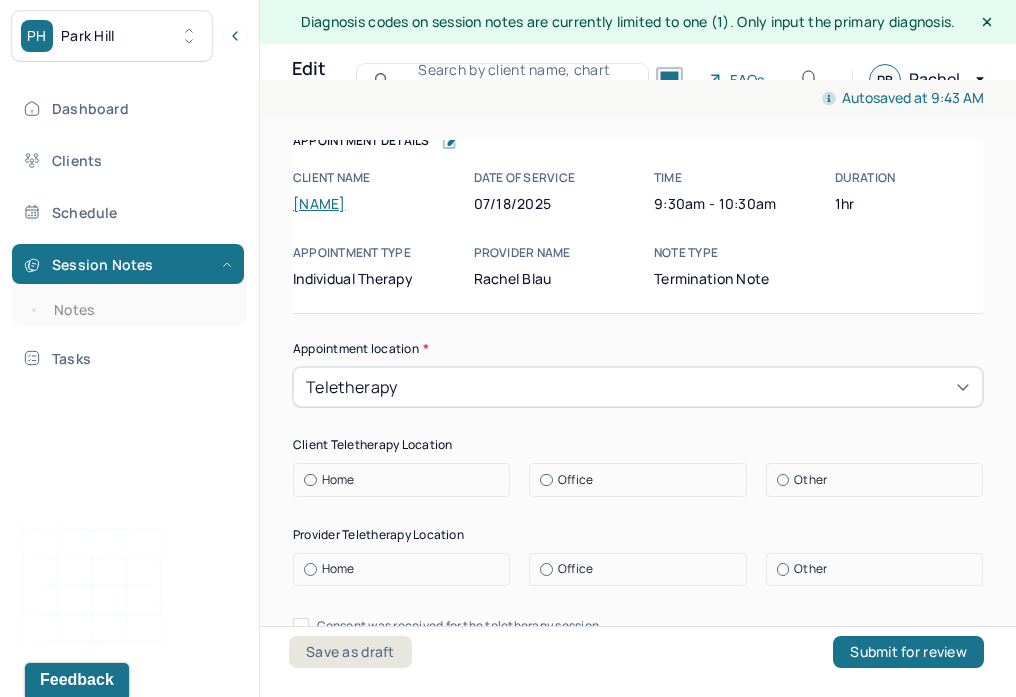 click on "Home" at bounding box center (406, 480) 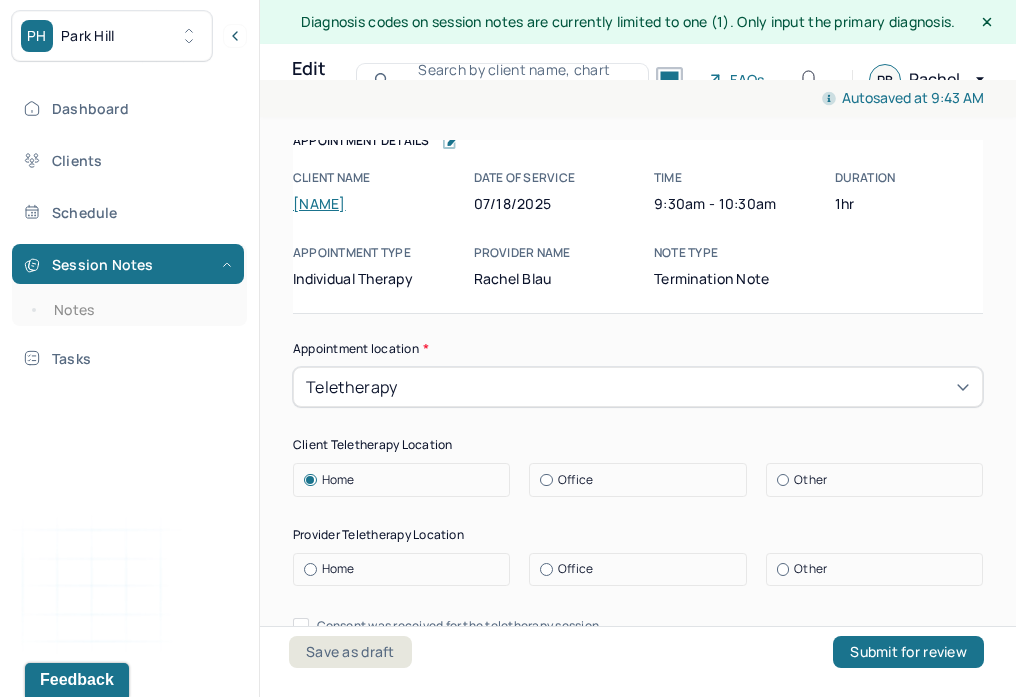 click on "Appointment location * Teletherapy Client Teletherapy Location Home Office Other Provider Teletherapy Location Home Office Other Consent was received for the teletherapy session The teletherapy session was conducted via video First session date * 08/13/2024 Last session date * 04/11/2025 Total number of sessions * 13 Primary diagnosis * Primary diagnosis Secondary diagnosis (optional) Secondary diagnosis Tertiary diagnosis (optional) Tertiary diagnosis Presenting problems * Planned treatment and goals * Course of treatment * Patient final condition * Prognosis * Reason for termination * Discharge plan and follow-up * Date created * Sign note here Provider's Initials *   Save as draft     Submit for review" at bounding box center (638, 1442) 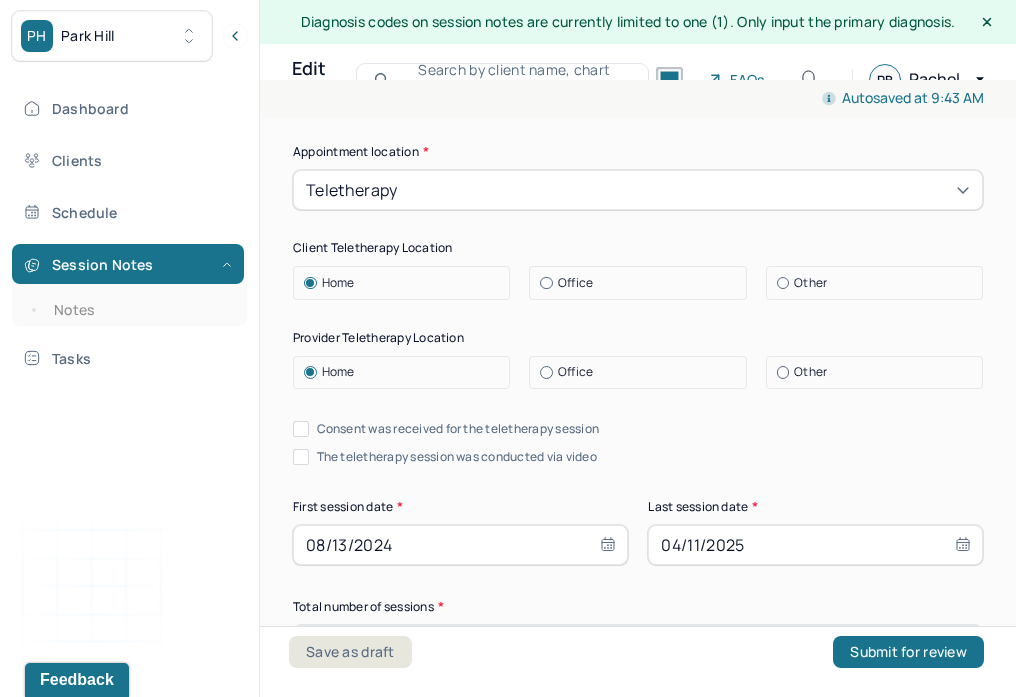 scroll, scrollTop: 232, scrollLeft: 0, axis: vertical 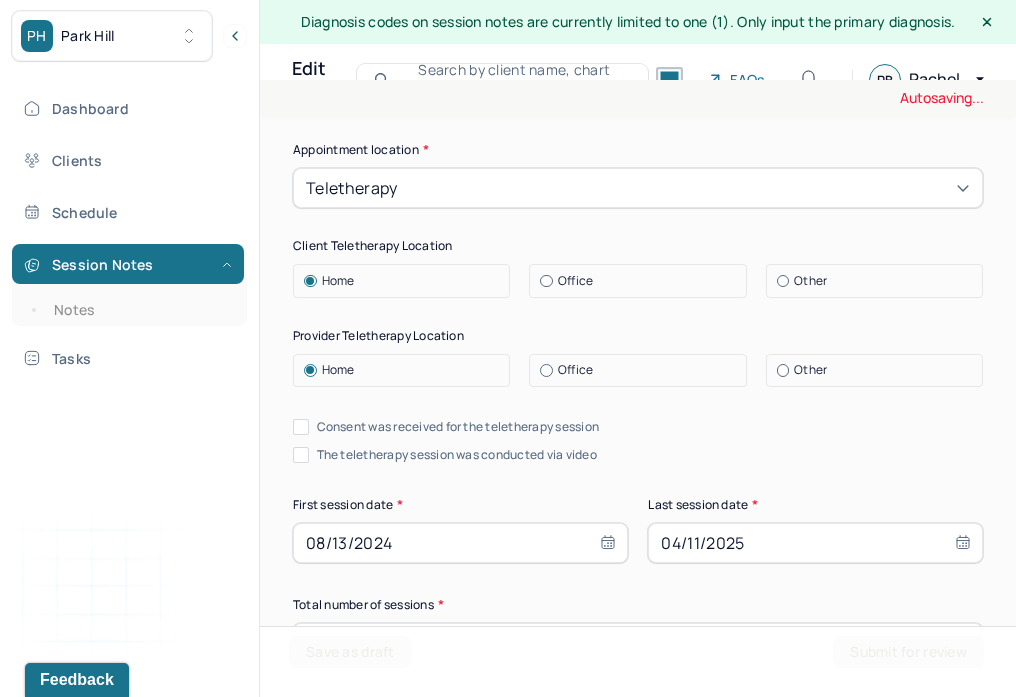 click on "Consent was received for the teletherapy session" at bounding box center [458, 427] 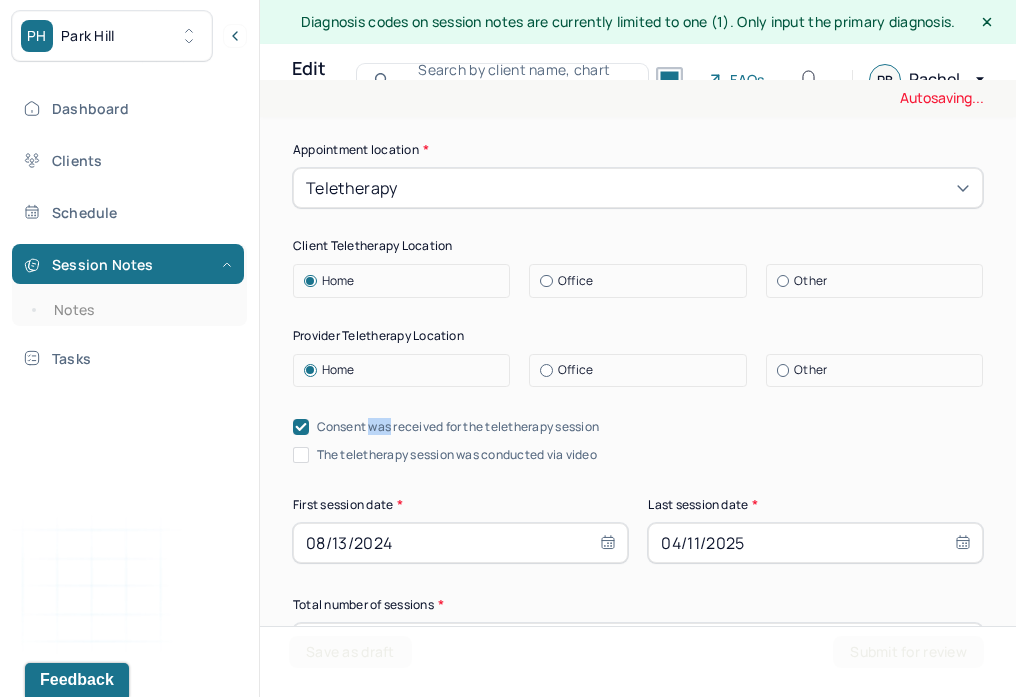 click on "Consent was received for the teletherapy session" at bounding box center (458, 427) 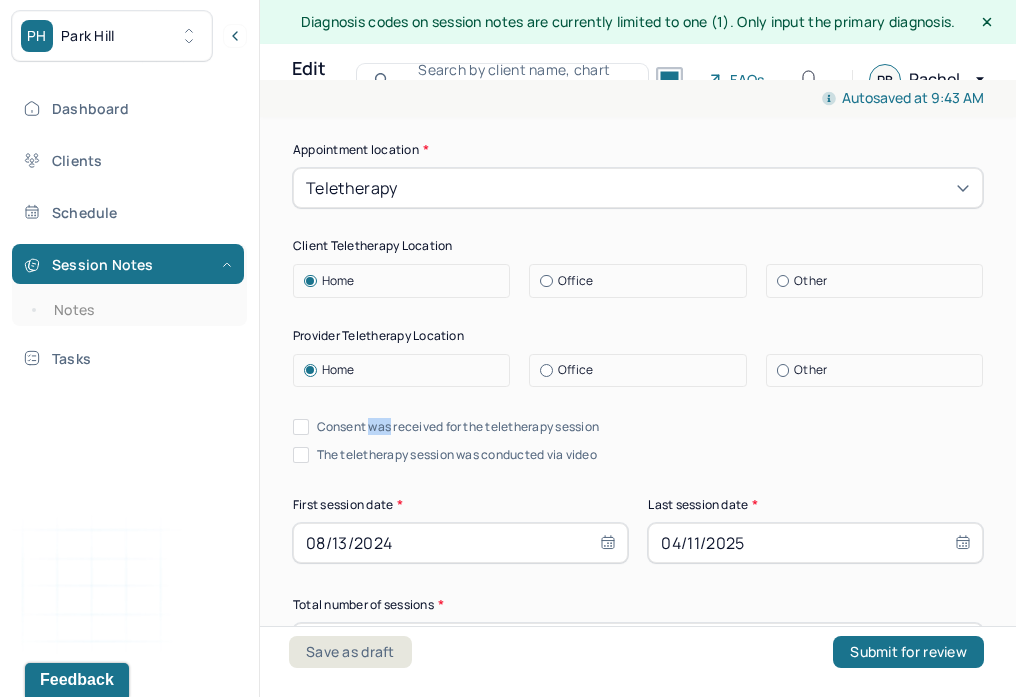 scroll, scrollTop: 74, scrollLeft: 0, axis: vertical 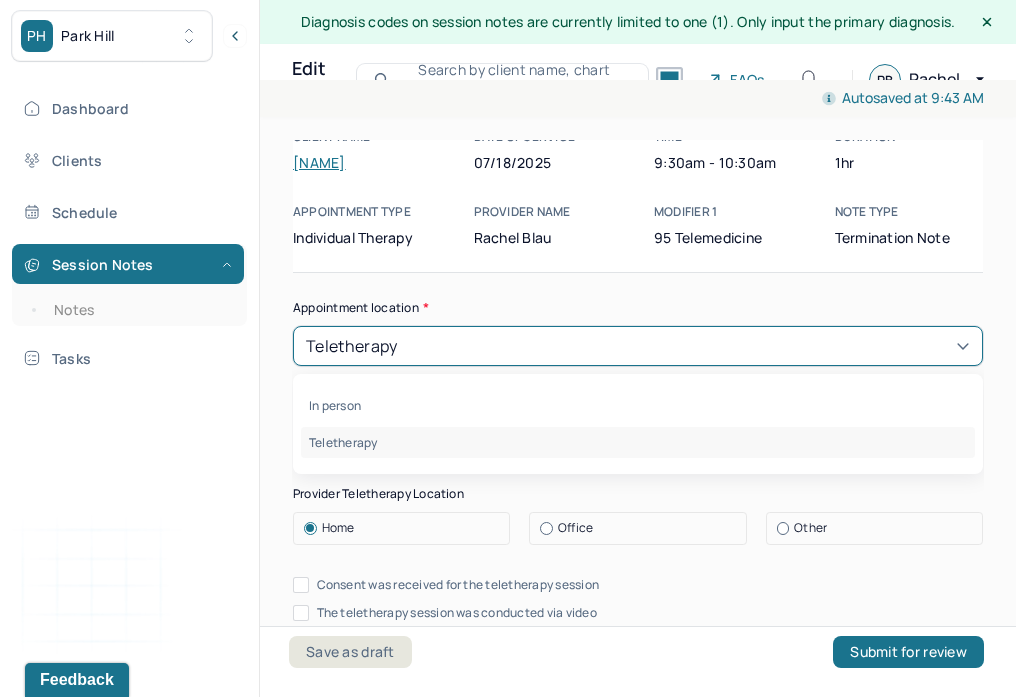 click on "Teletherapy" at bounding box center [352, 346] 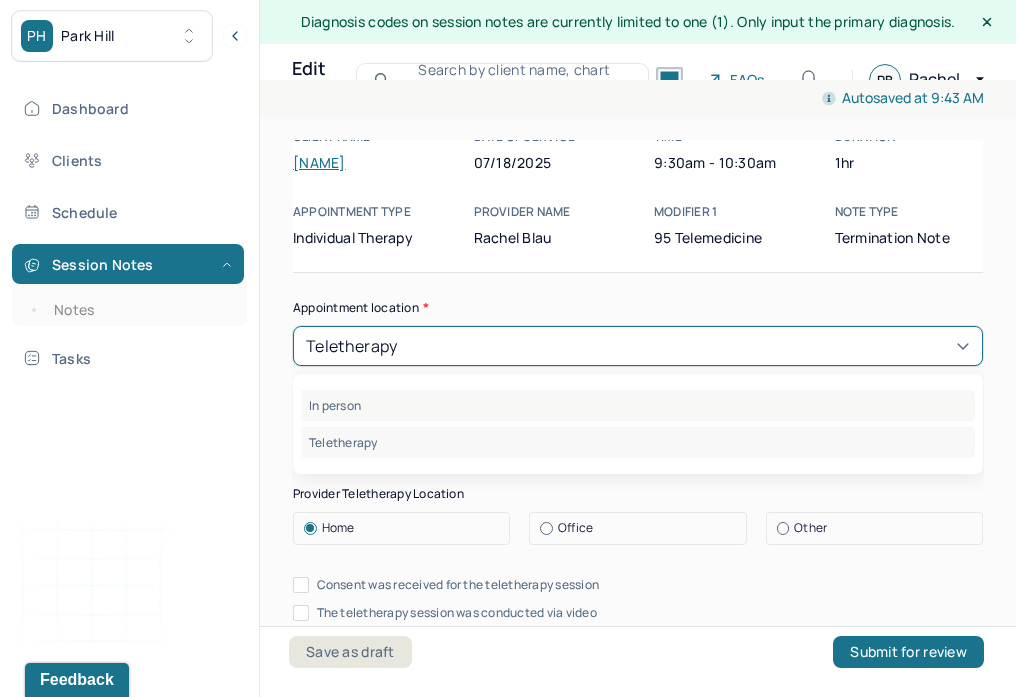 click on "In person" at bounding box center (638, 405) 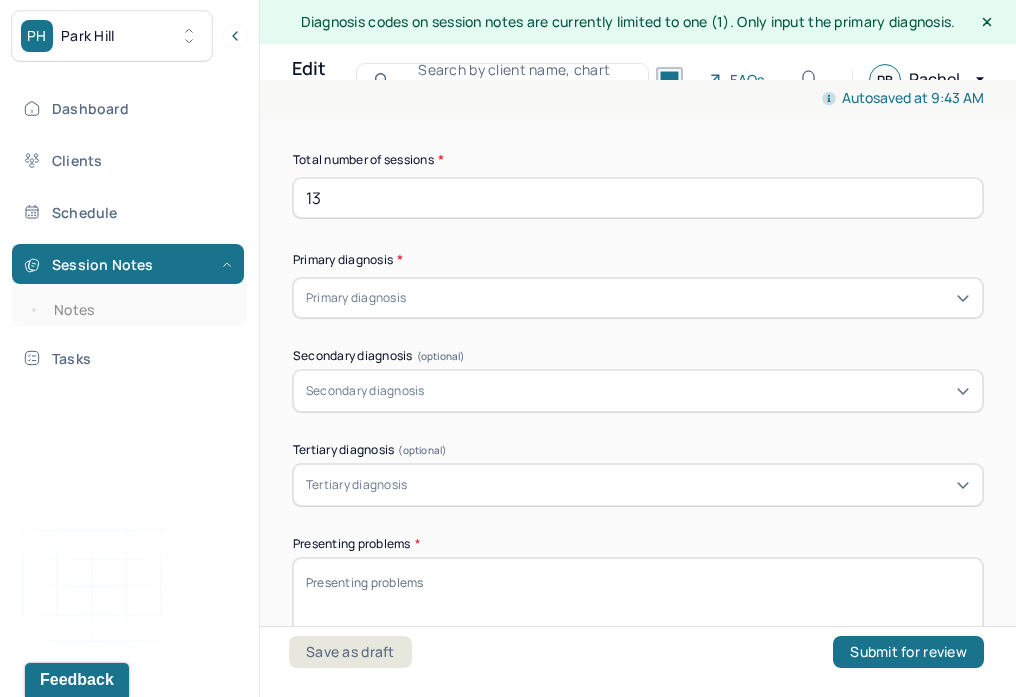 scroll, scrollTop: 432, scrollLeft: 0, axis: vertical 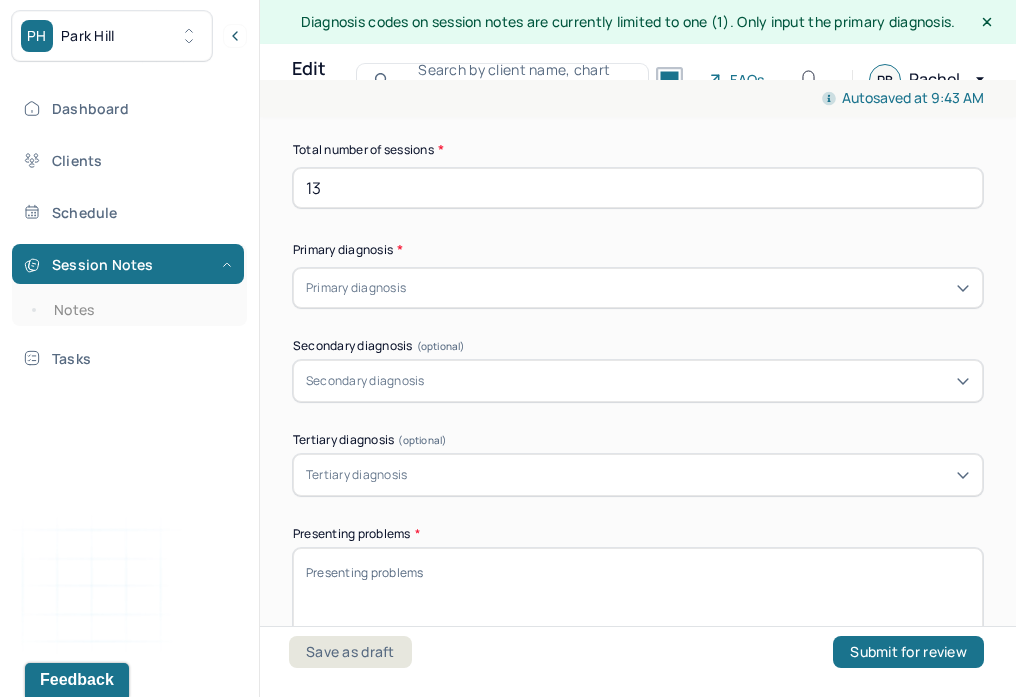 click on "Presenting problems *" at bounding box center [638, 600] 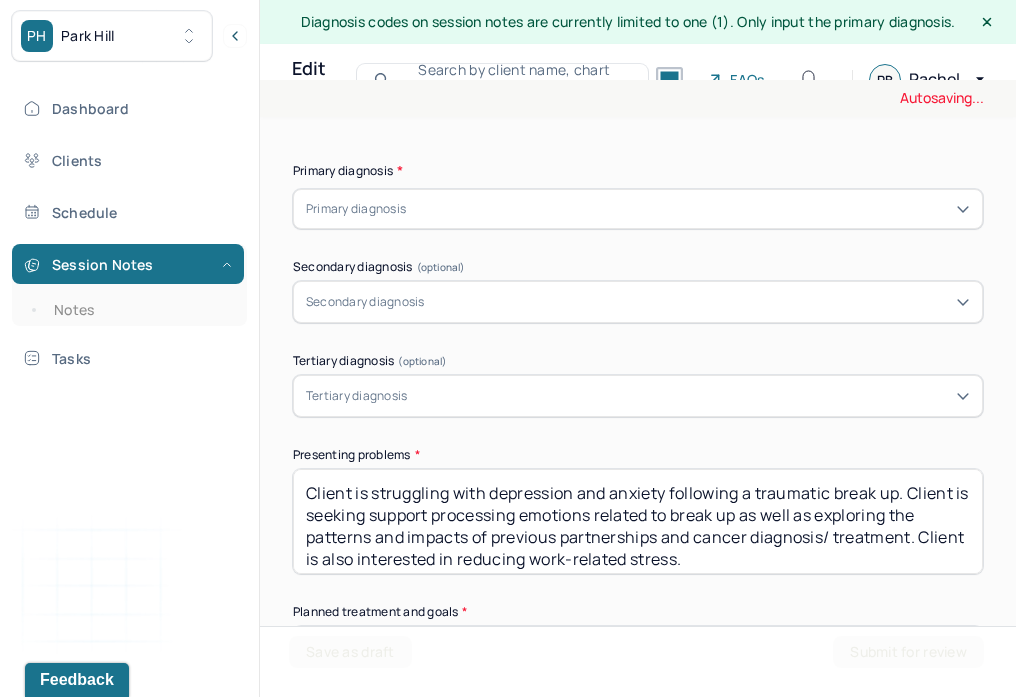 scroll, scrollTop: 517, scrollLeft: 0, axis: vertical 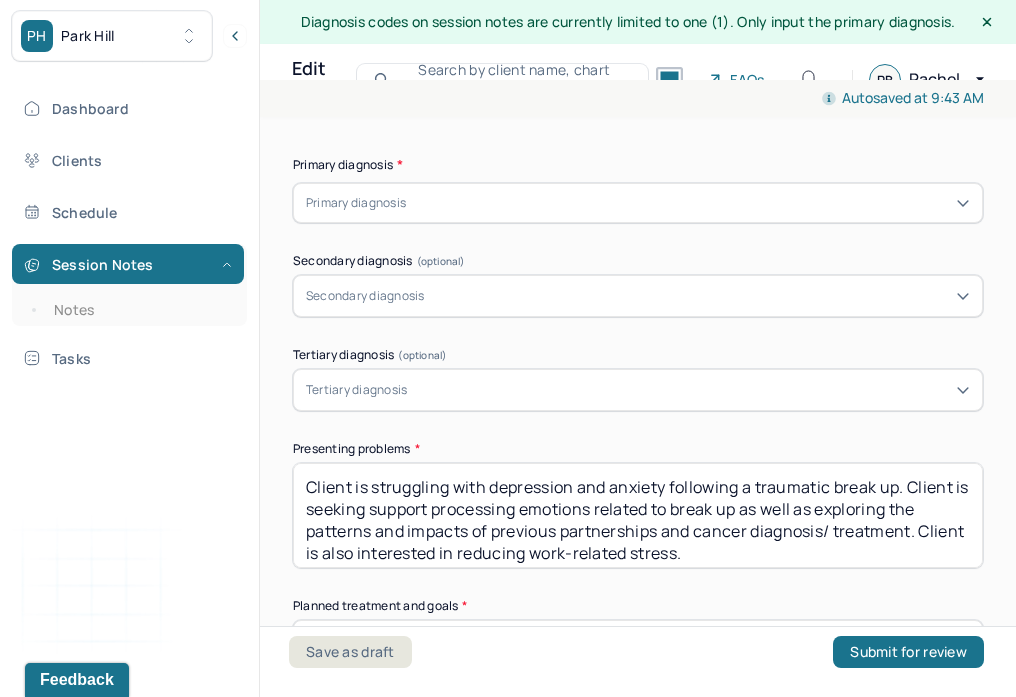 type on "Client is struggling with depression and anxiety following a traumatic break up. Client is seeking support processing emotions related to break up as well as exploring the patterns and impacts of previous partnerships and cancer diagnosis/ treatment. Client is also interested in reducing work-related stress." 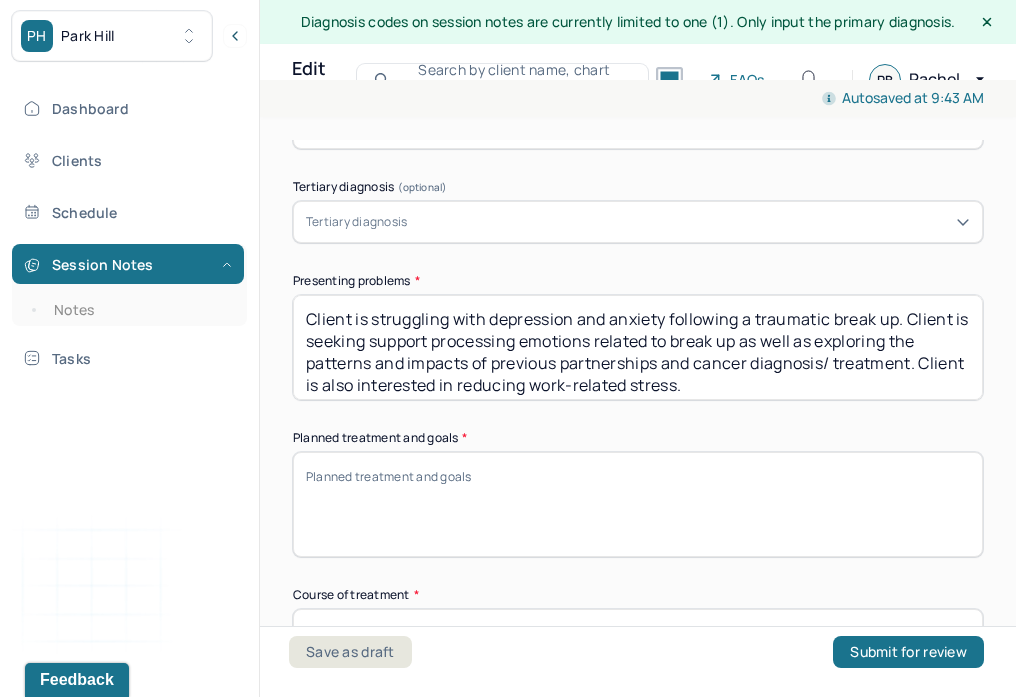 scroll, scrollTop: 691, scrollLeft: 0, axis: vertical 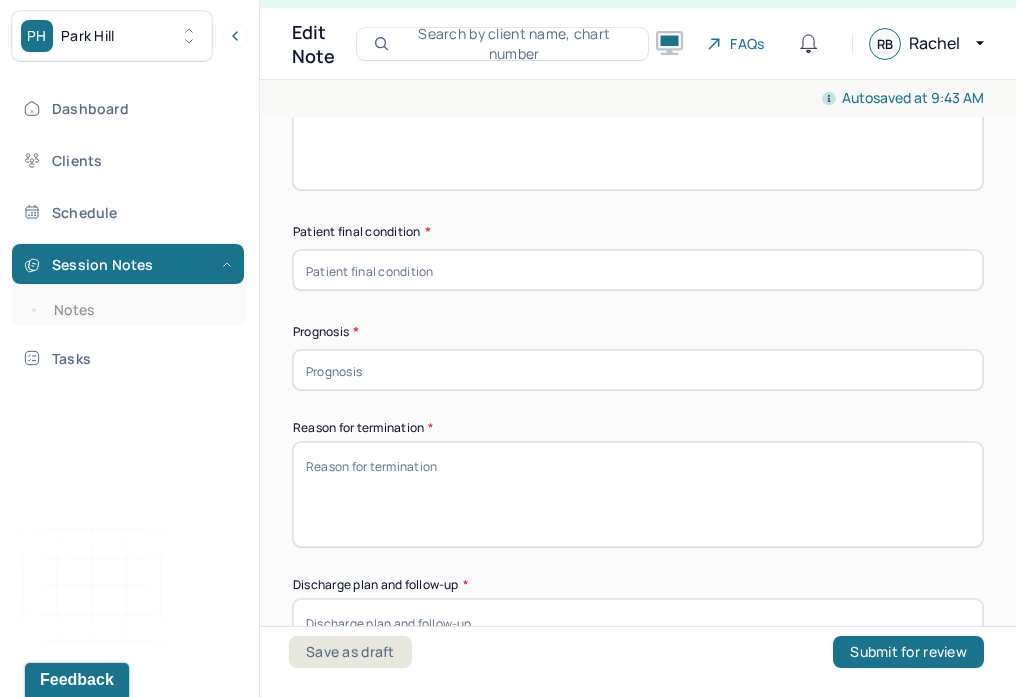 click at bounding box center (638, 370) 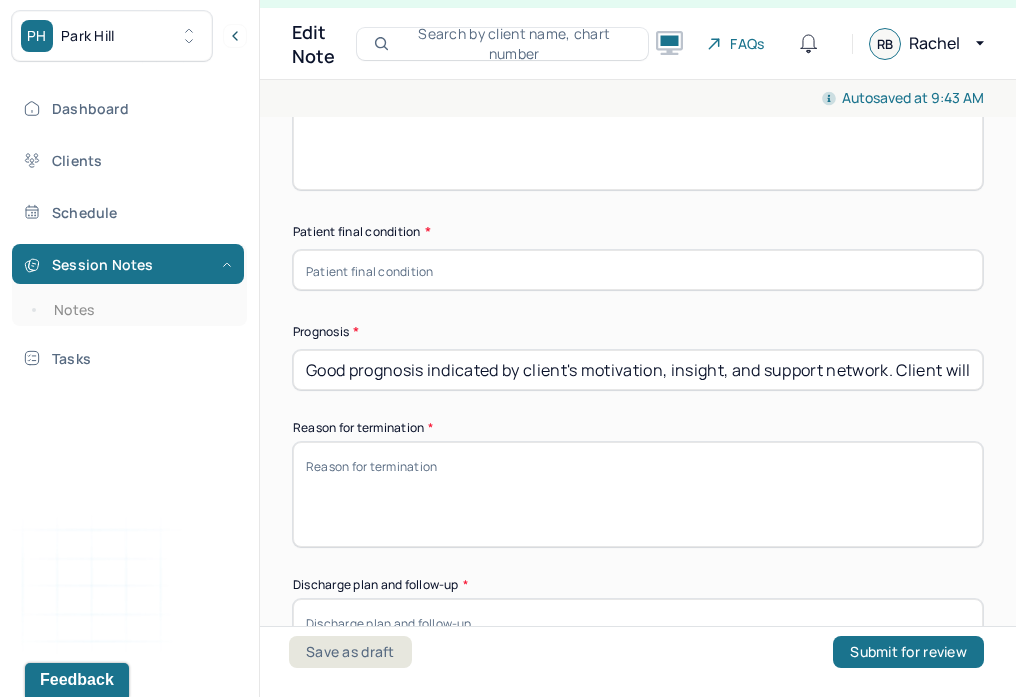 scroll, scrollTop: 0, scrollLeft: 582, axis: horizontal 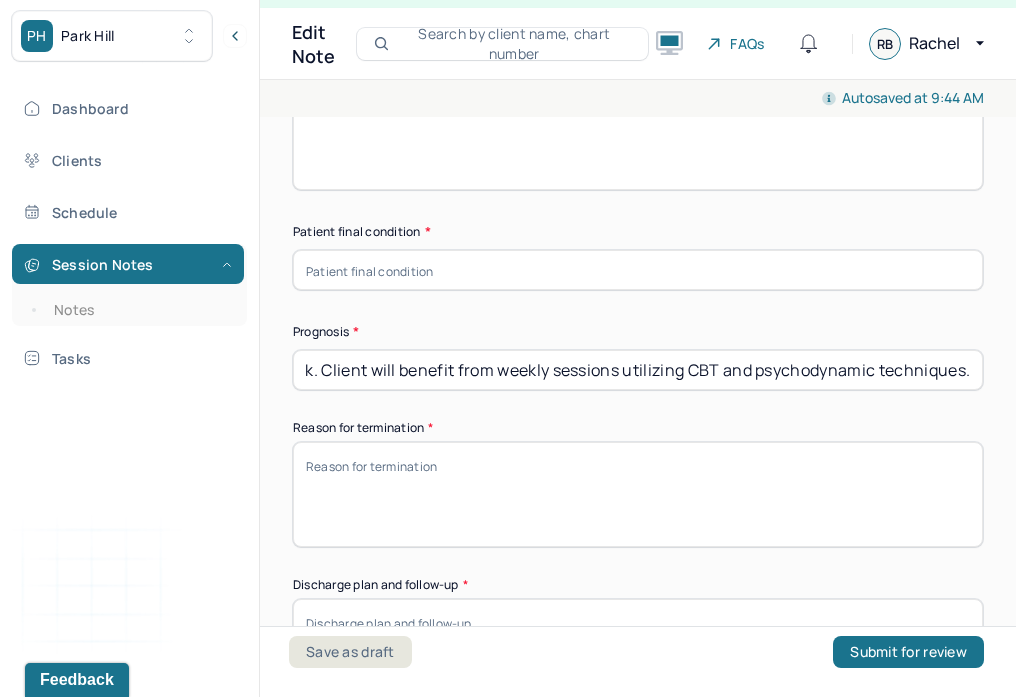 type on "Good prognosis indicated by client's motivation, insight, and support network. Client will benefit from weekly sessions utilizing CBT and psychodynamic techniques." 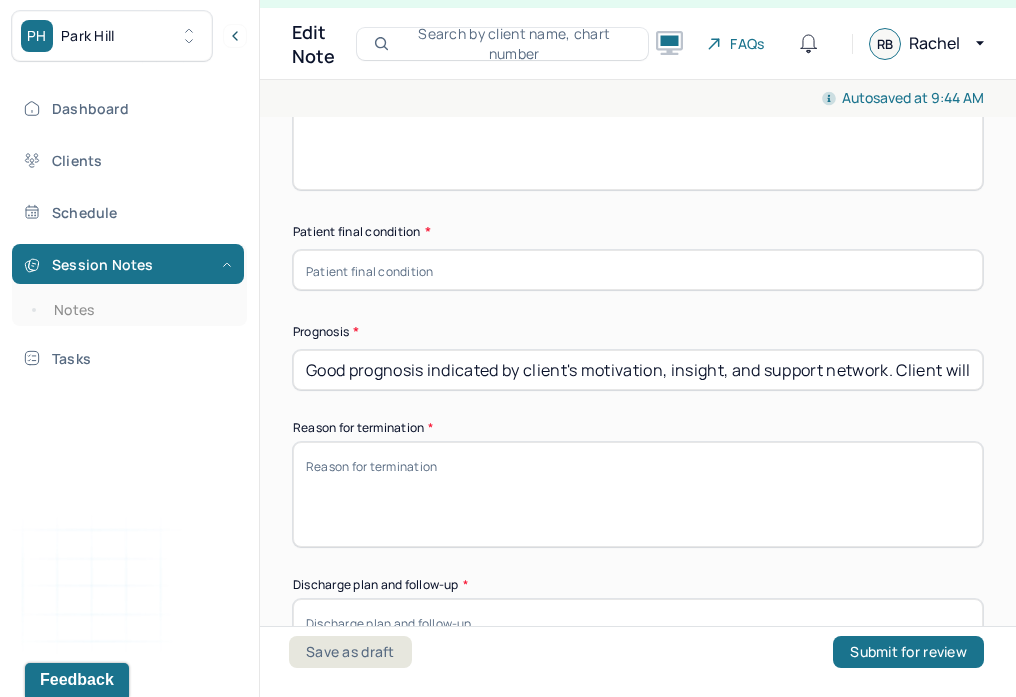 click on "Appointment location * In person First session date * 08/13/2024 Last session date * 04/11/2025 Total number of sessions * 13 Primary diagnosis * Primary diagnosis Secondary diagnosis (optional) Secondary diagnosis Tertiary diagnosis (optional) Tertiary diagnosis Presenting problems * Client is struggling with depression and anxiety following a traumatic break up. Client is seeking support processing emotions related to break up as well as exploring the patterns and impacts of previous partnerships and cancer diagnosis/ treatment. Client is also interested in reducing work-related stress. Planned treatment and goals * Course of treatment * Patient final condition * Prognosis * Good prognosis indicated by client's motivation, insight, and support network. Client will benefit from weekly sessions utilizing CBT and psychodynamic techniques. Reason for termination * Discharge plan and follow-up * Date created * Sign note here Provider's Initials *   Save as draft     Submit for review" at bounding box center [638, 138] 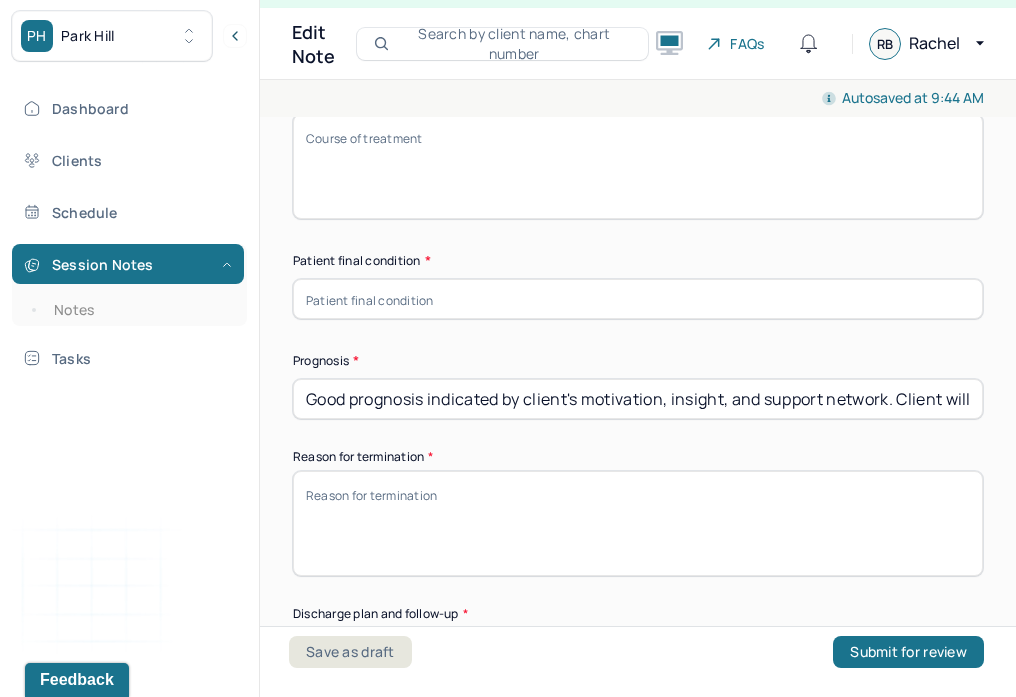 scroll, scrollTop: 1210, scrollLeft: 0, axis: vertical 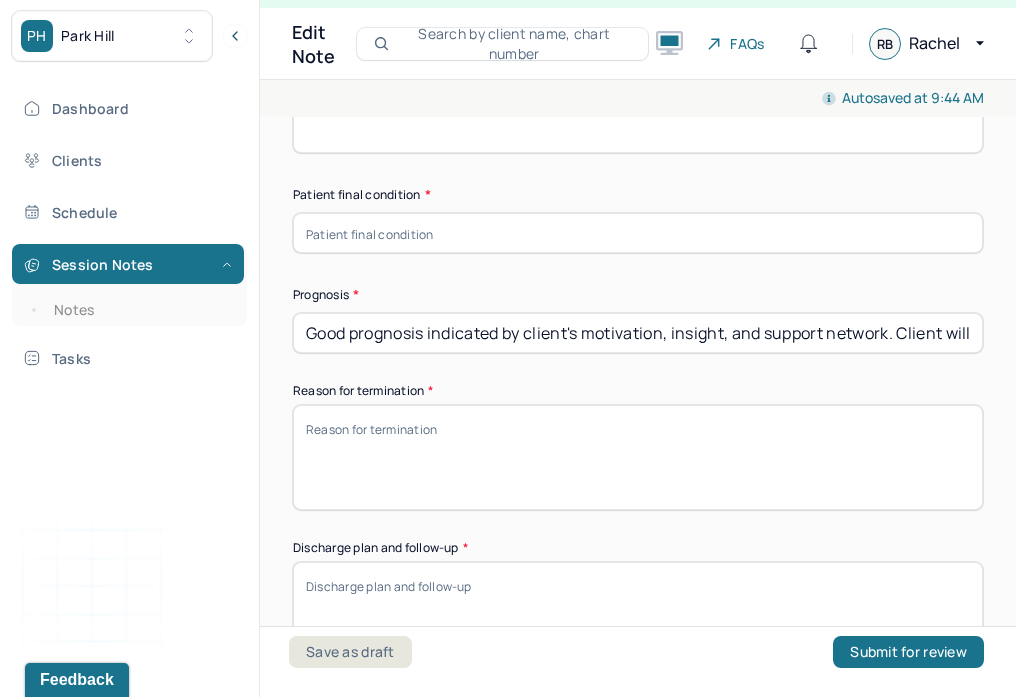 click on "Reason for termination *" at bounding box center (638, 457) 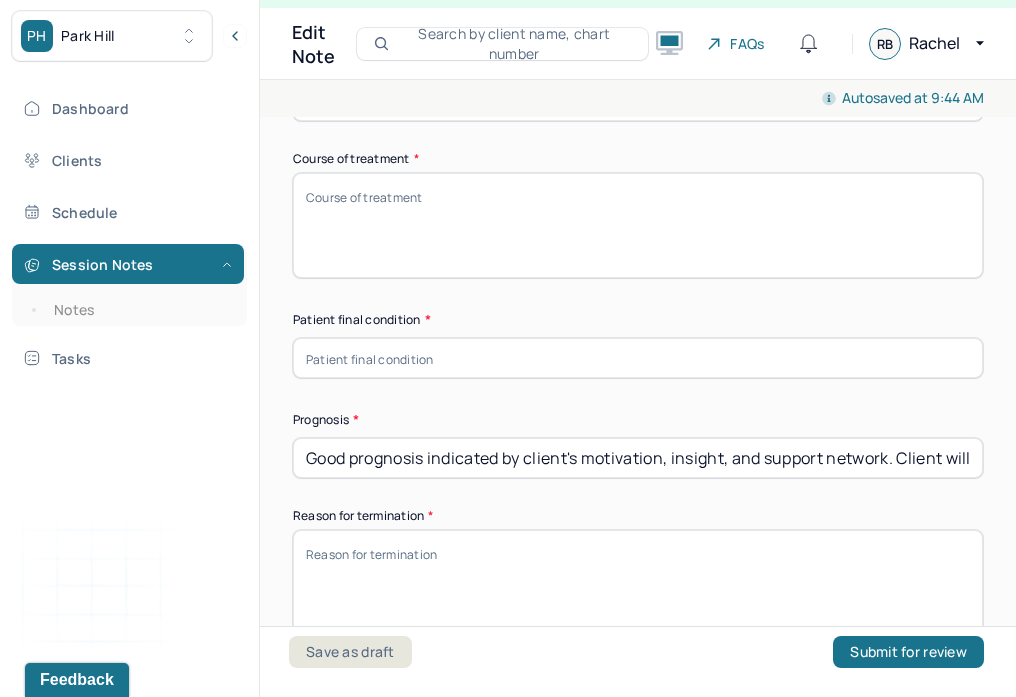 scroll, scrollTop: 1086, scrollLeft: 0, axis: vertical 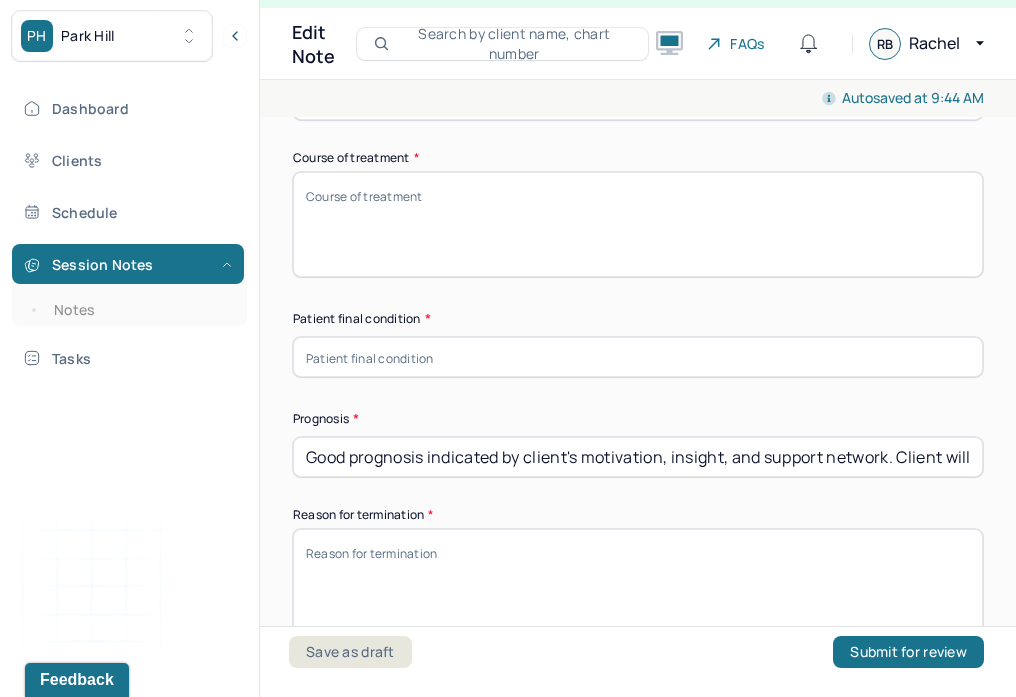 click on "Appointment location * In person First session date * 08/13/2024 Last session date * 04/11/2025 Total number of sessions * 13 Primary diagnosis * Primary diagnosis Secondary diagnosis (optional) Secondary diagnosis Tertiary diagnosis (optional) Tertiary diagnosis Presenting problems * Client is struggling with depression and anxiety following a traumatic break up. Client is seeking support processing emotions related to break up as well as exploring the patterns and impacts of previous partnerships and cancer diagnosis/ treatment. Client is also interested in reducing work-related stress. Planned treatment and goals * Course of treatment * Patient final condition * Prognosis * Good prognosis indicated by client's motivation, insight, and support network. Client will benefit from weekly sessions utilizing CBT and psychodynamic techniques. Reason for termination * Discharge plan and follow-up * Date created * Sign note here Provider's Initials *   Save as draft     Submit for review" at bounding box center [638, 225] 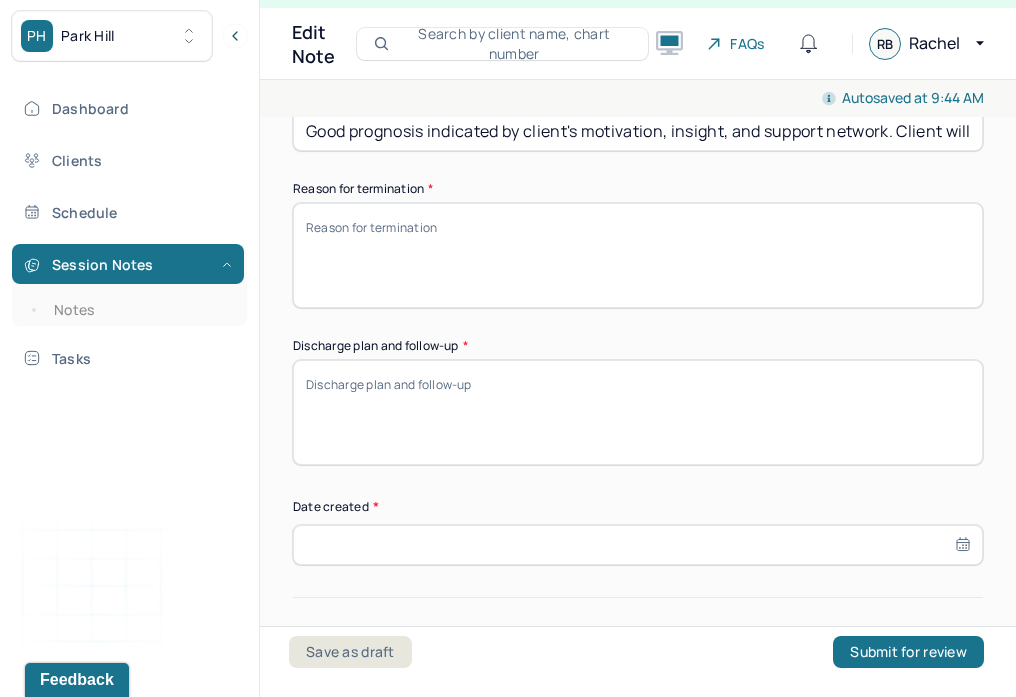 scroll, scrollTop: 1613, scrollLeft: 0, axis: vertical 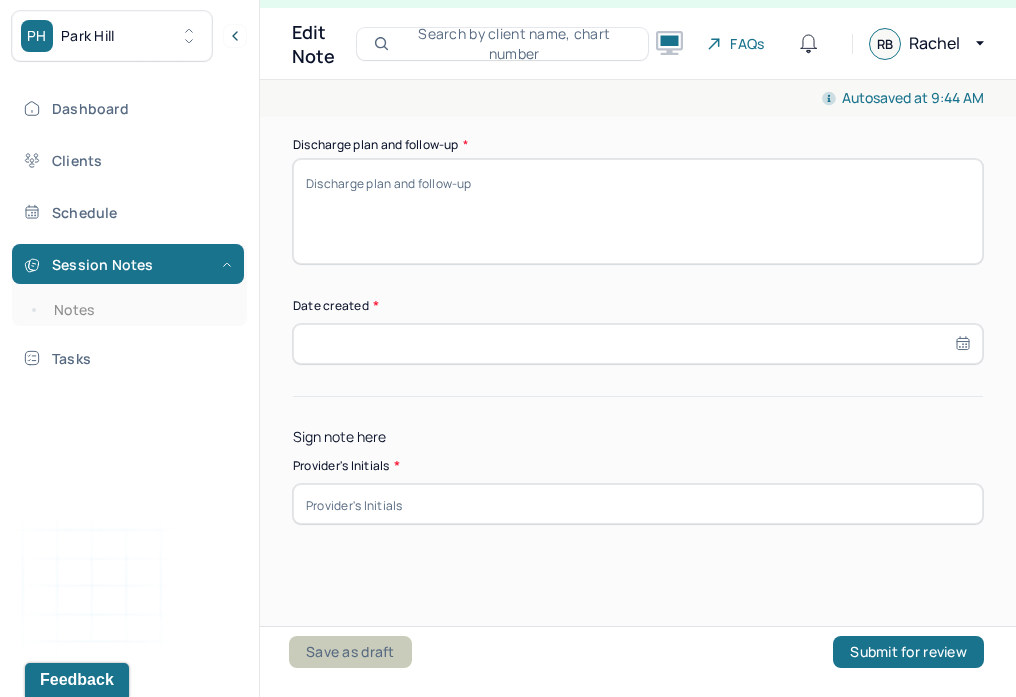 click on "Save as draft" at bounding box center [350, 652] 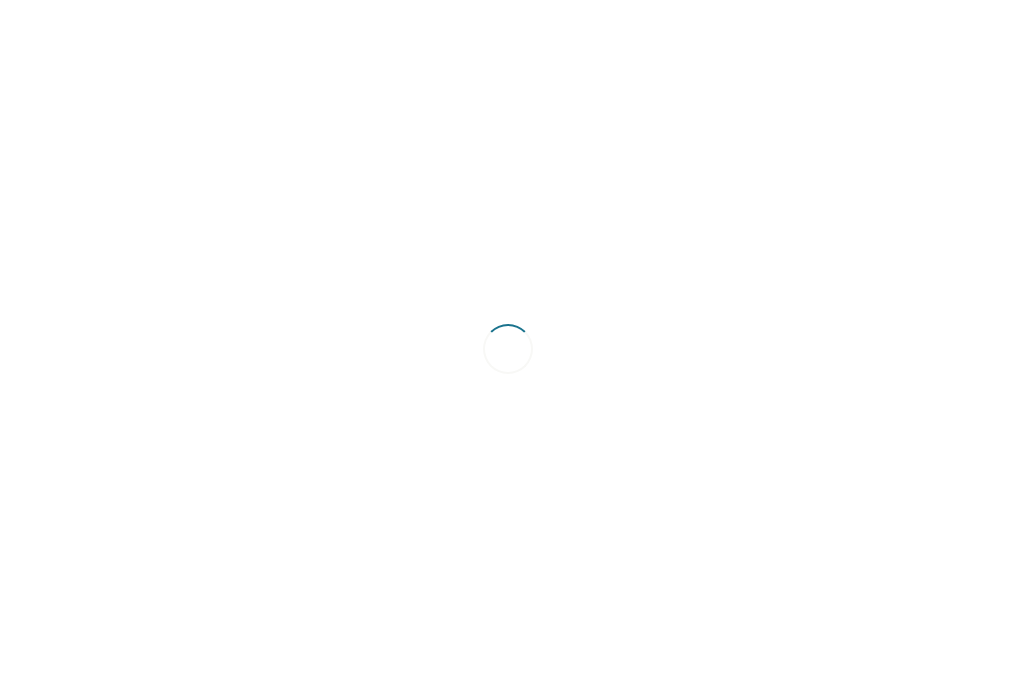 scroll, scrollTop: 0, scrollLeft: 0, axis: both 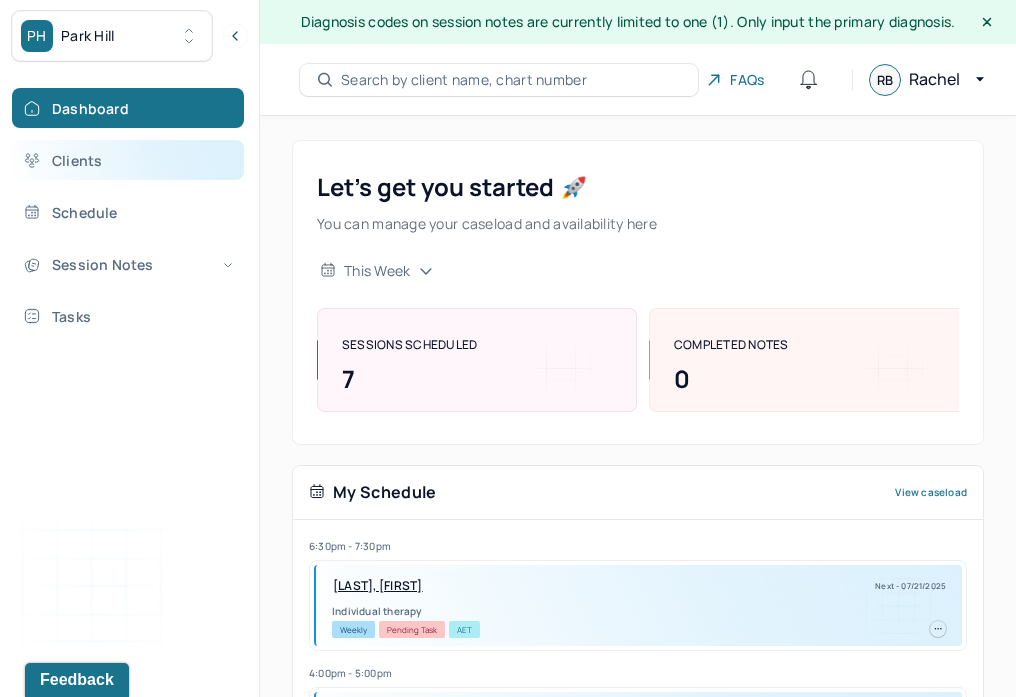 click on "Clients" at bounding box center (128, 160) 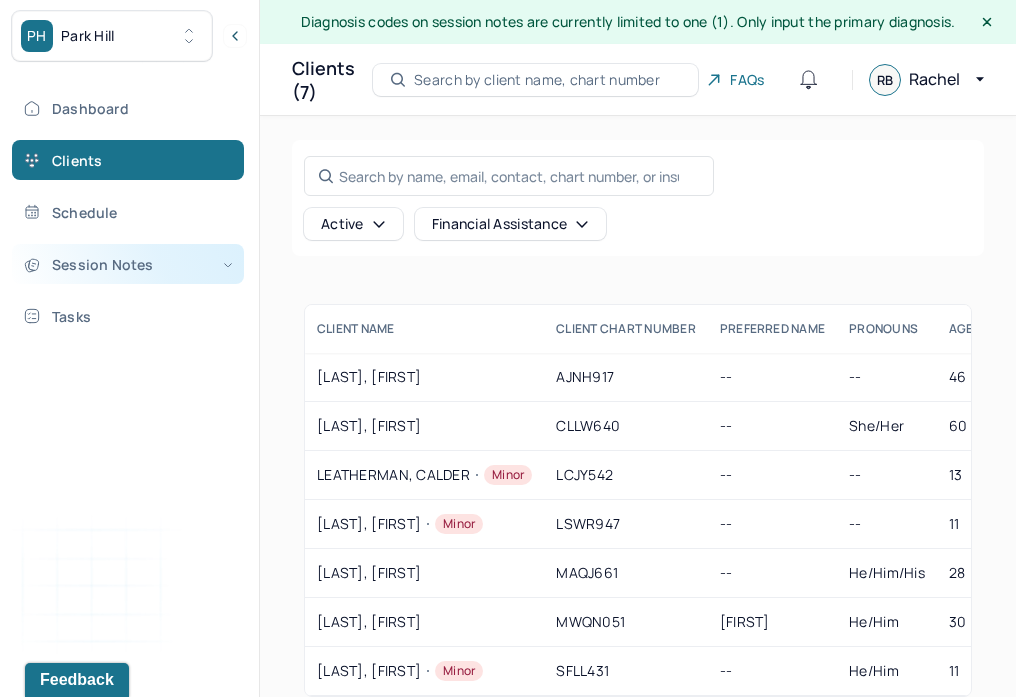 click on "Session Notes" at bounding box center [128, 264] 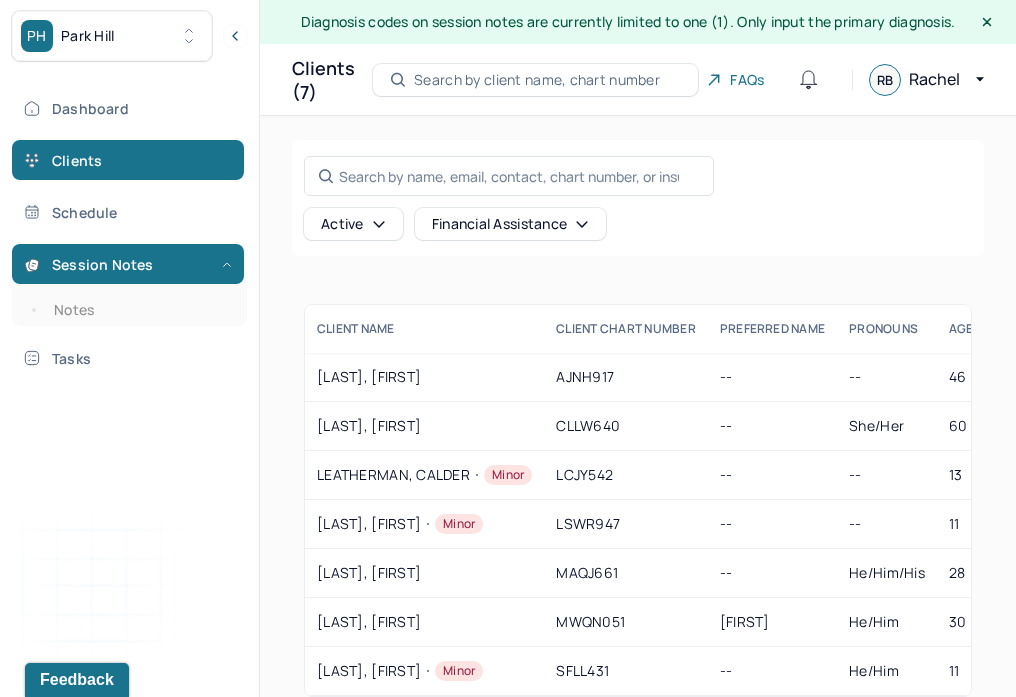 click on "PH Park Hill" at bounding box center (112, 36) 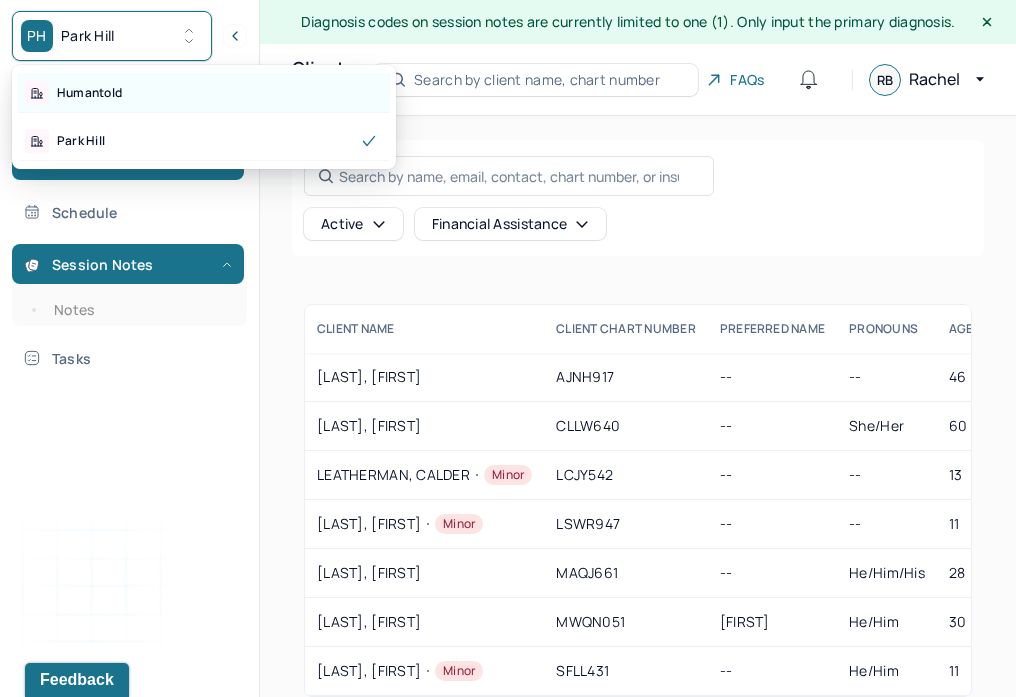 click on "Humantold" at bounding box center (89, 93) 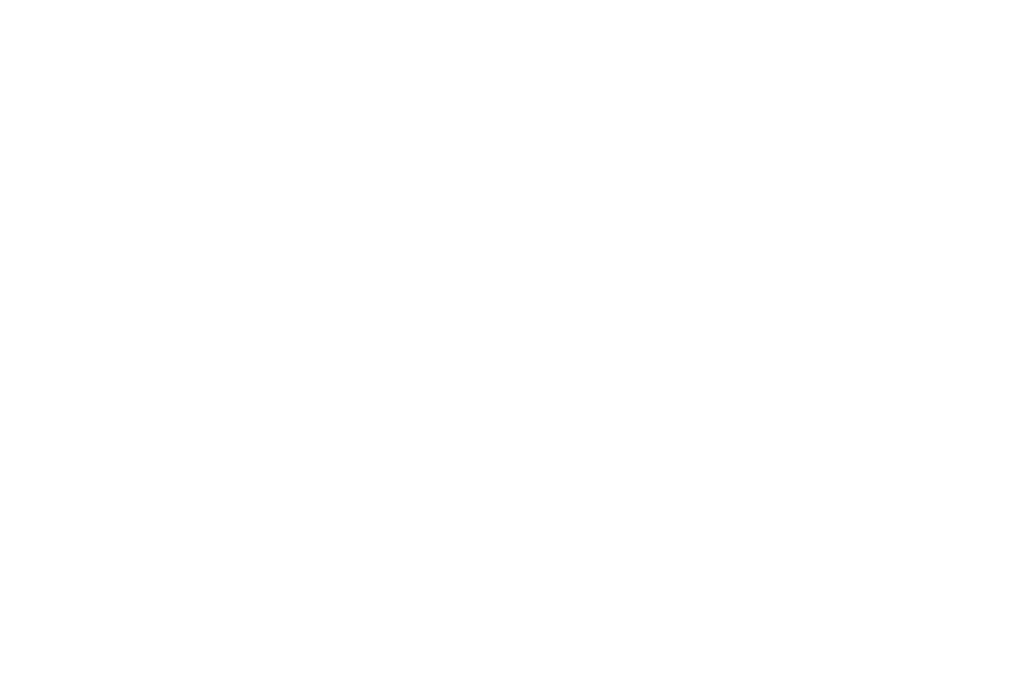 scroll, scrollTop: 0, scrollLeft: 0, axis: both 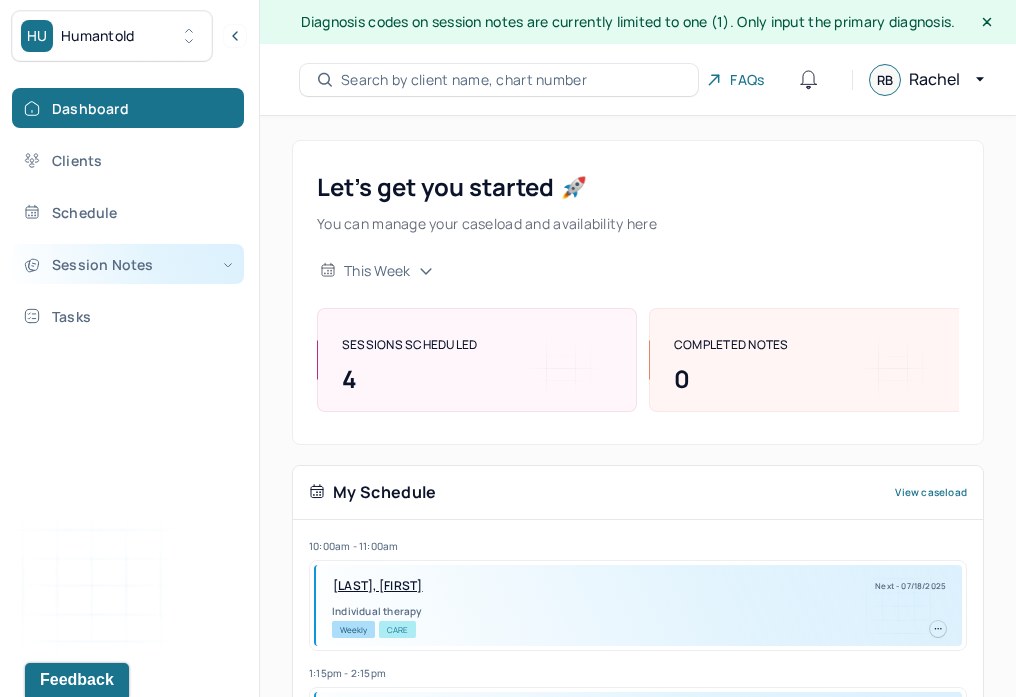 click on "Session Notes" at bounding box center (128, 264) 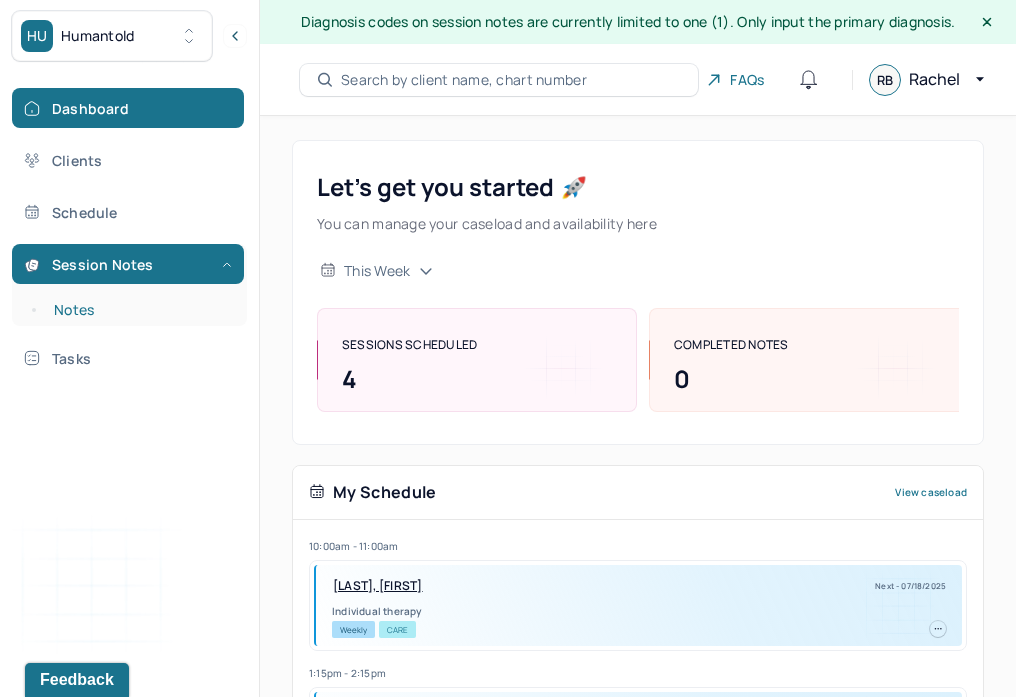 click on "Notes" at bounding box center (139, 310) 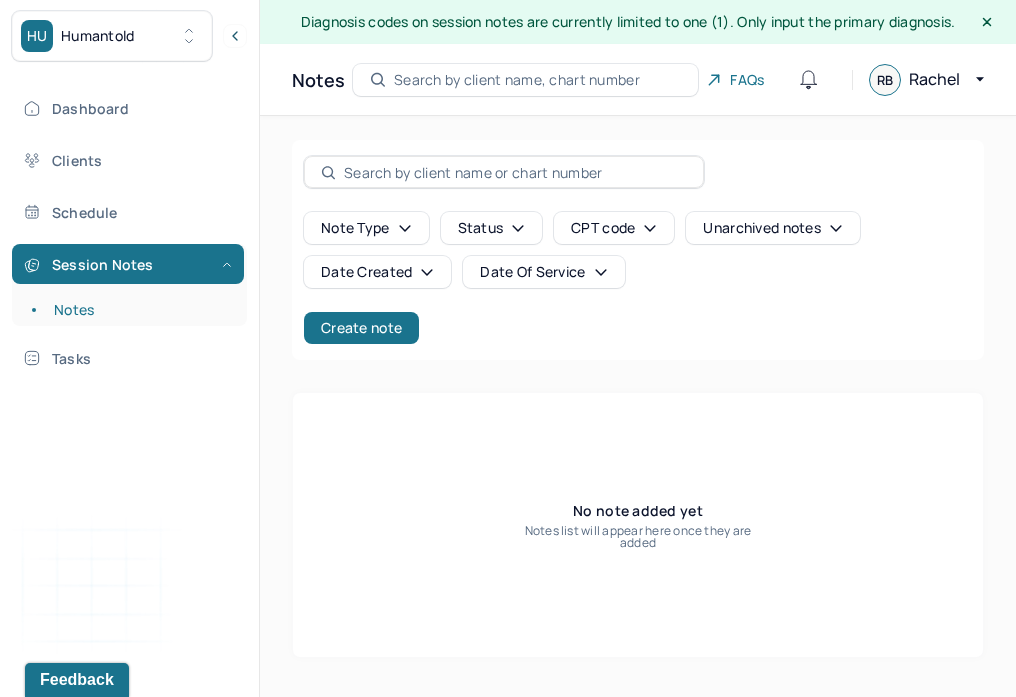 click on "Search by client name, chart number" at bounding box center [517, 80] 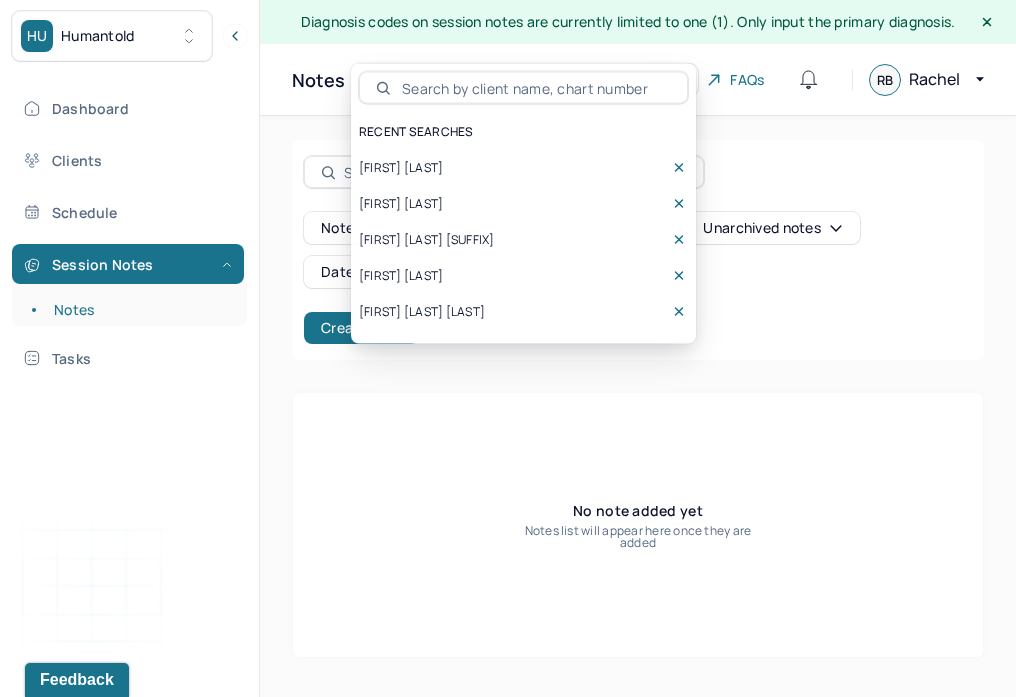 click at bounding box center [535, 88] 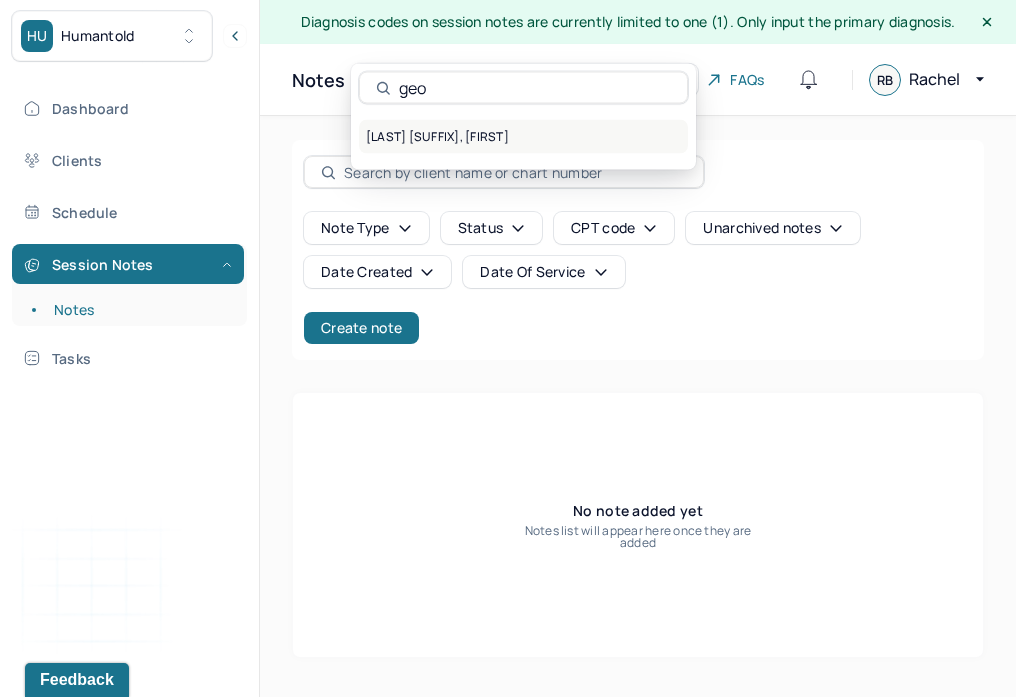 type on "geo" 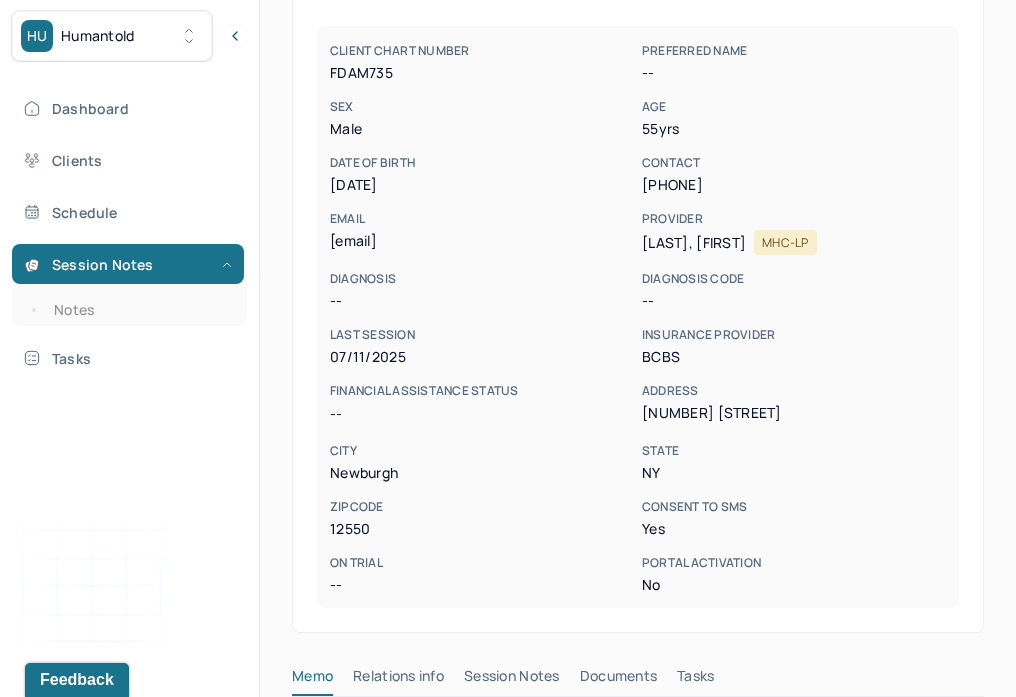 scroll, scrollTop: 222, scrollLeft: 0, axis: vertical 